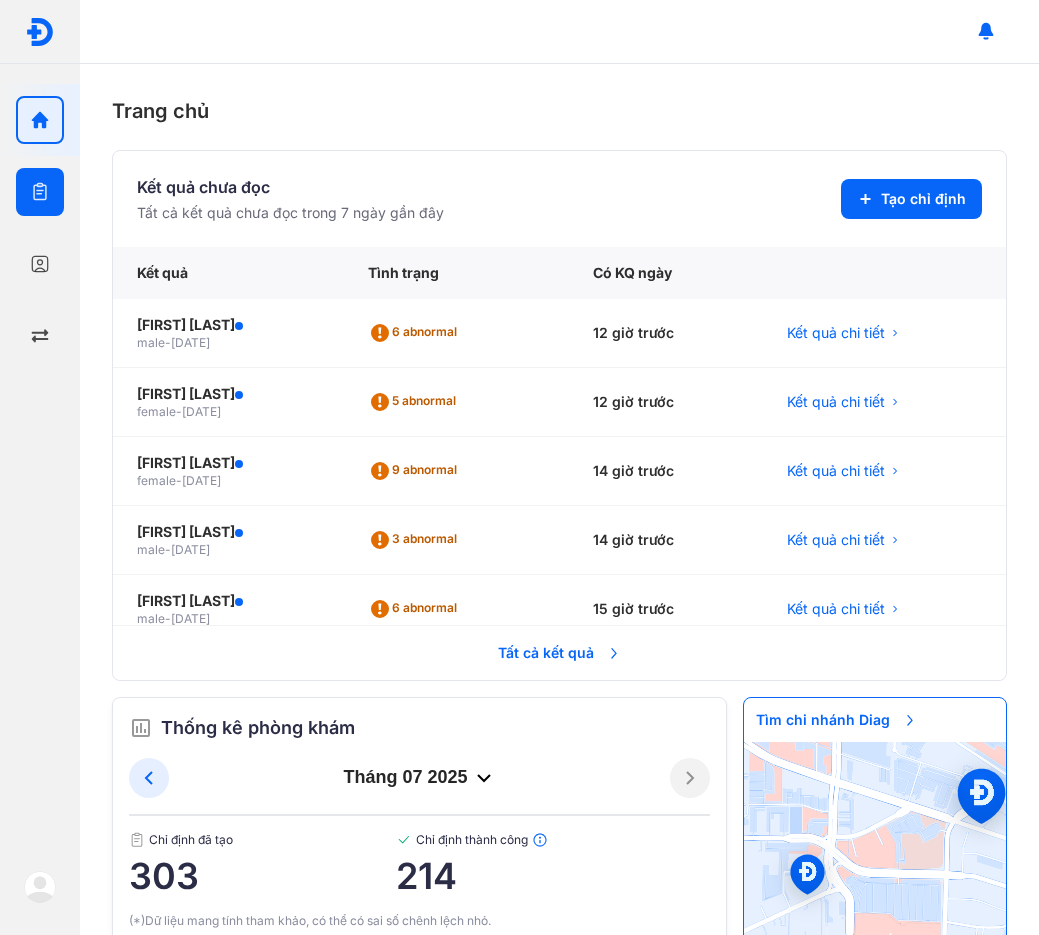 click on "Chỉ định Tạo và quản lý đơn xét nghiệm" at bounding box center [40, 192] 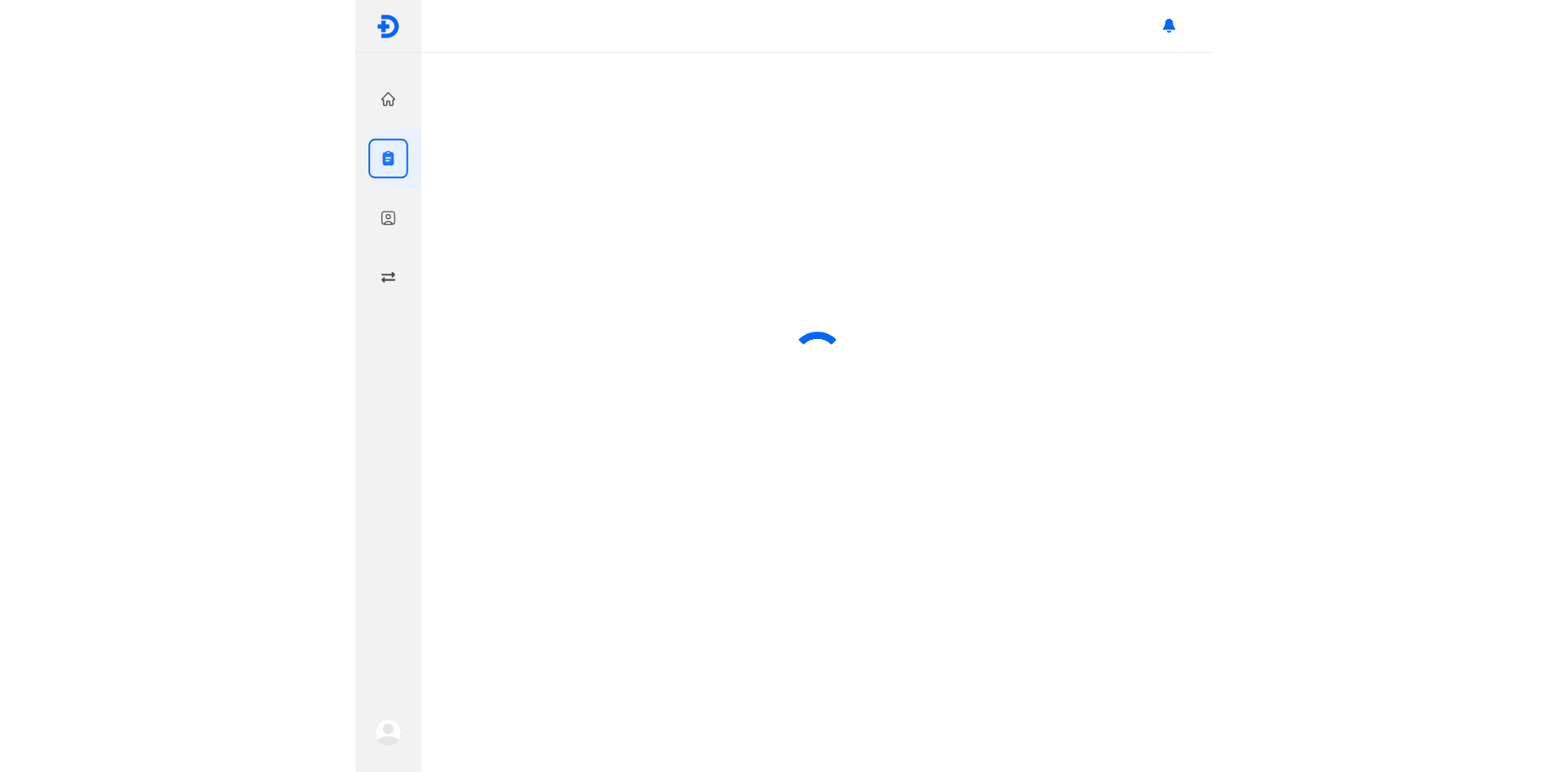 scroll, scrollTop: 0, scrollLeft: 0, axis: both 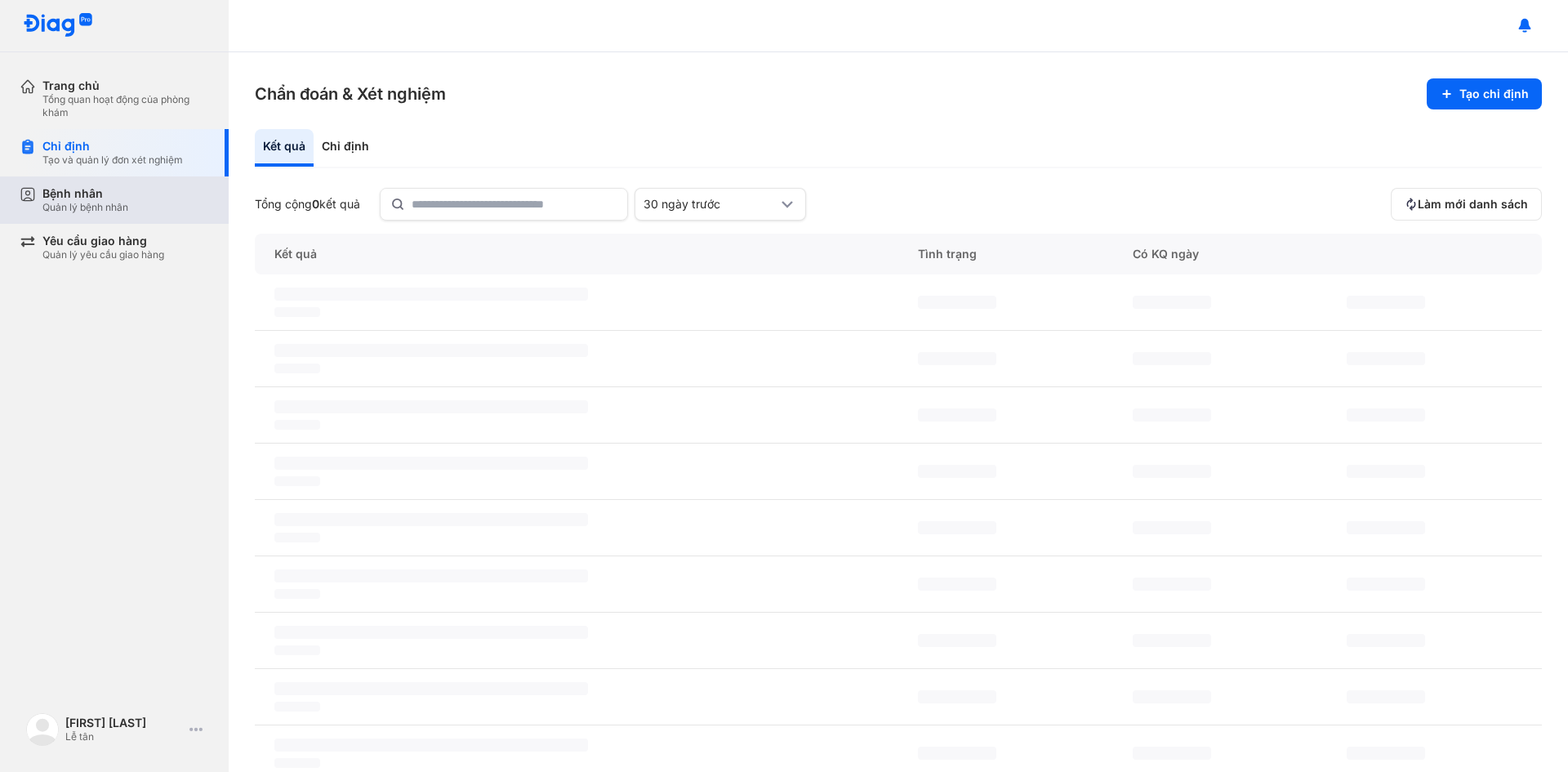 click on "Bệnh nhân Quản lý bệnh nhân" at bounding box center (124, 200) 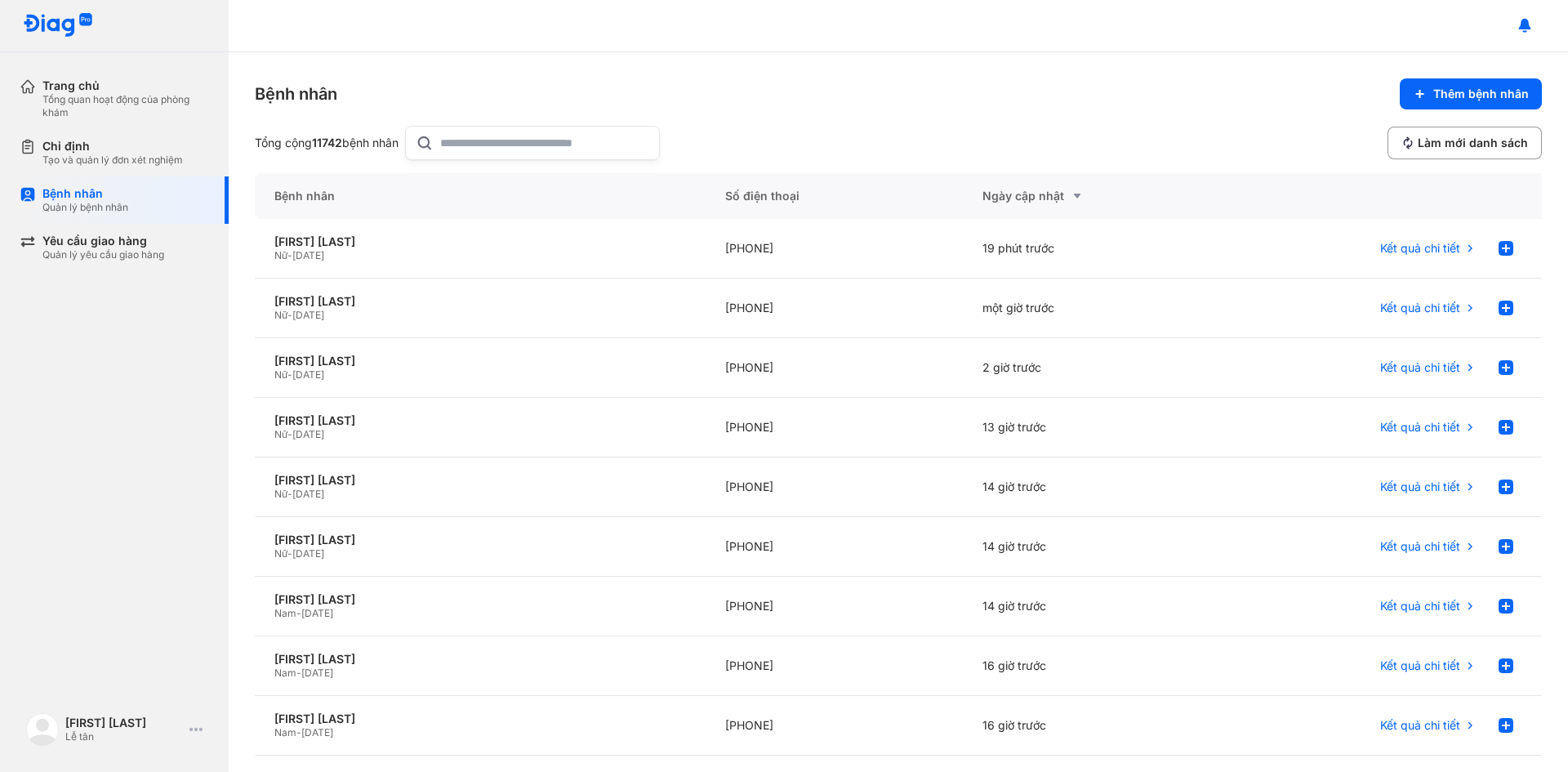 click 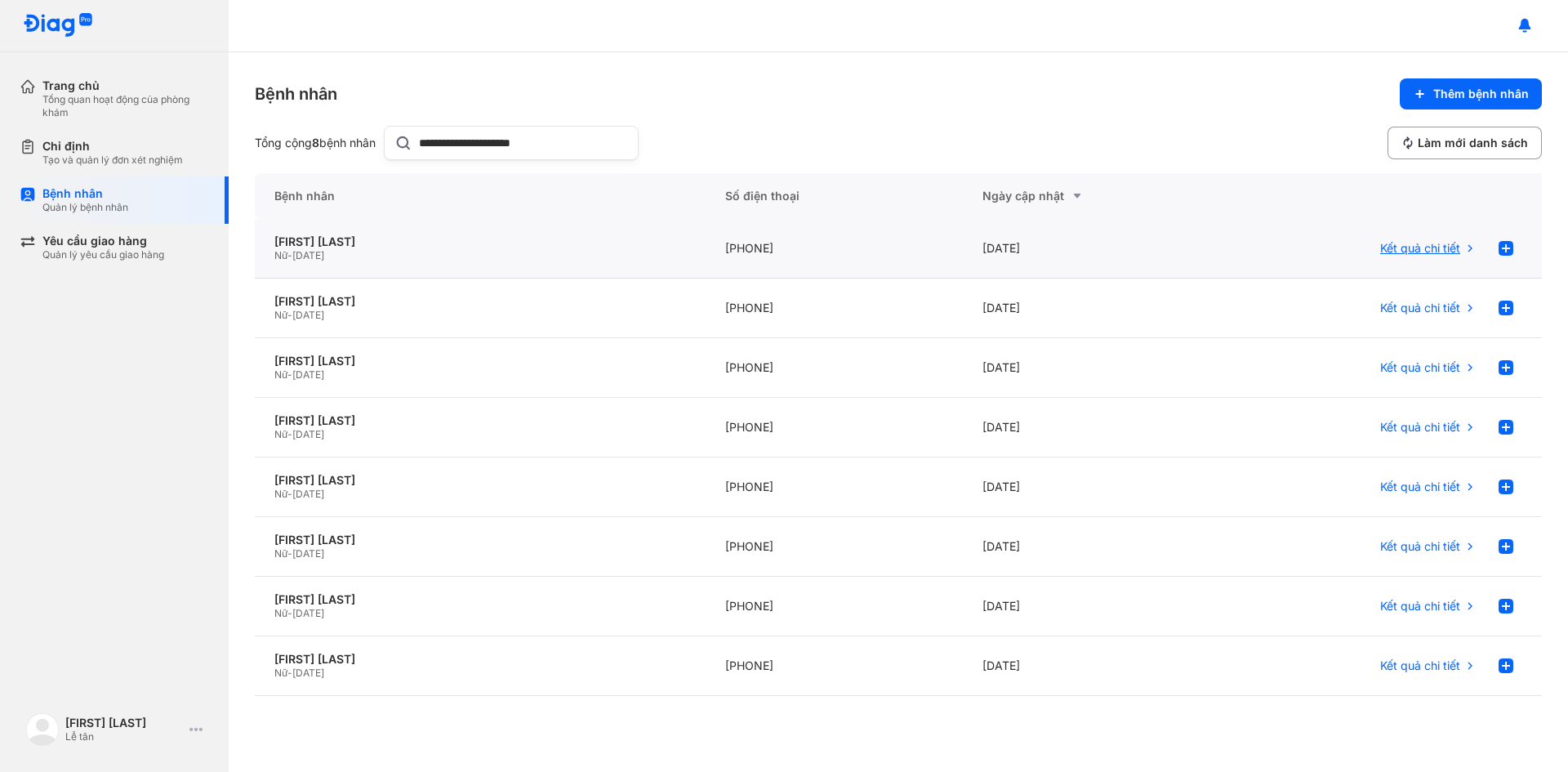 type on "**********" 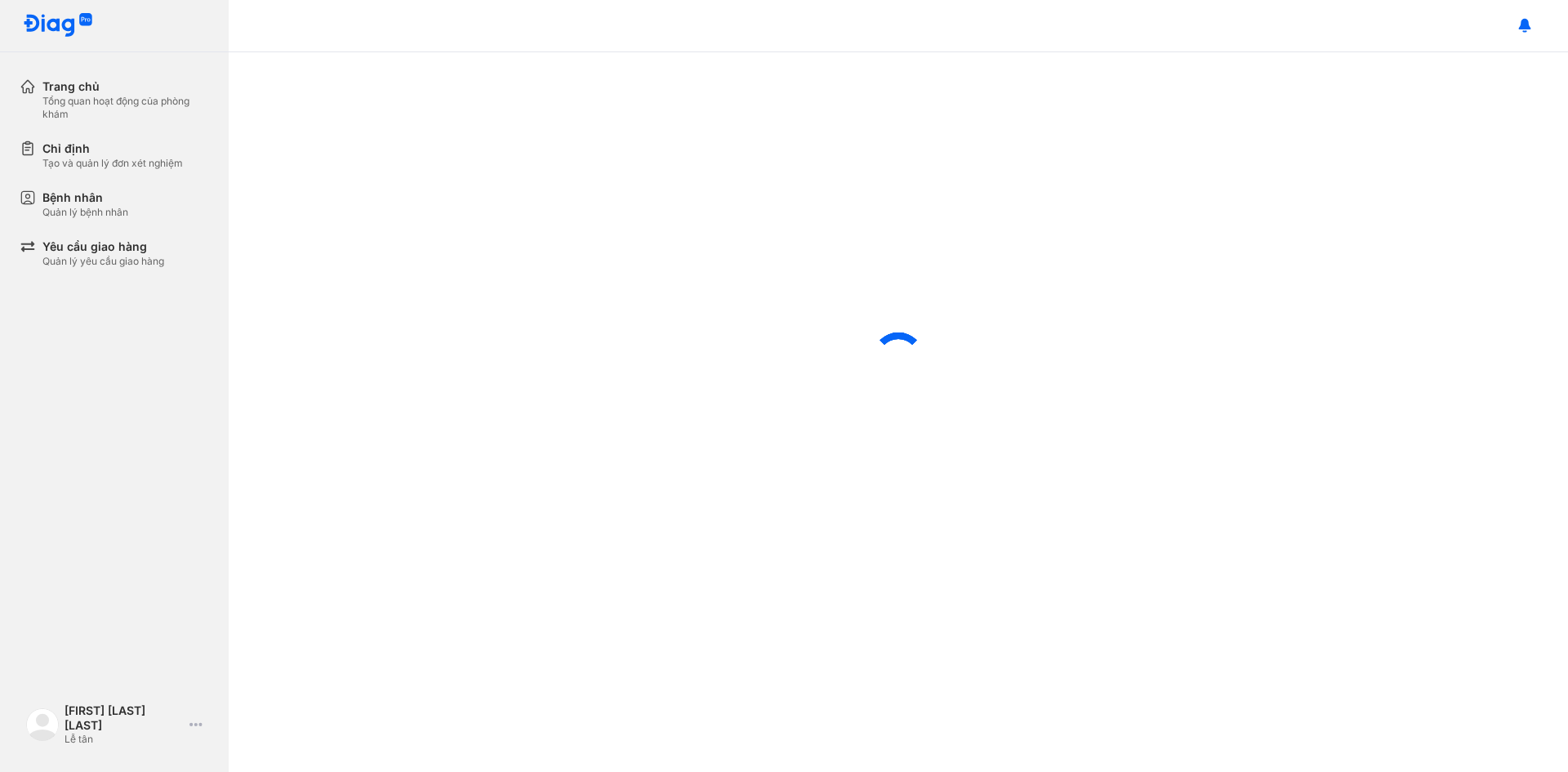 scroll, scrollTop: 0, scrollLeft: 0, axis: both 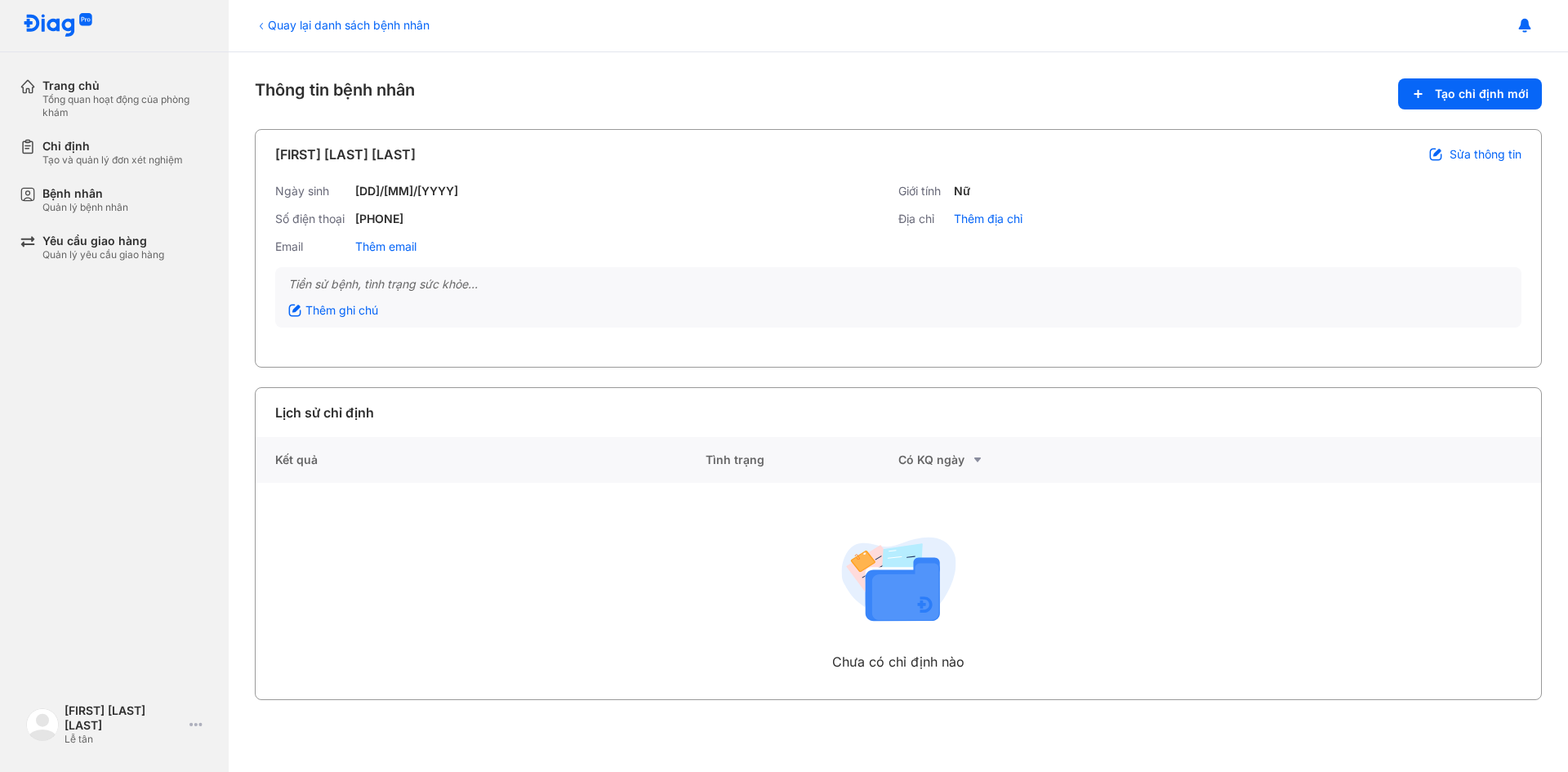 click 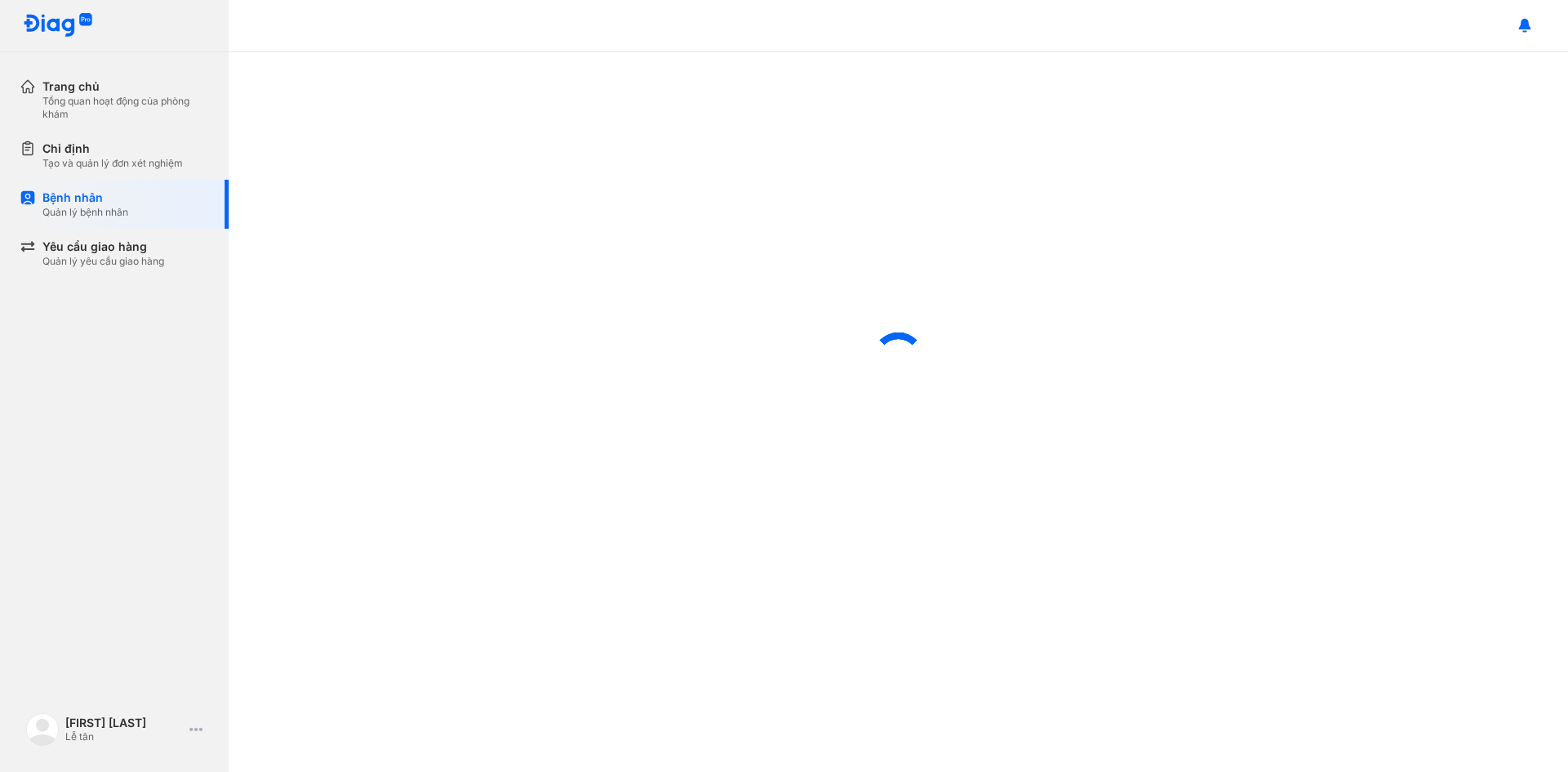 scroll, scrollTop: 0, scrollLeft: 0, axis: both 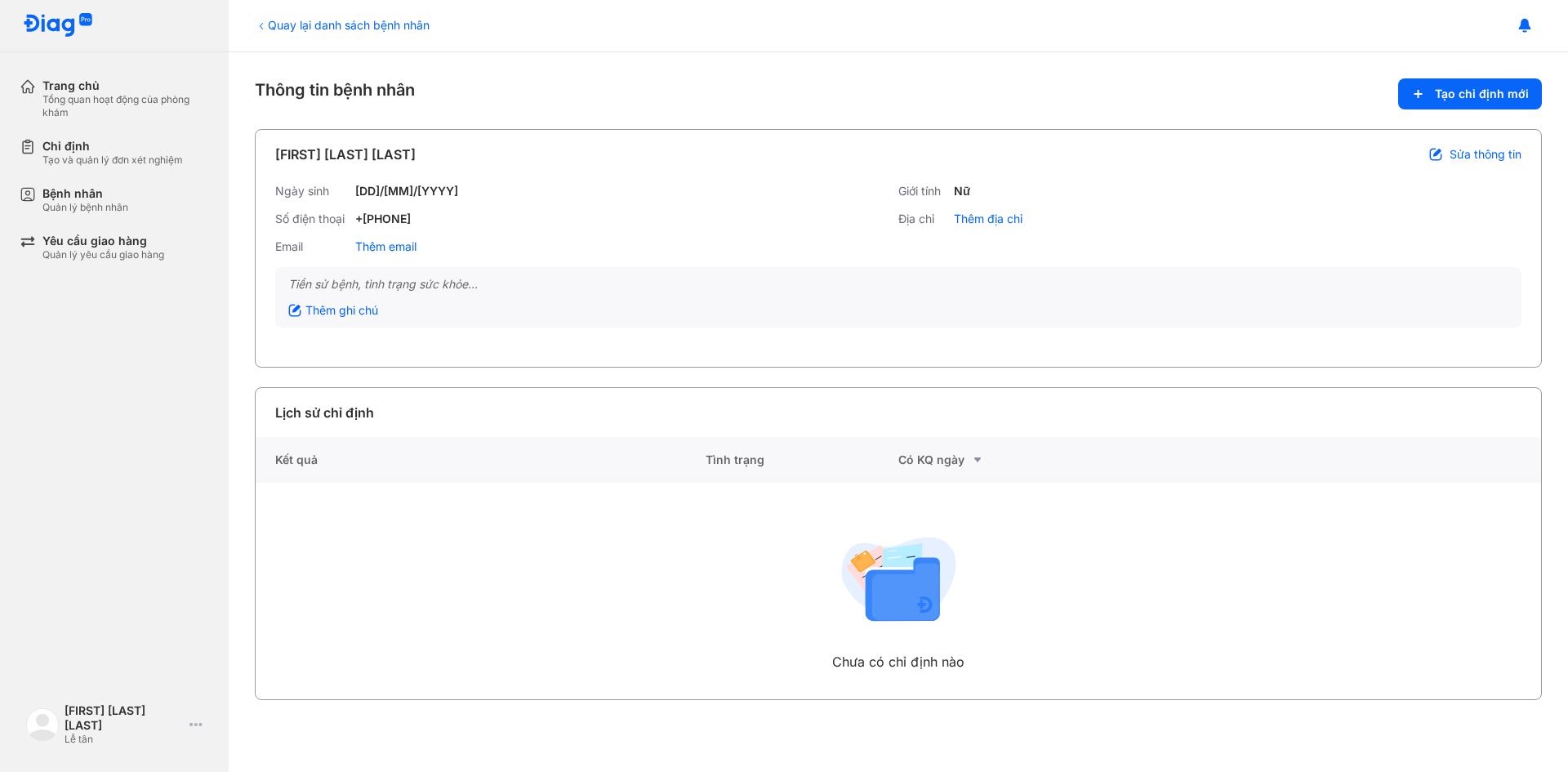 click on "Kết quả Tình trạng Có KQ ngày  Chưa có chỉ định nào" at bounding box center (898, 568) 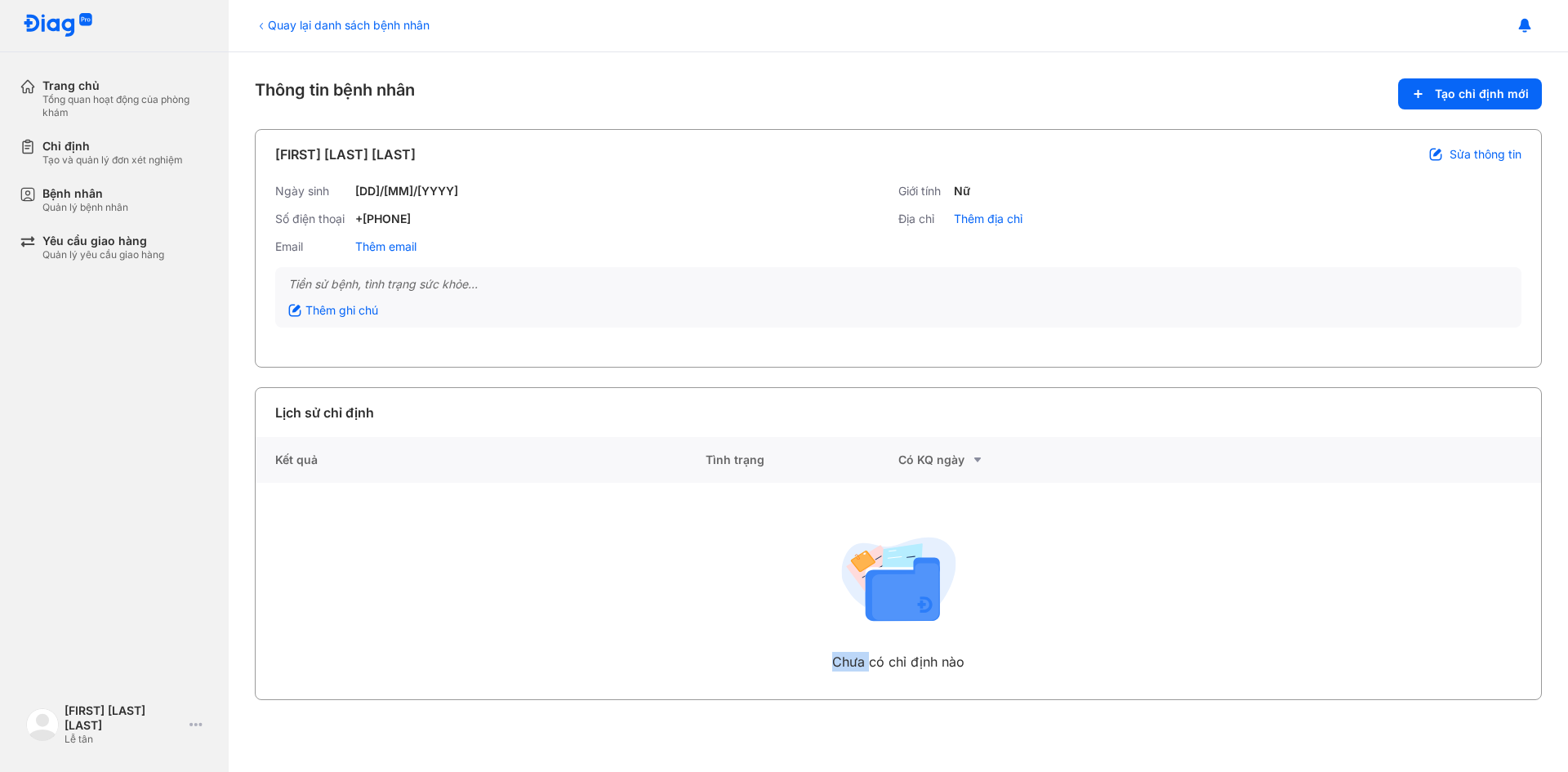 click on "Kết quả Tình trạng Có KQ ngày  Chưa có chỉ định nào" at bounding box center [898, 568] 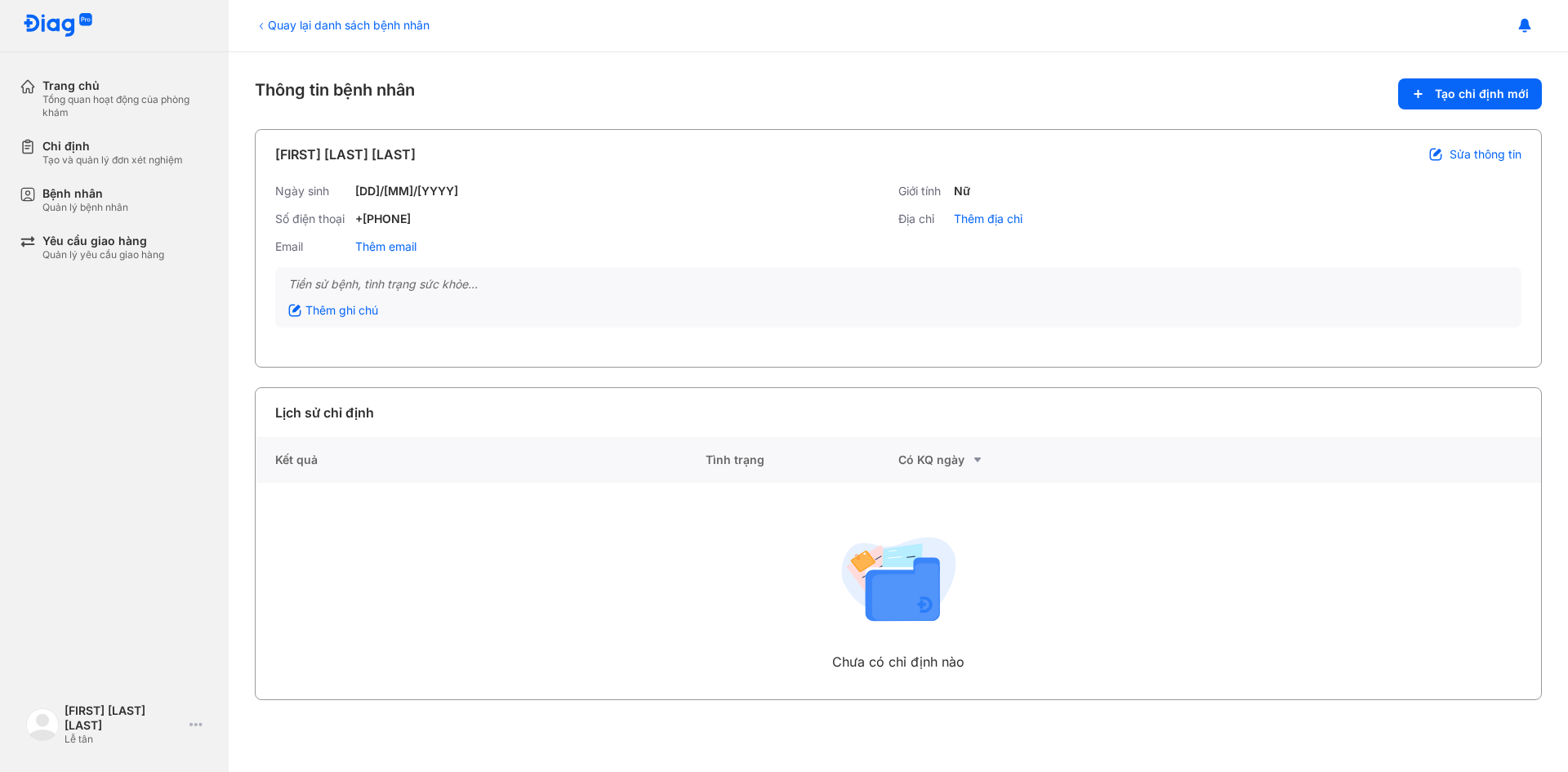 click on "Chưa có chỉ định nào" 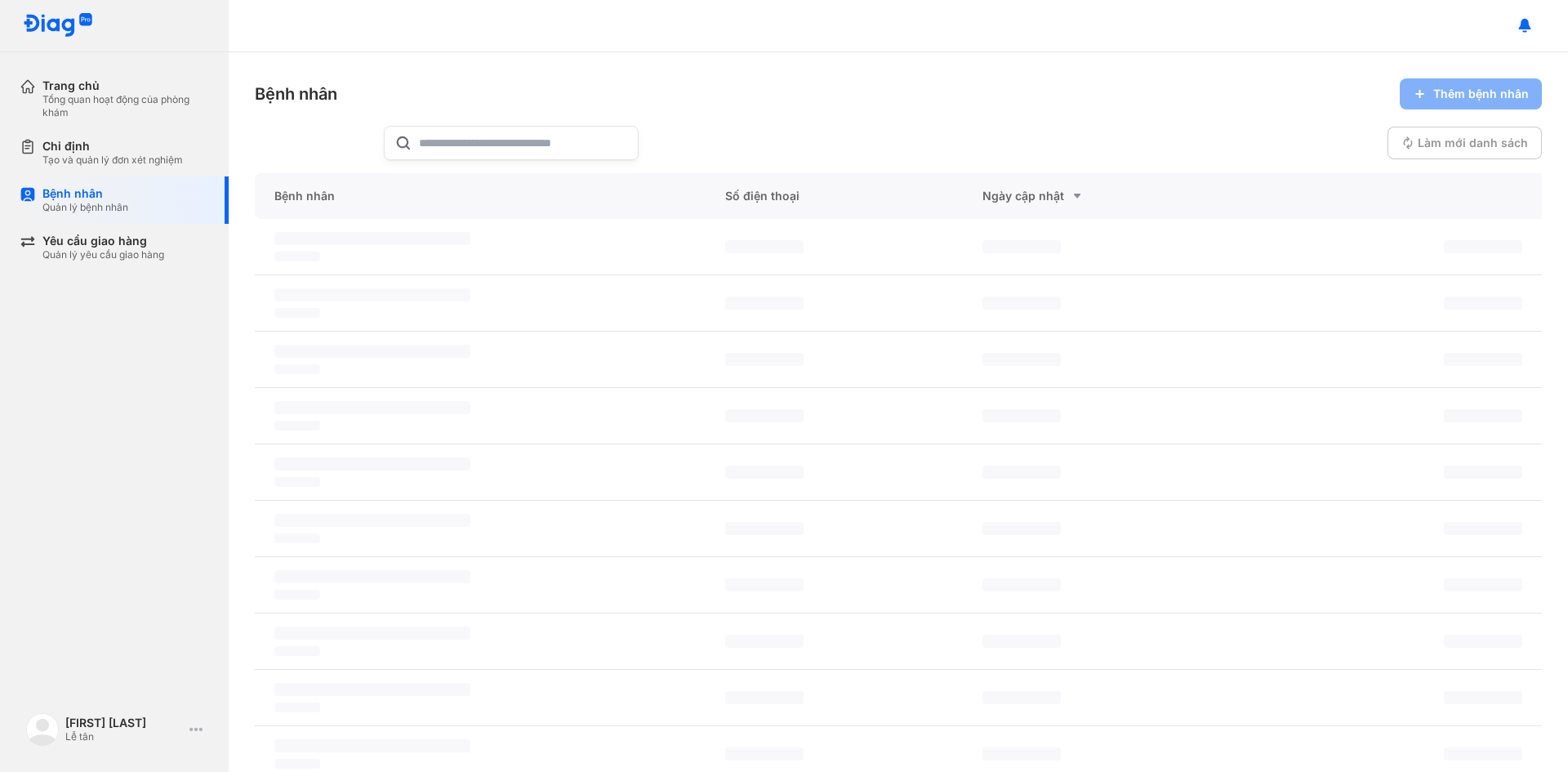 scroll, scrollTop: 0, scrollLeft: 0, axis: both 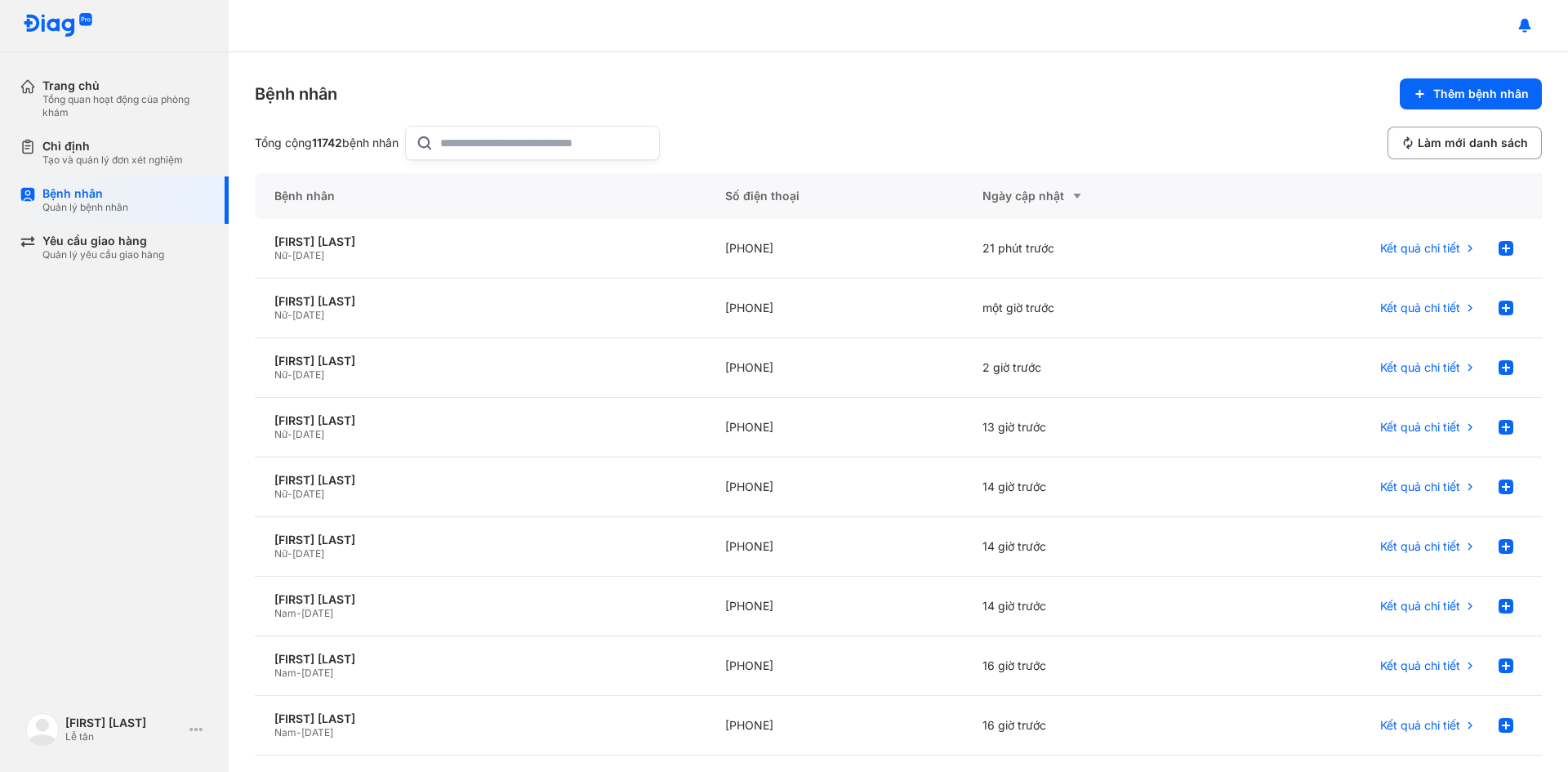 click 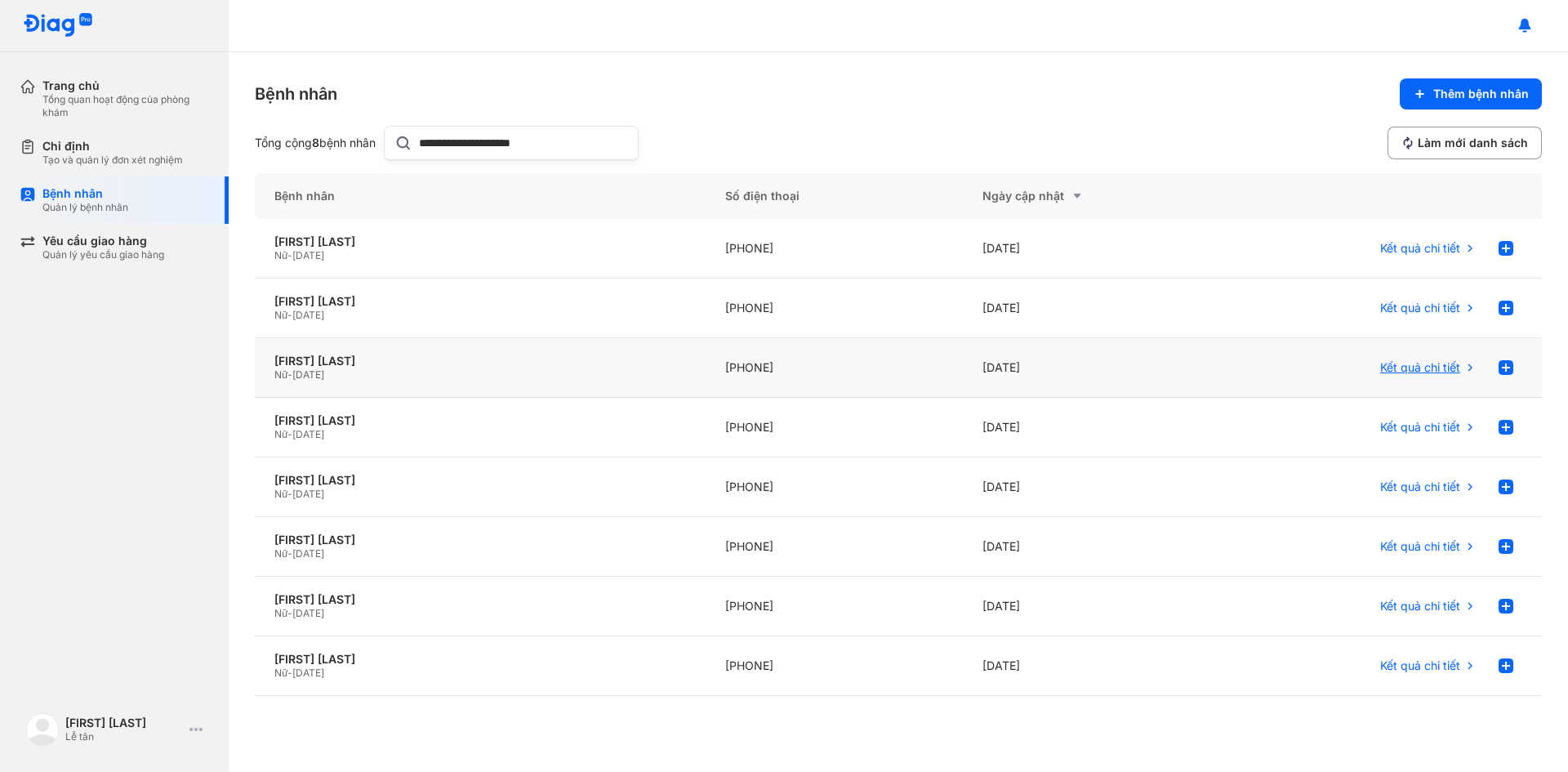 type on "**********" 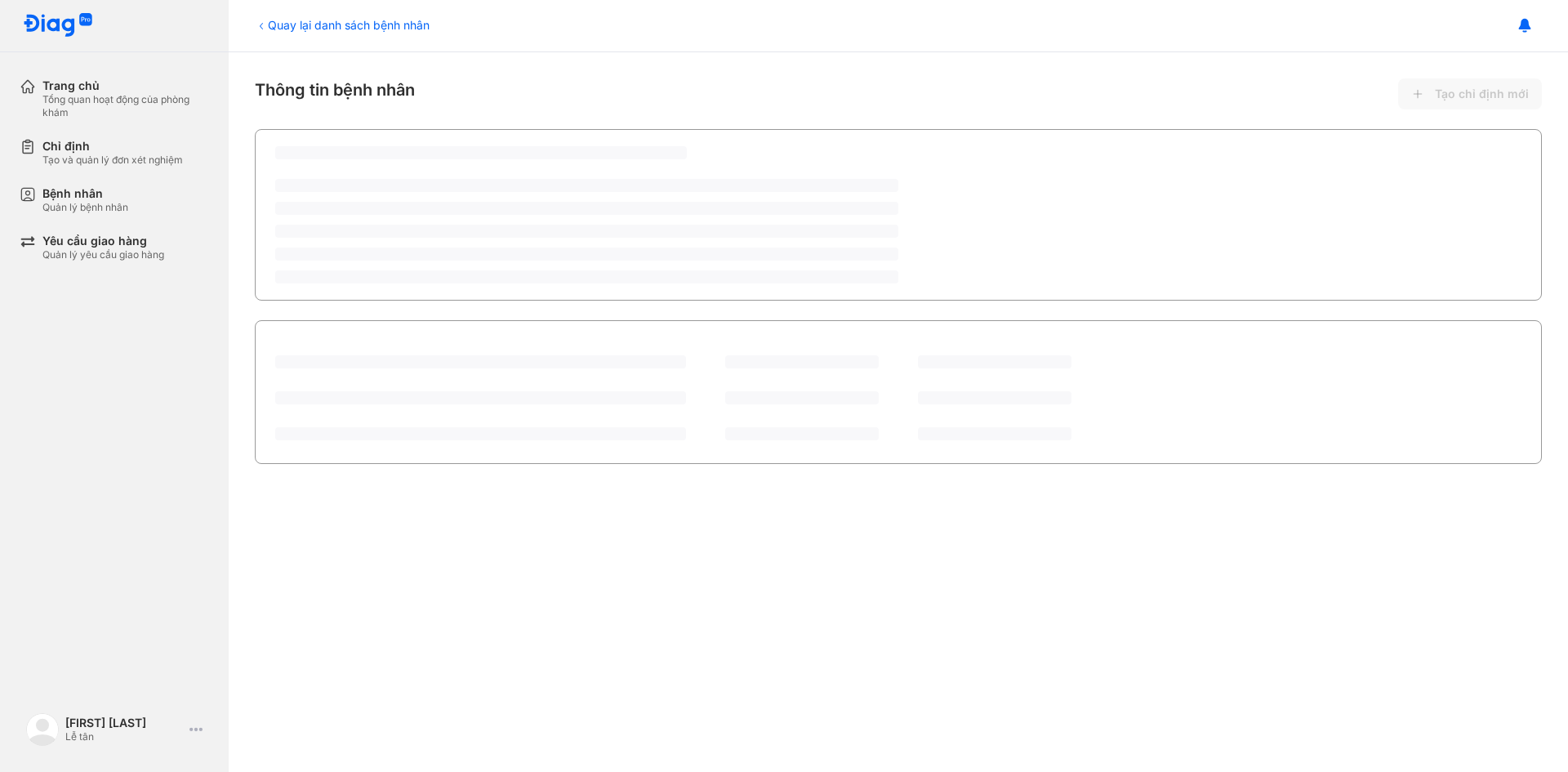 scroll, scrollTop: 0, scrollLeft: 0, axis: both 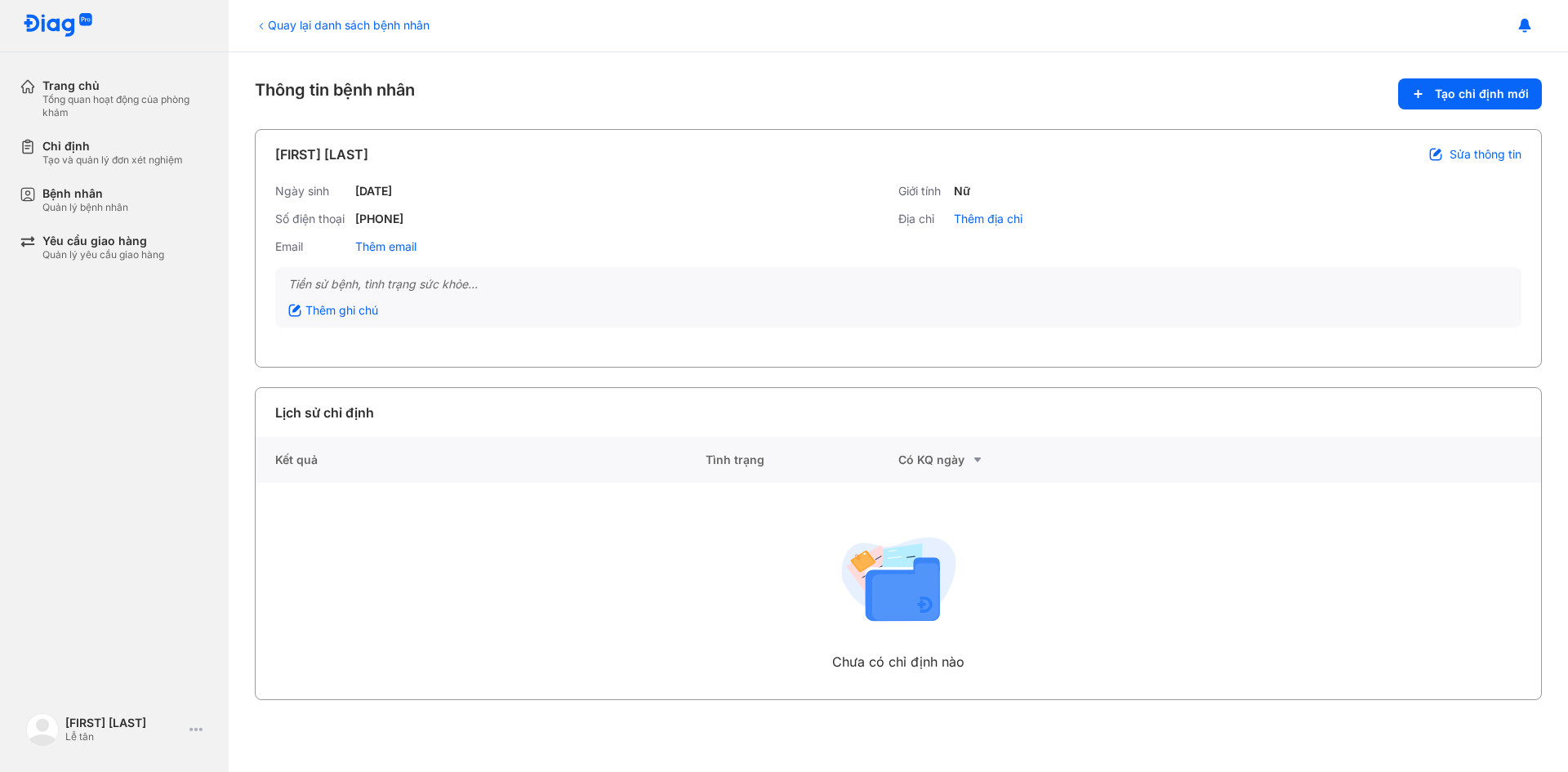 click on "Kết quả Tình trạng Có KQ ngày  Chưa có chỉ định nào" at bounding box center (898, 568) 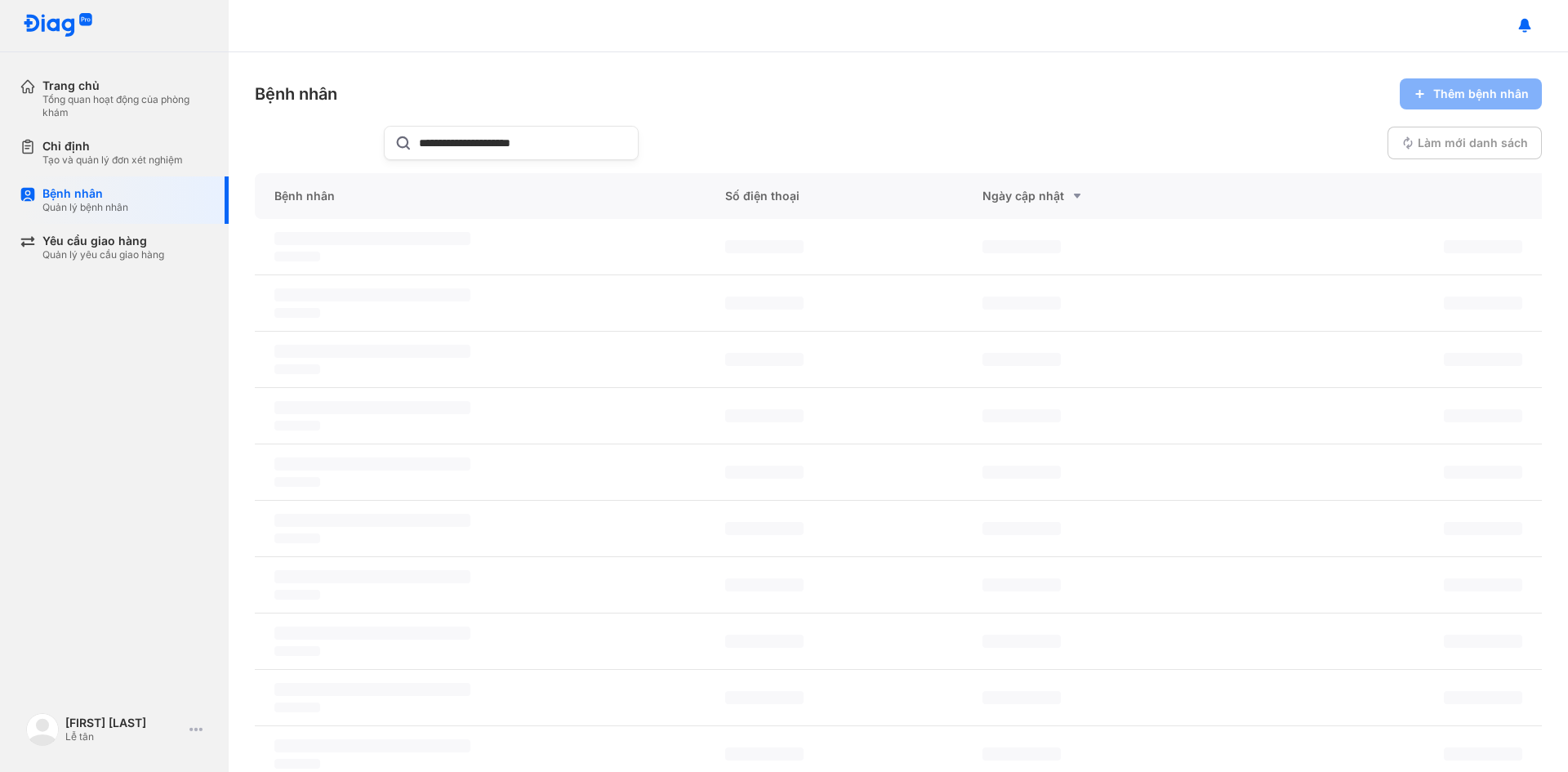 scroll, scrollTop: 0, scrollLeft: 0, axis: both 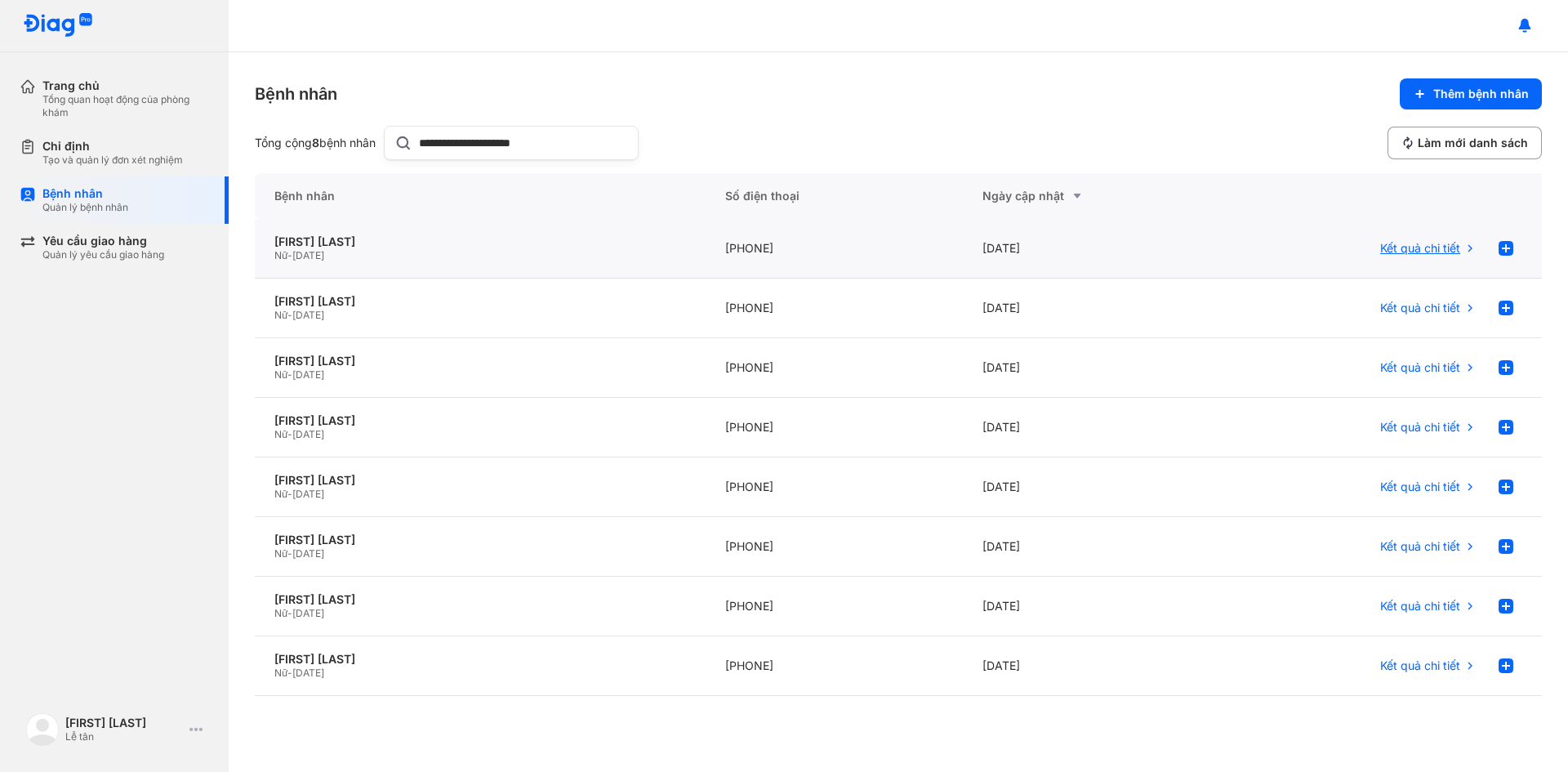 click on "Kết quả chi tiết" at bounding box center [1420, 248] 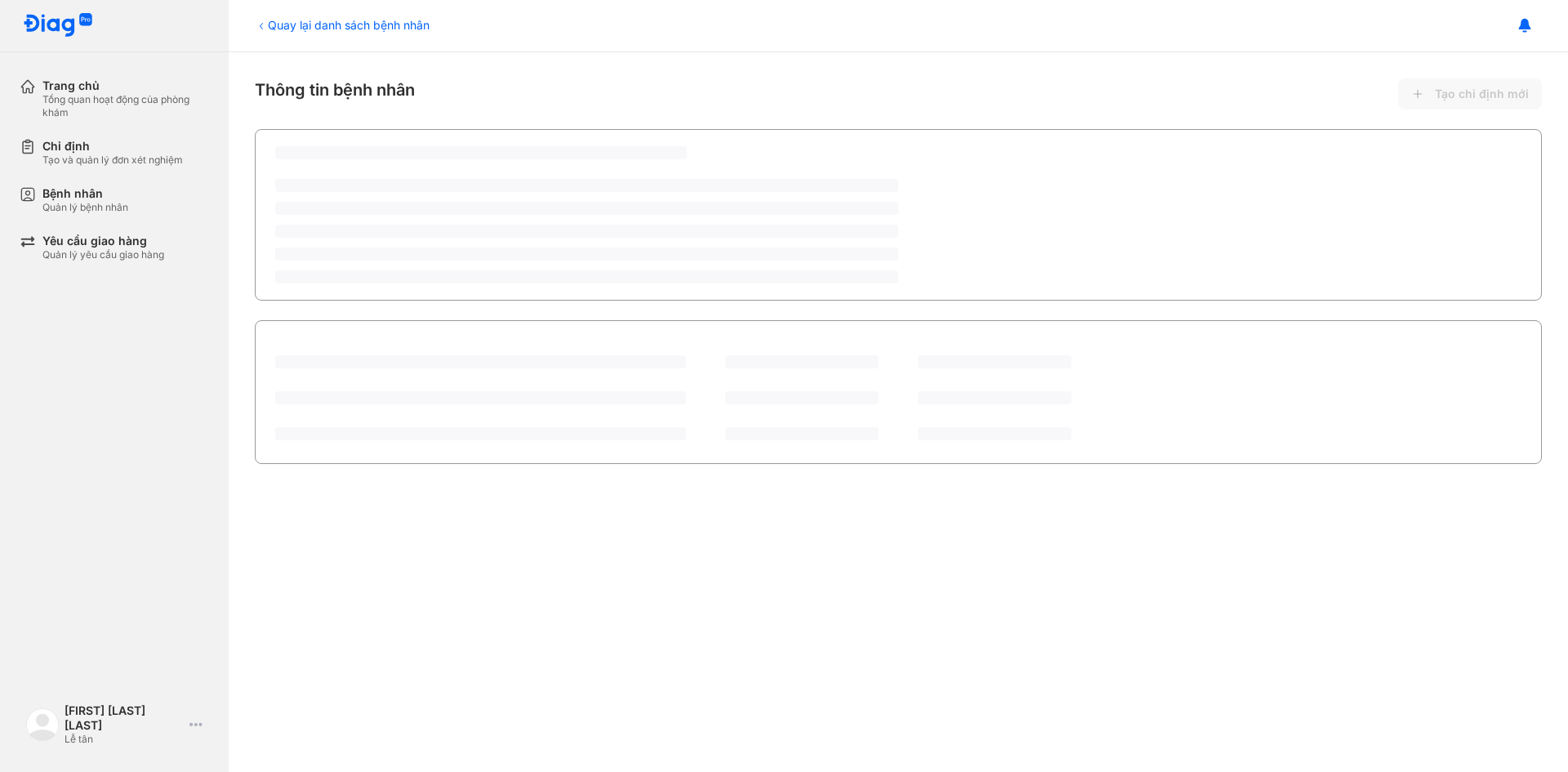 scroll, scrollTop: 0, scrollLeft: 0, axis: both 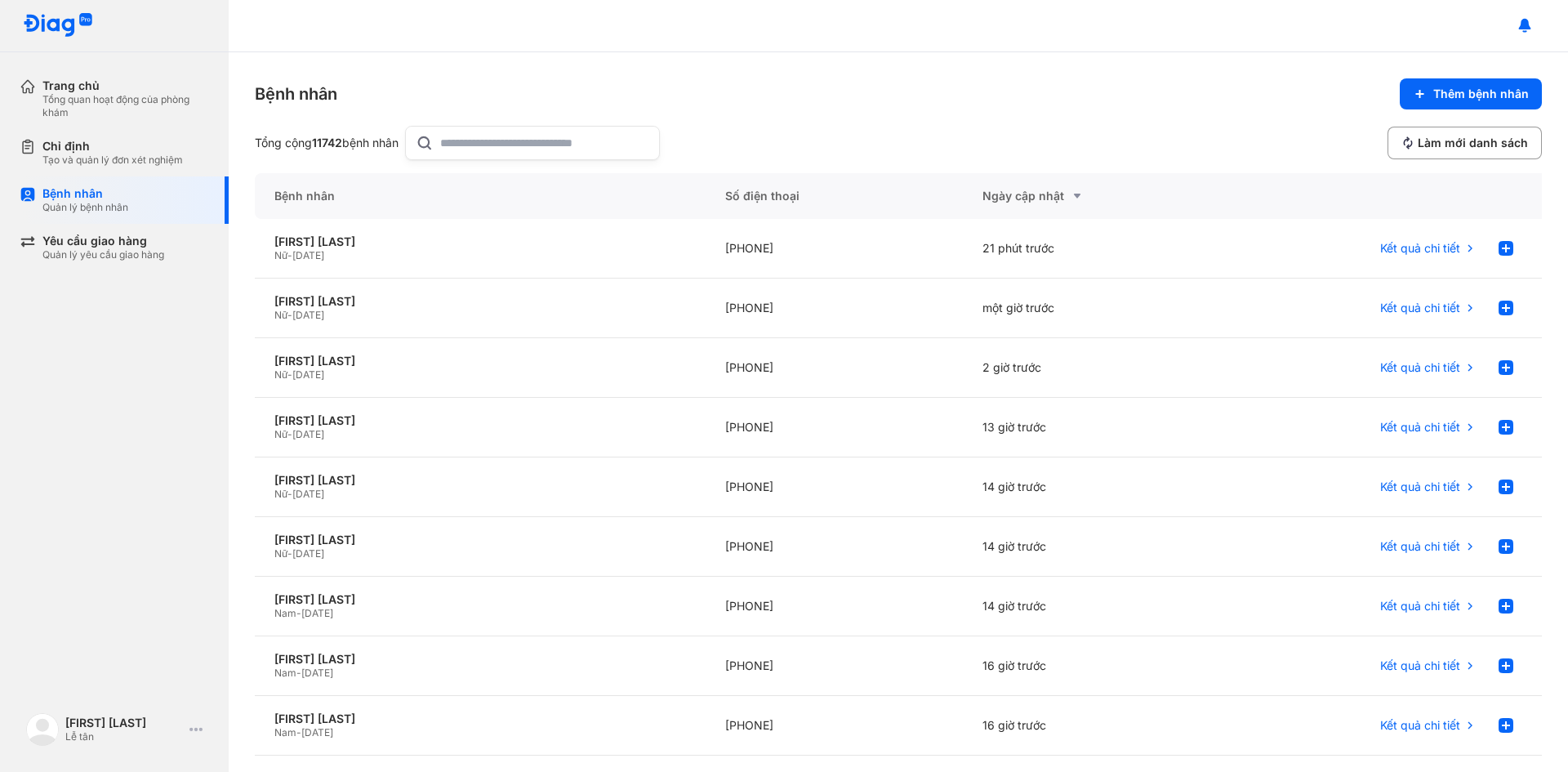 click 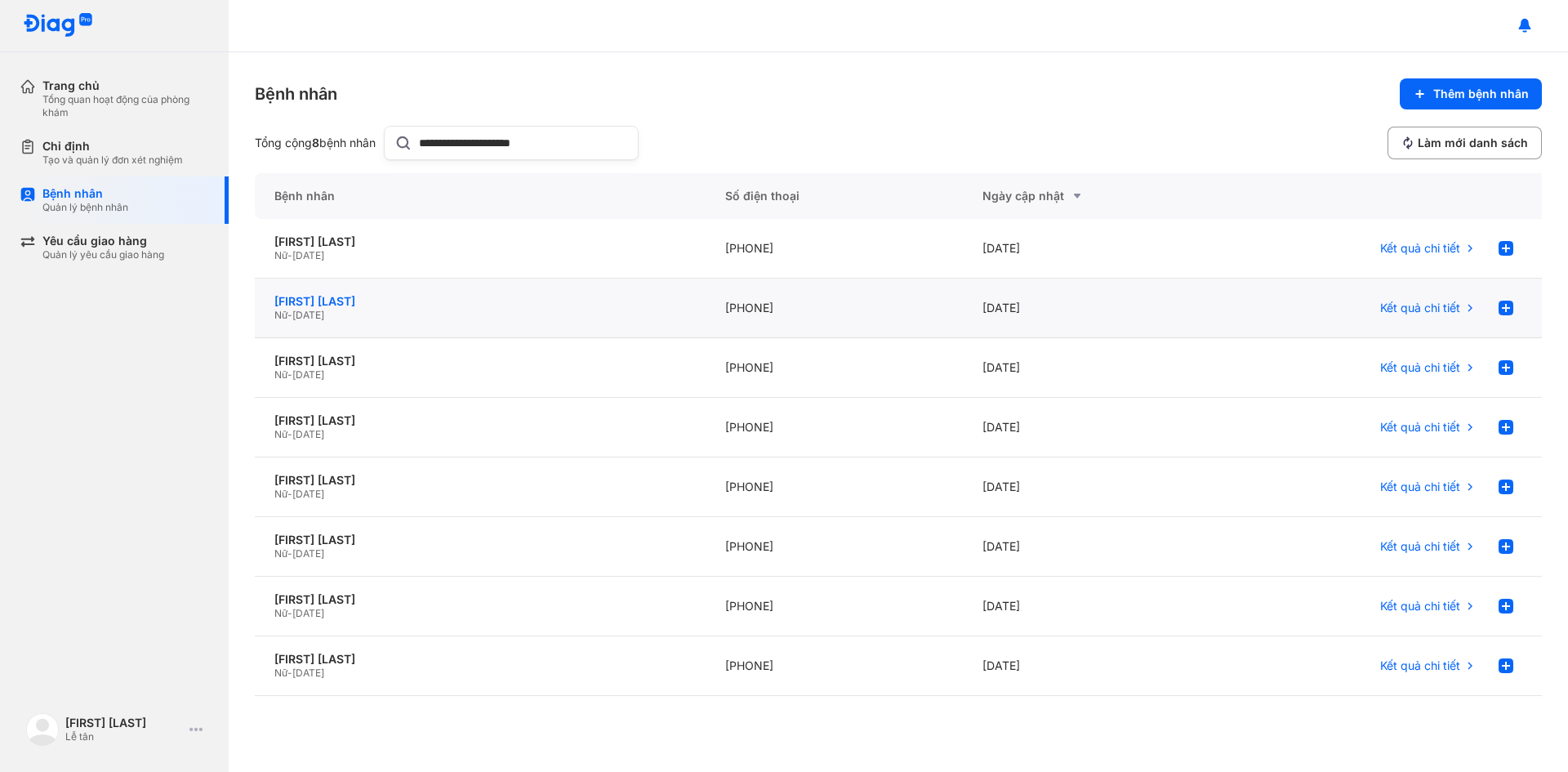 type on "**********" 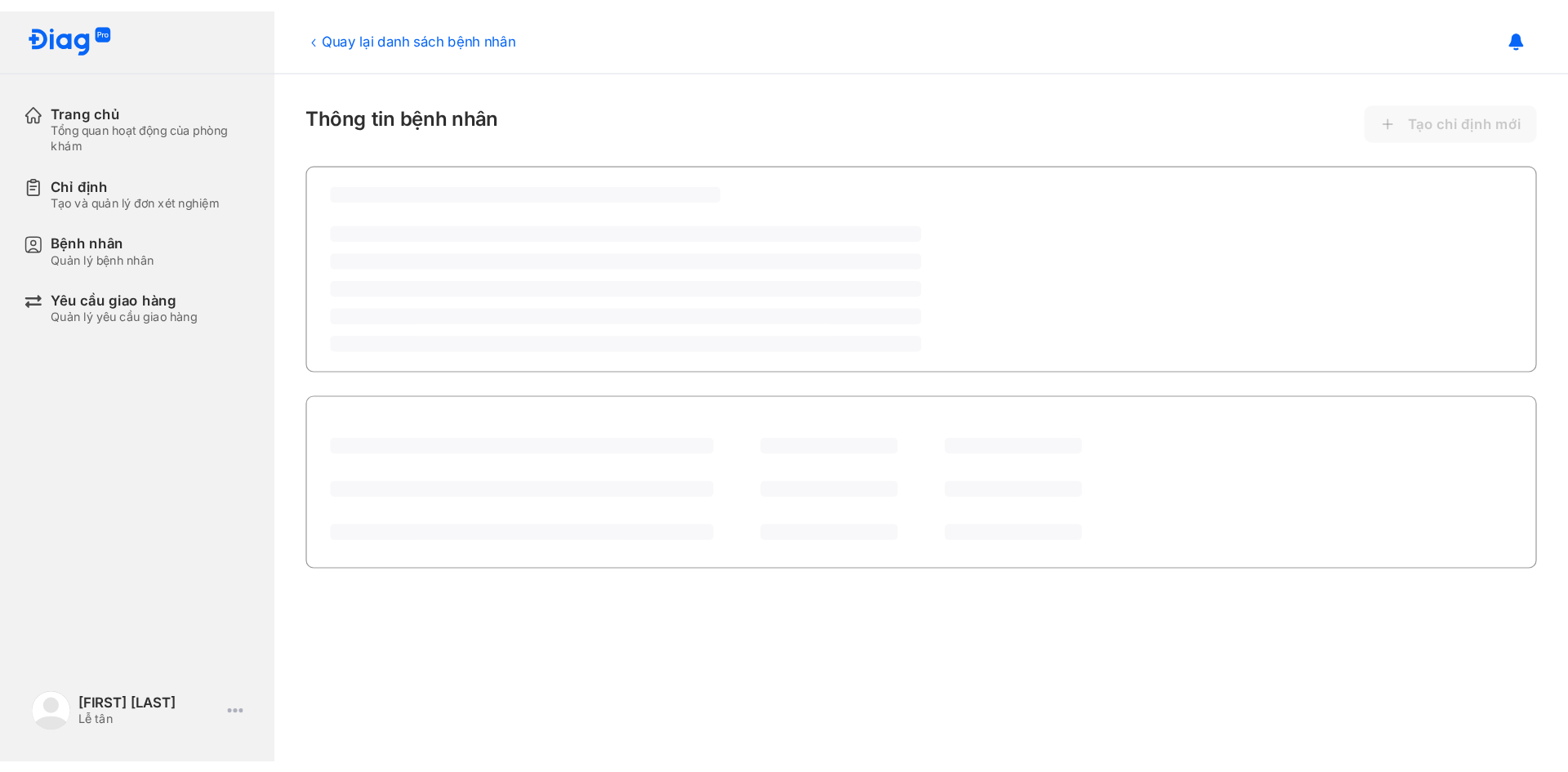 scroll, scrollTop: 0, scrollLeft: 0, axis: both 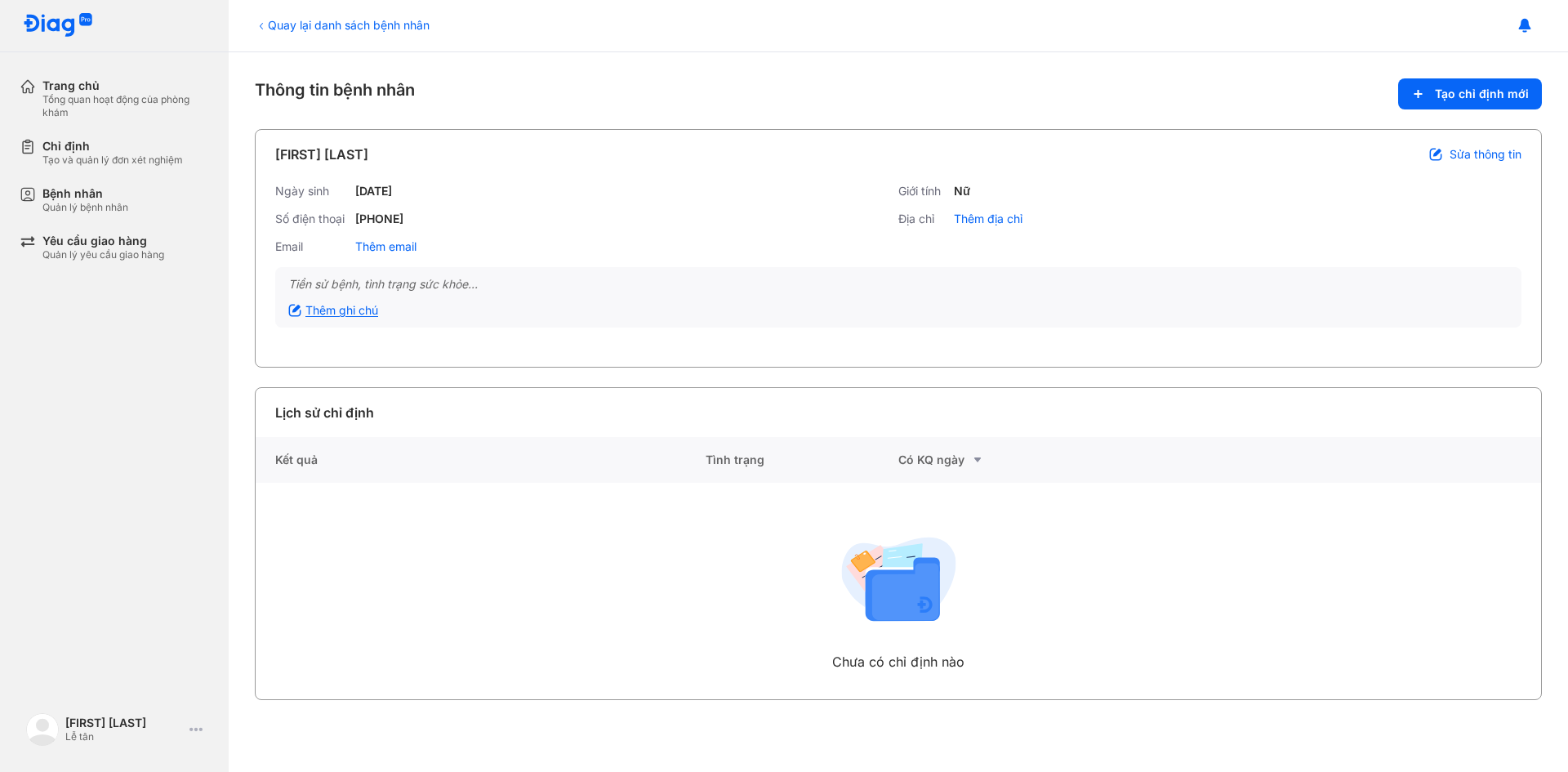 click on "Tiền sử bệnh, tình trạng sức khỏe...  Thêm ghi chú" at bounding box center [898, 297] 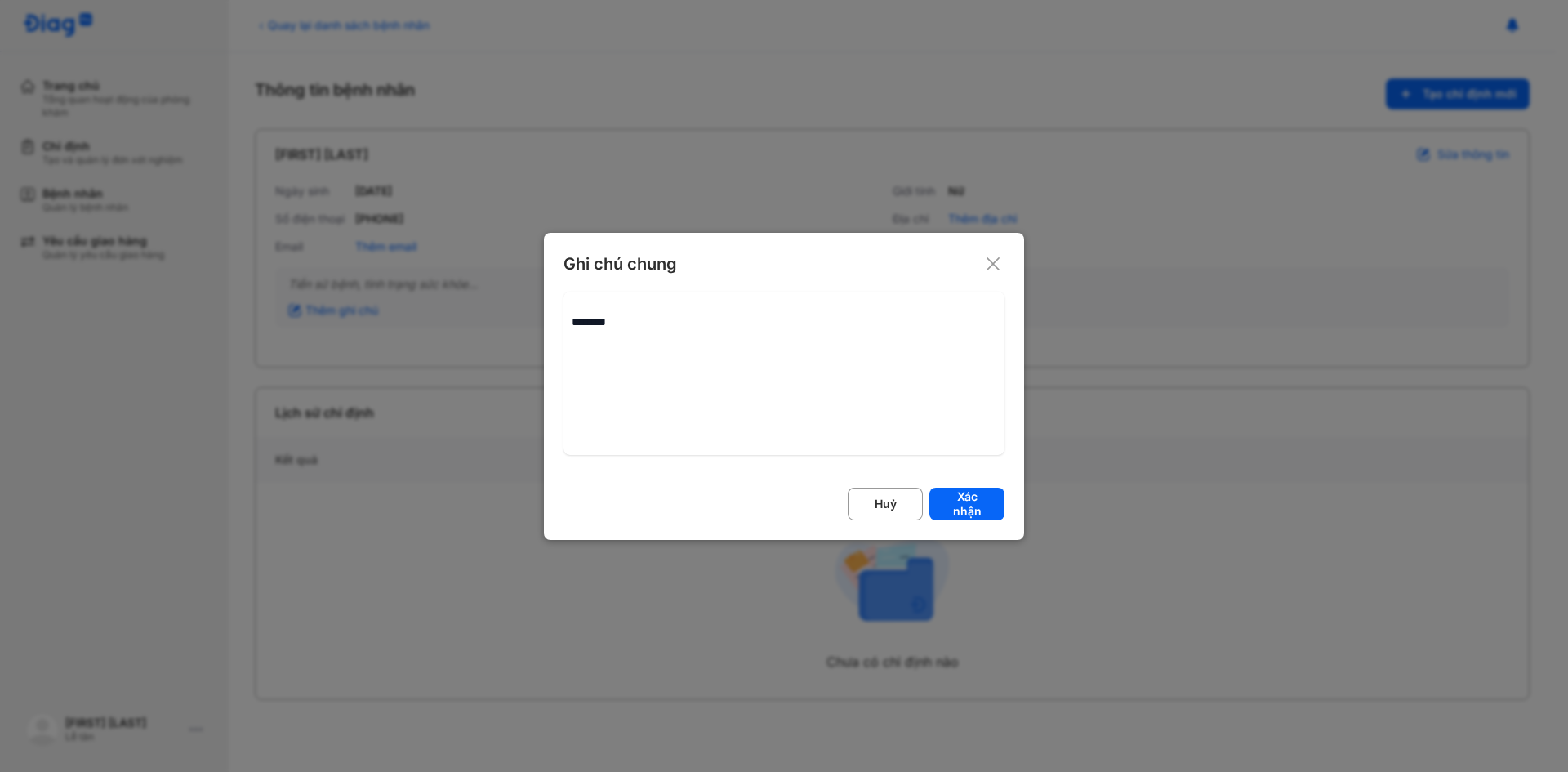 click 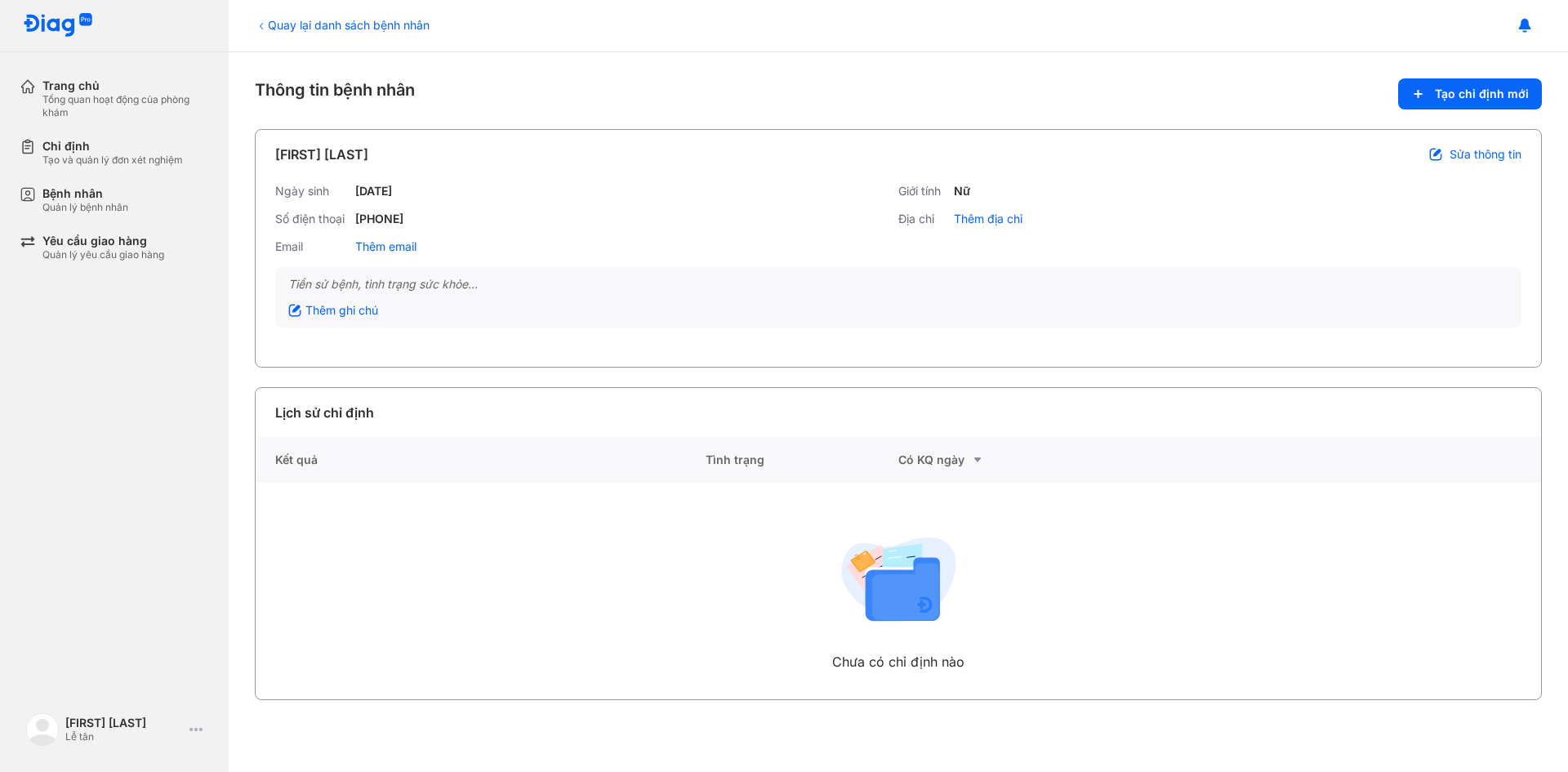 click on "Quay lại danh sách bệnh nhân" at bounding box center (342, 25) 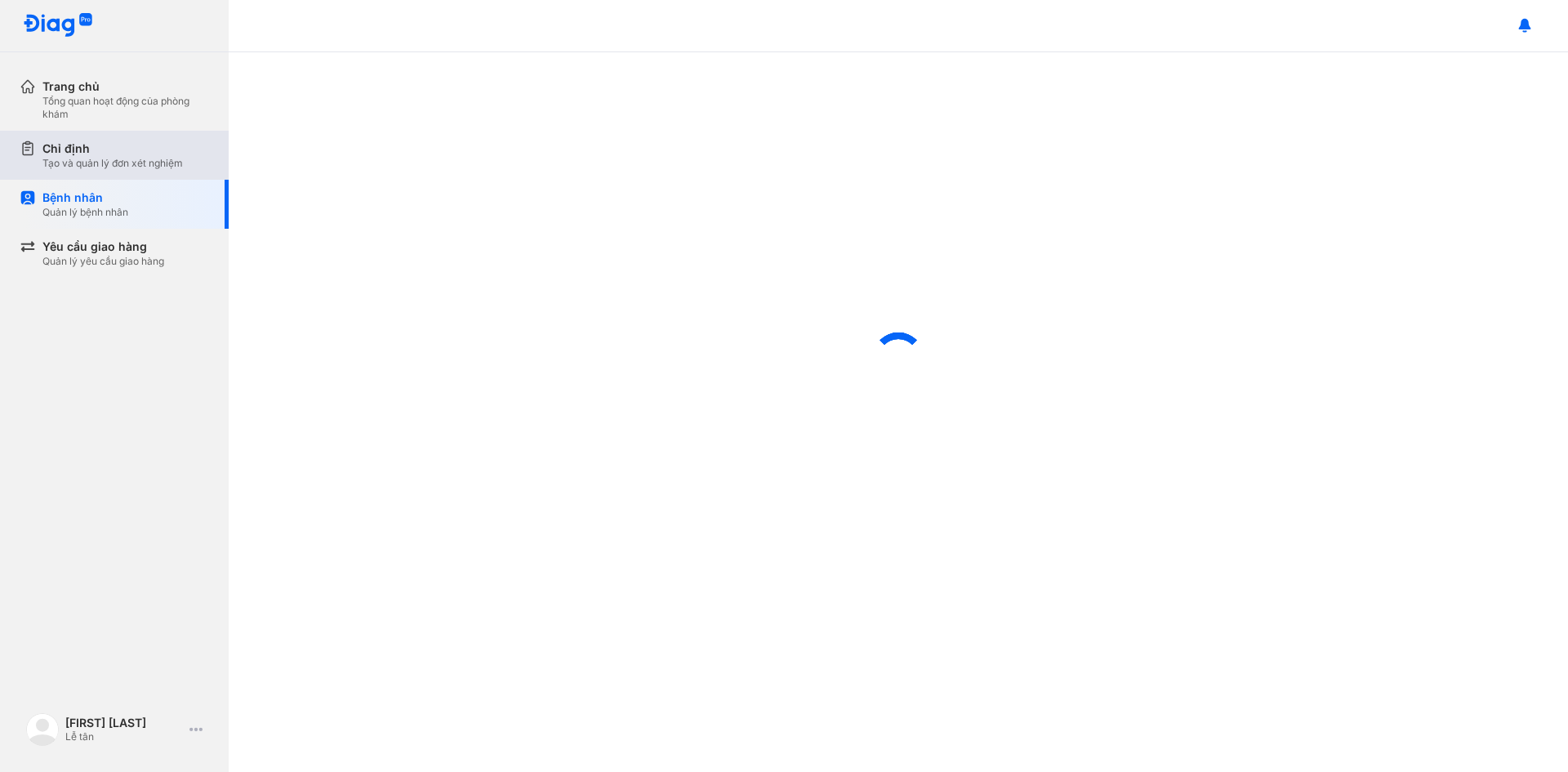 scroll, scrollTop: 0, scrollLeft: 0, axis: both 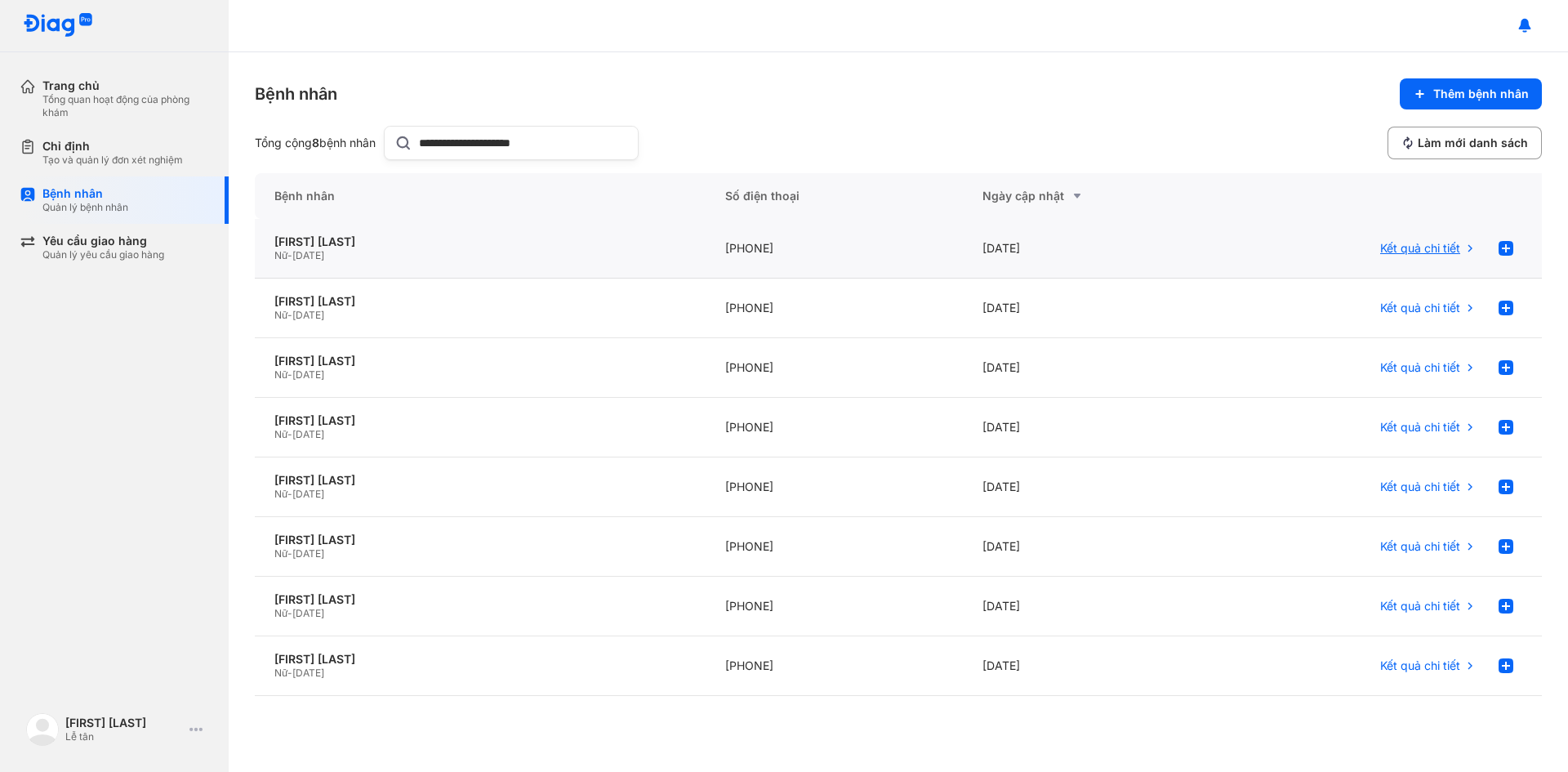 click on "Kết quả chi tiết" at bounding box center (1420, 248) 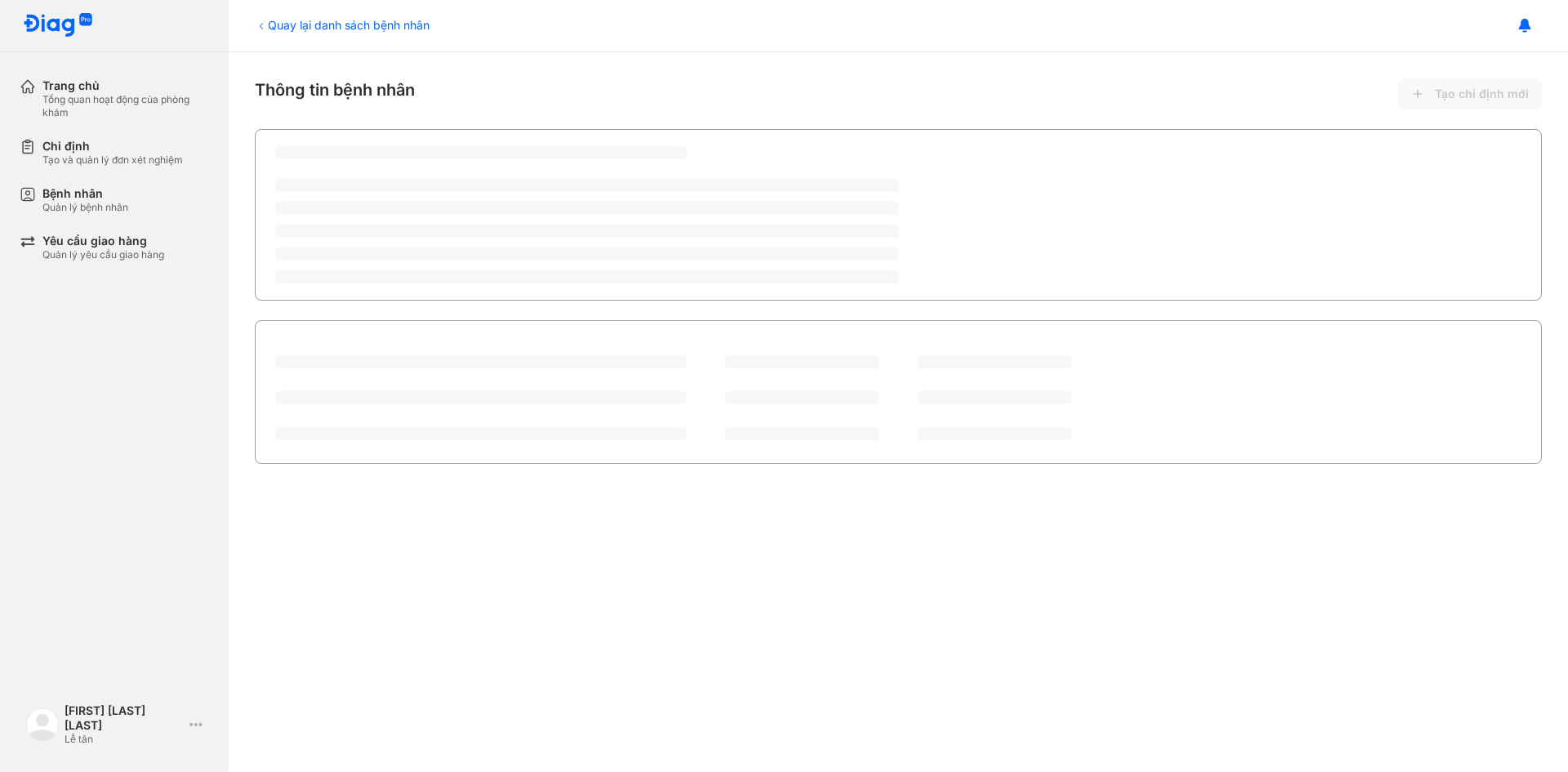 scroll, scrollTop: 0, scrollLeft: 0, axis: both 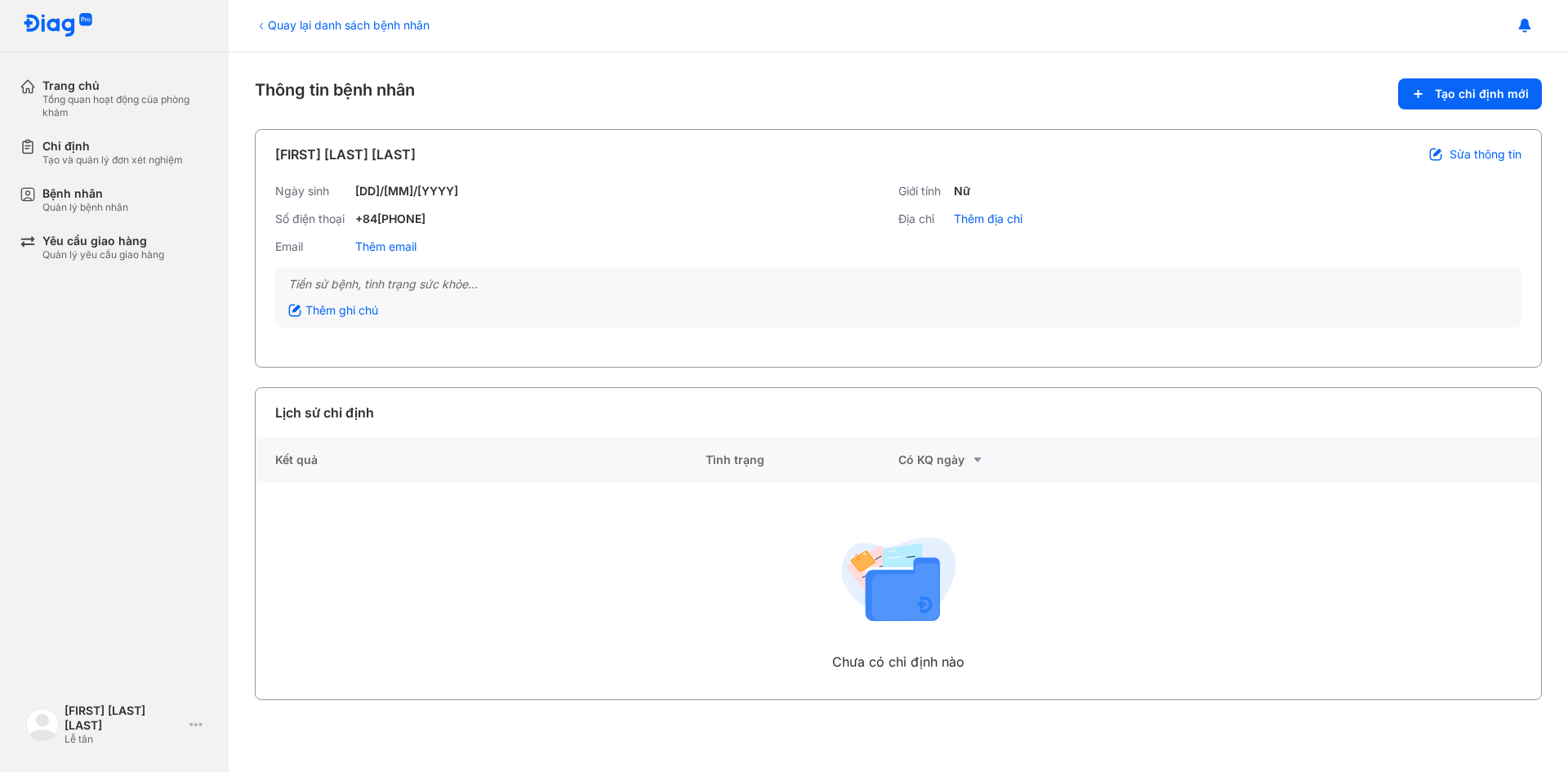 click on "Quay lại danh sách bệnh nhân" at bounding box center (342, 25) 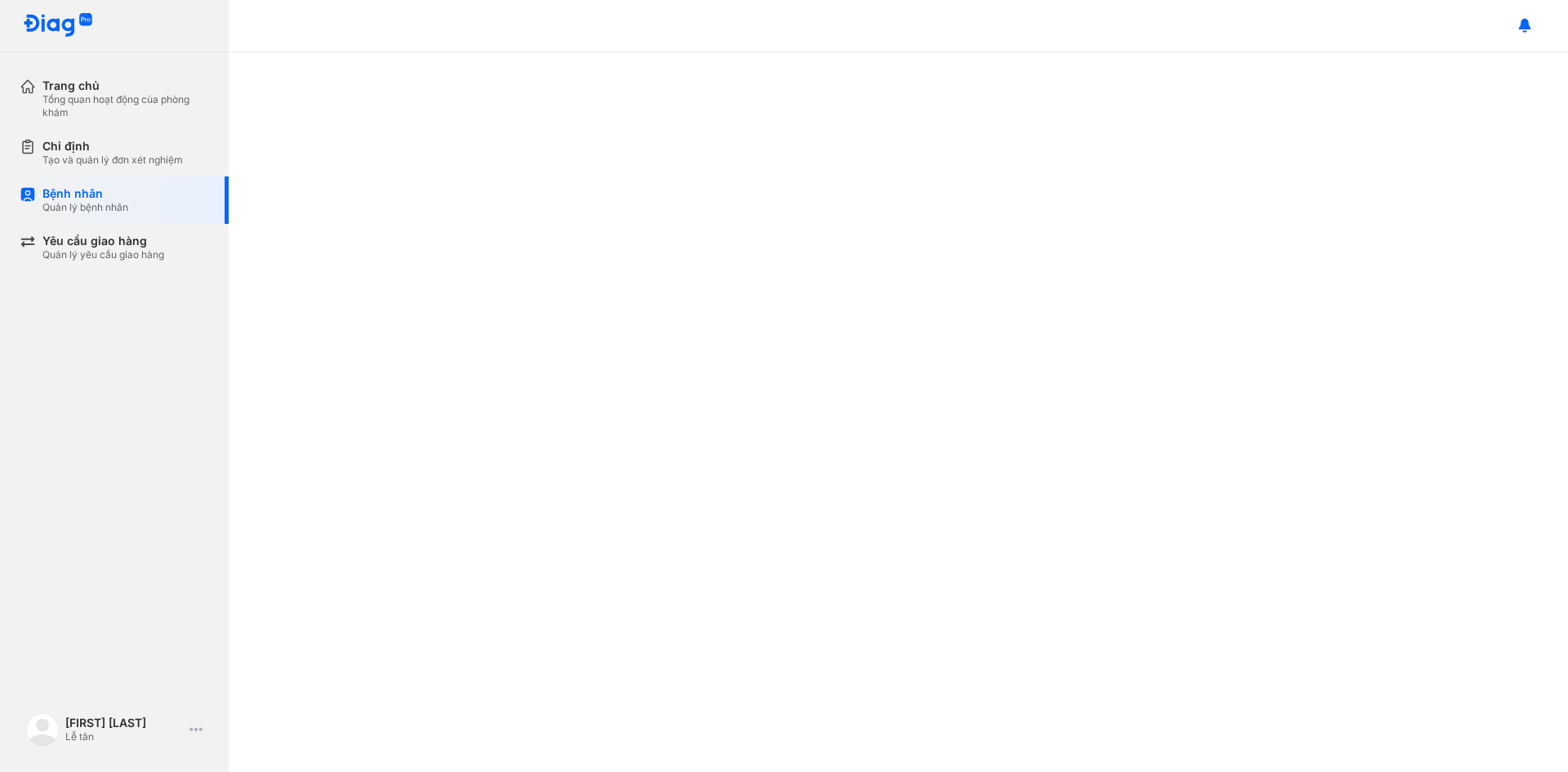 scroll, scrollTop: 0, scrollLeft: 0, axis: both 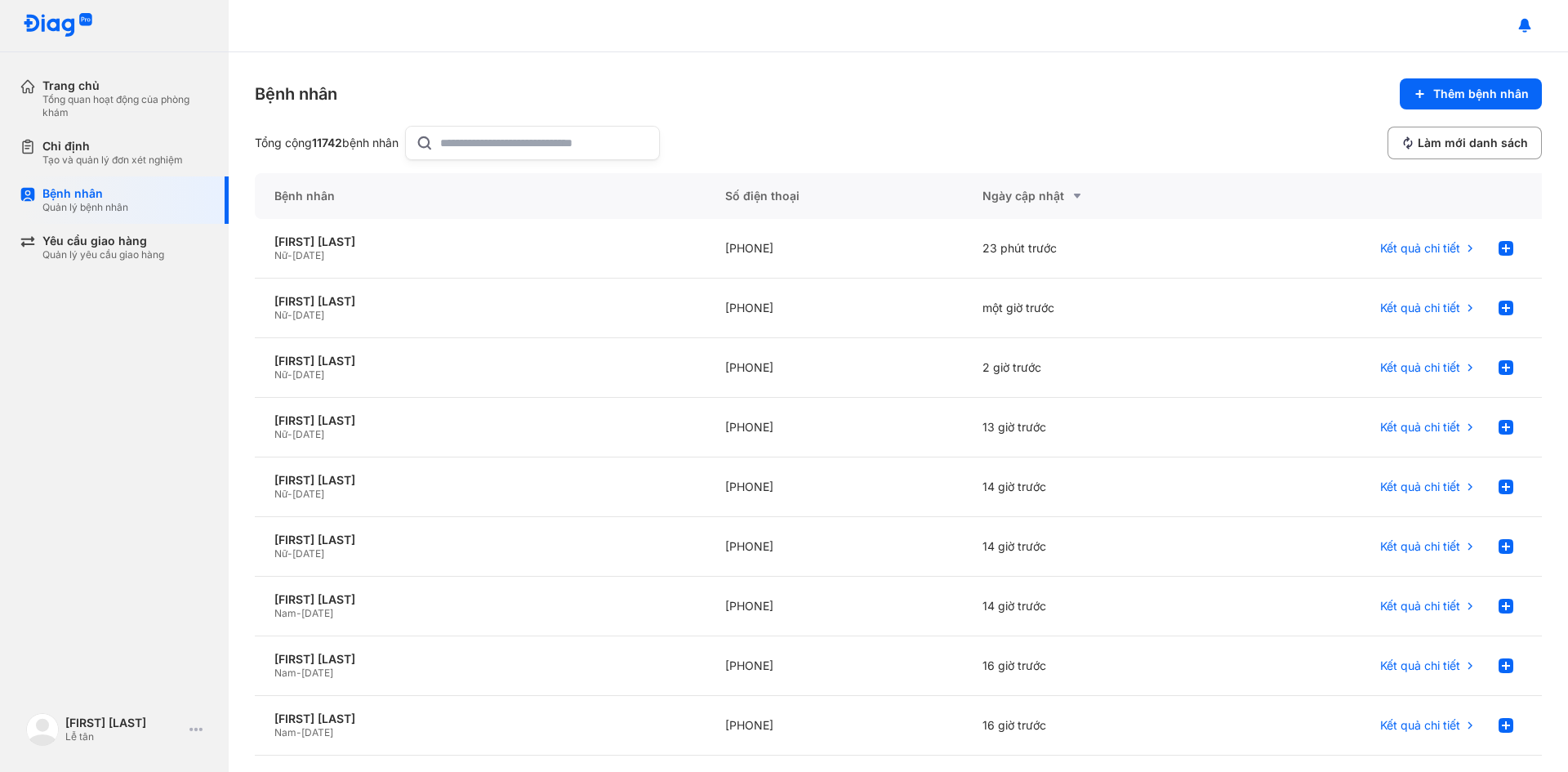 click 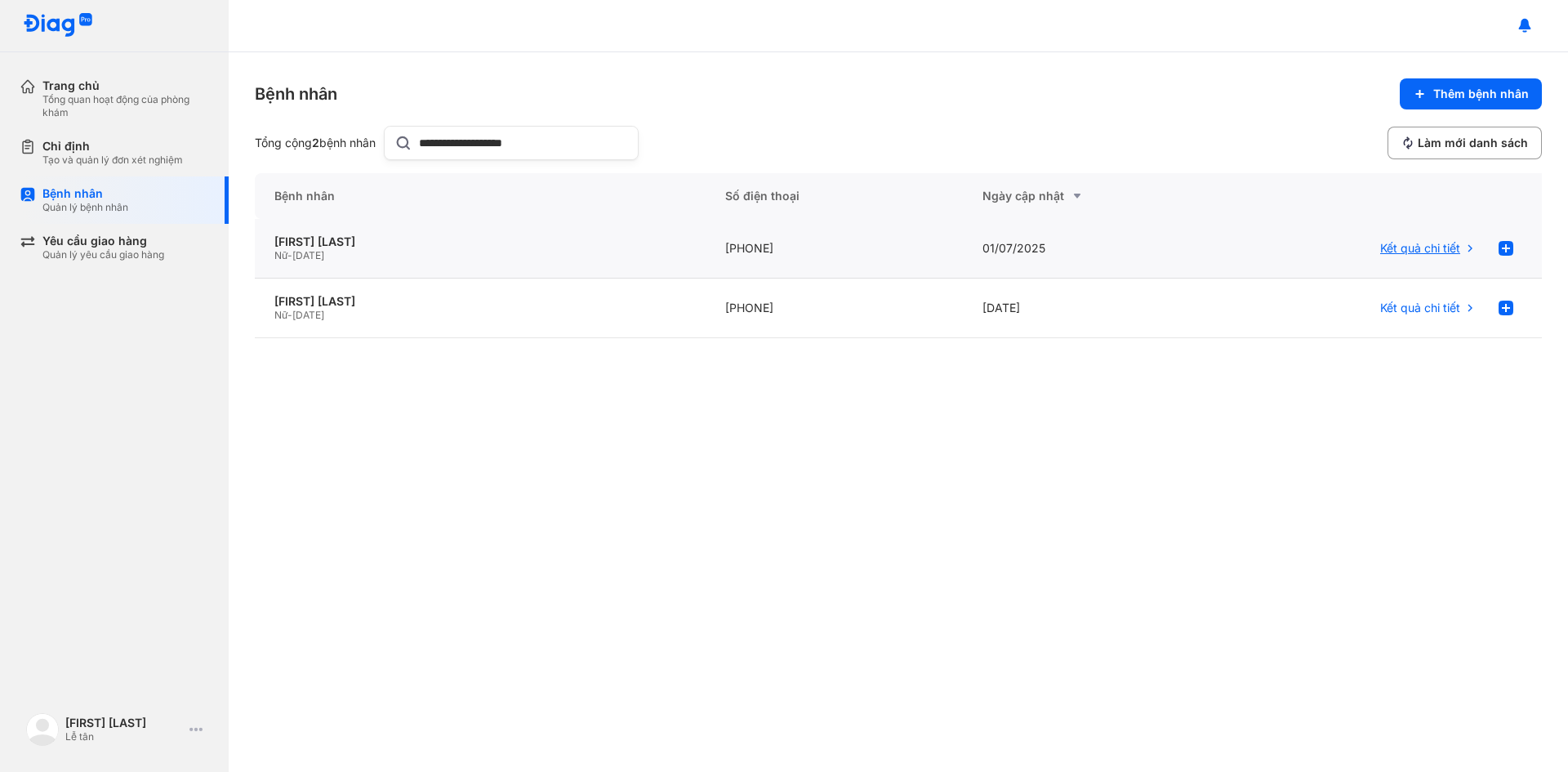 type on "**********" 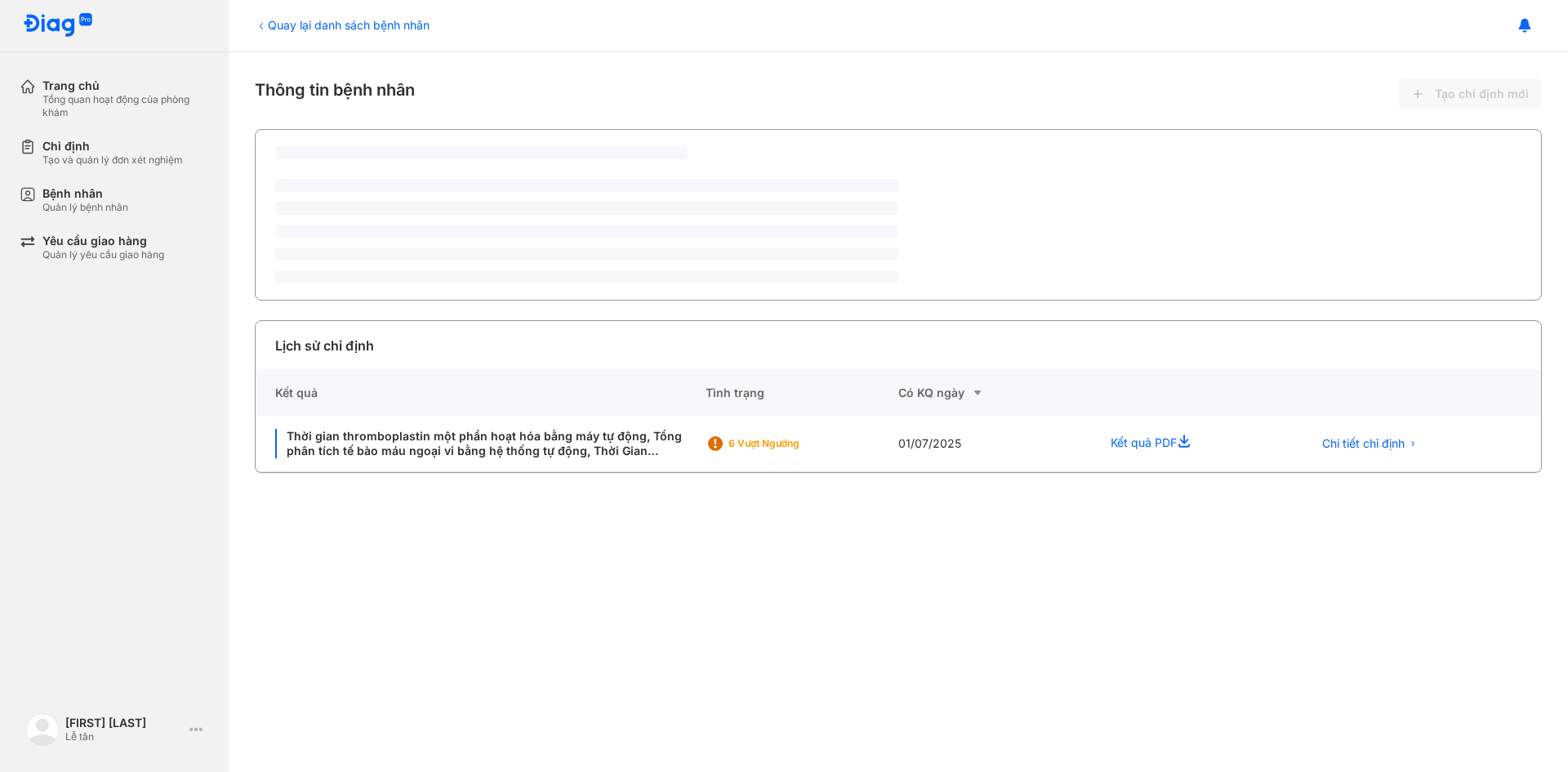 scroll, scrollTop: 0, scrollLeft: 0, axis: both 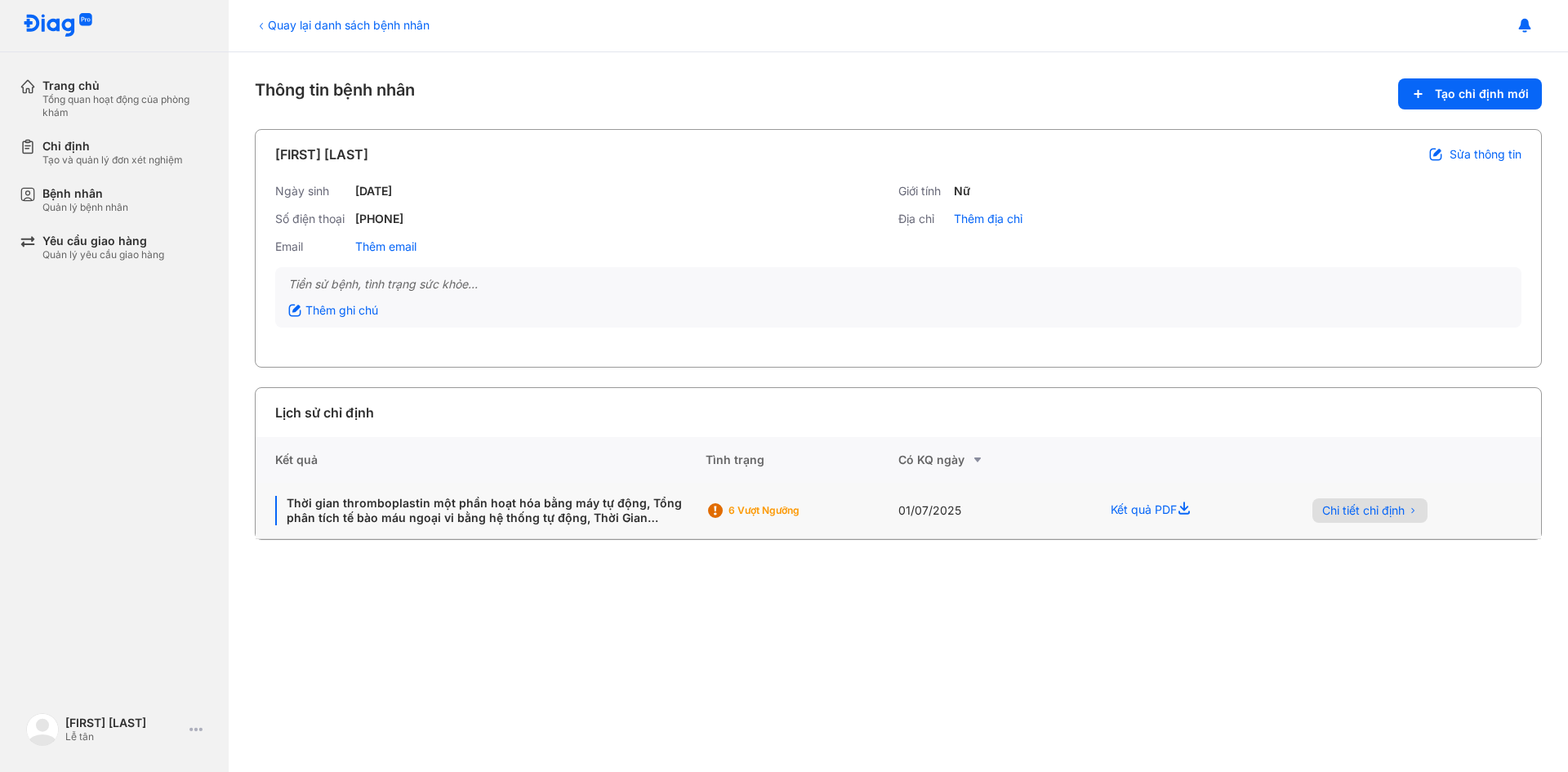 click on "Chi tiết chỉ định" 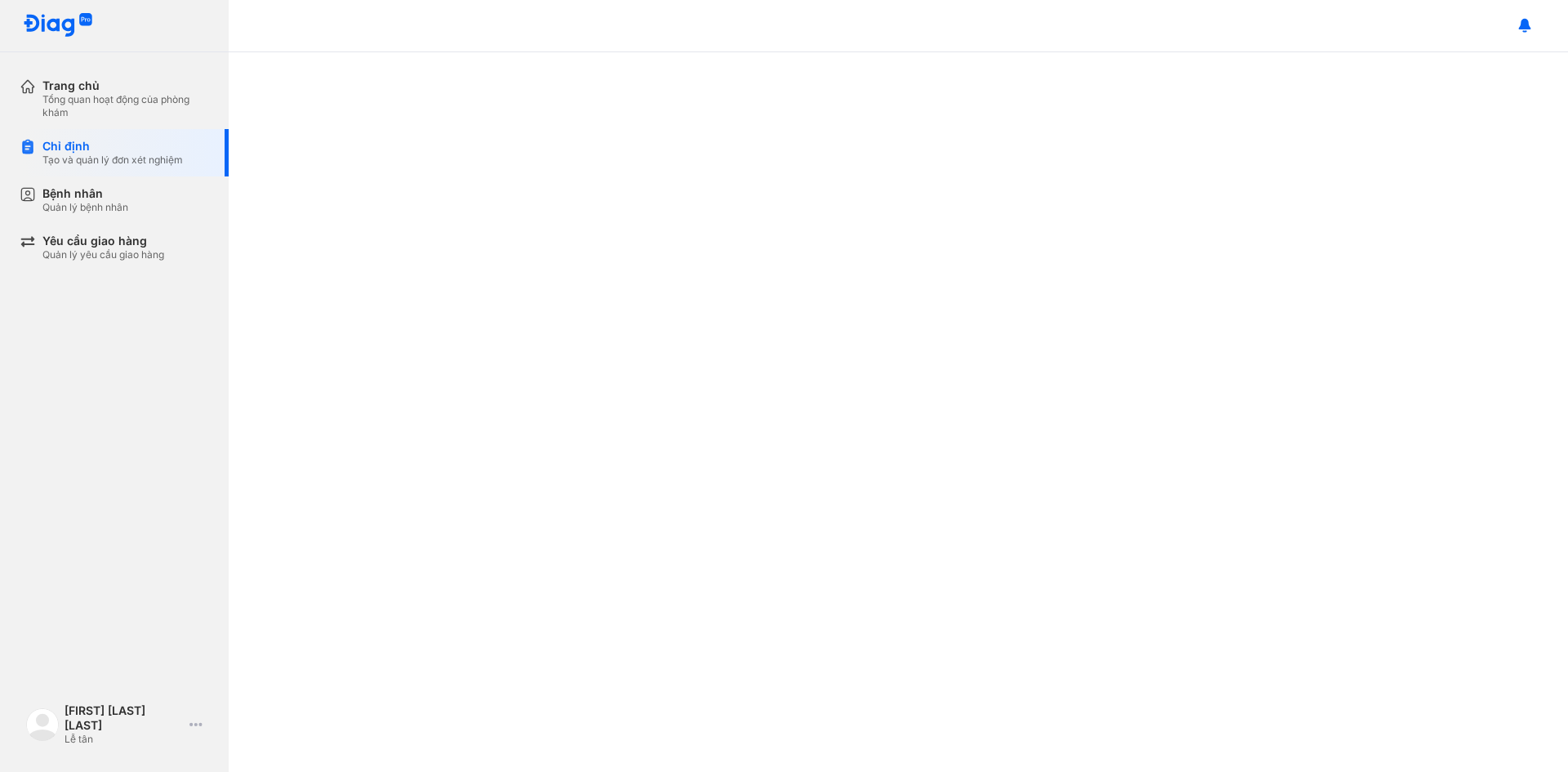 scroll, scrollTop: 0, scrollLeft: 0, axis: both 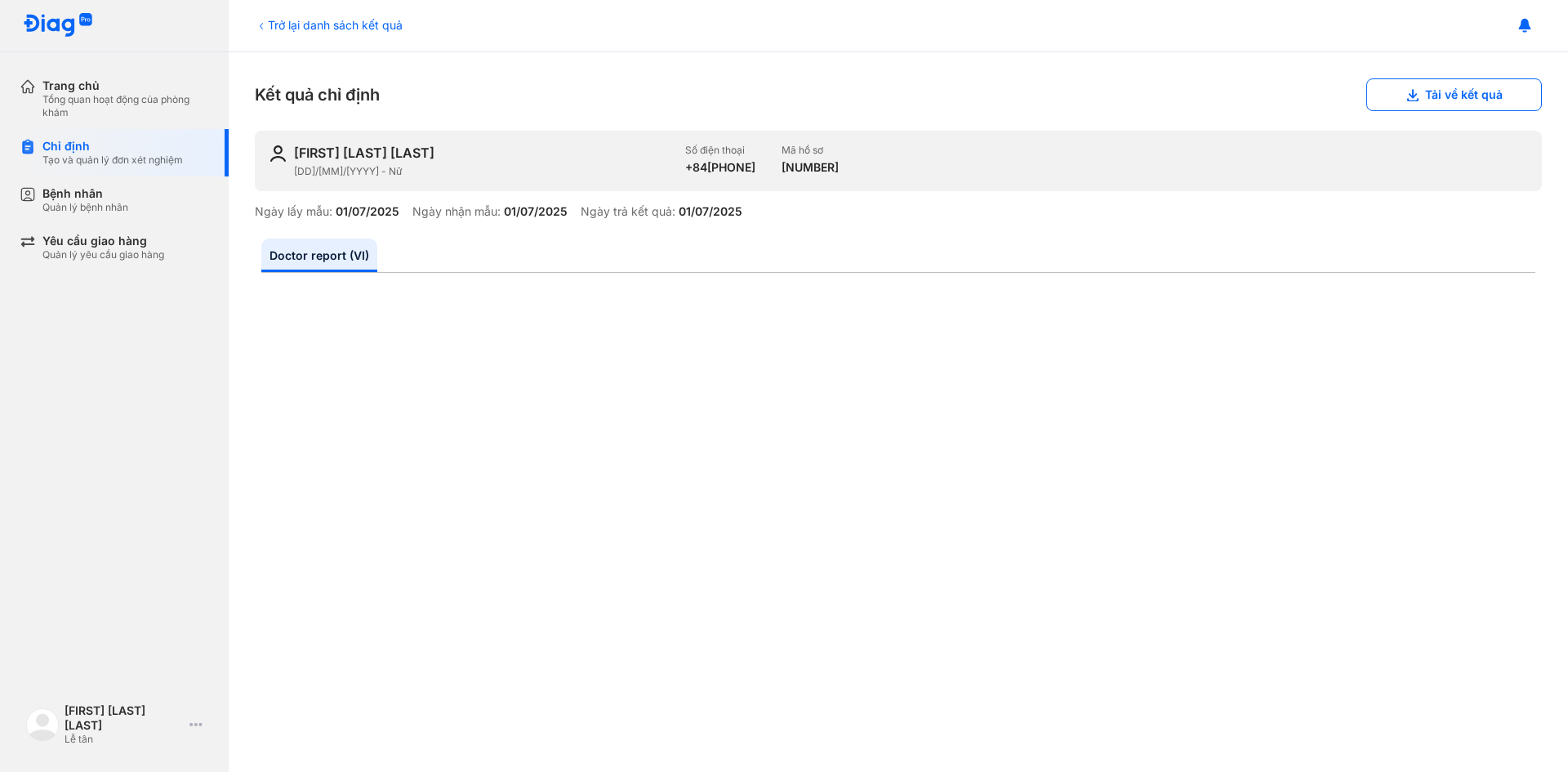 click on "Trở lại danh sách kết quả" at bounding box center (328, 25) 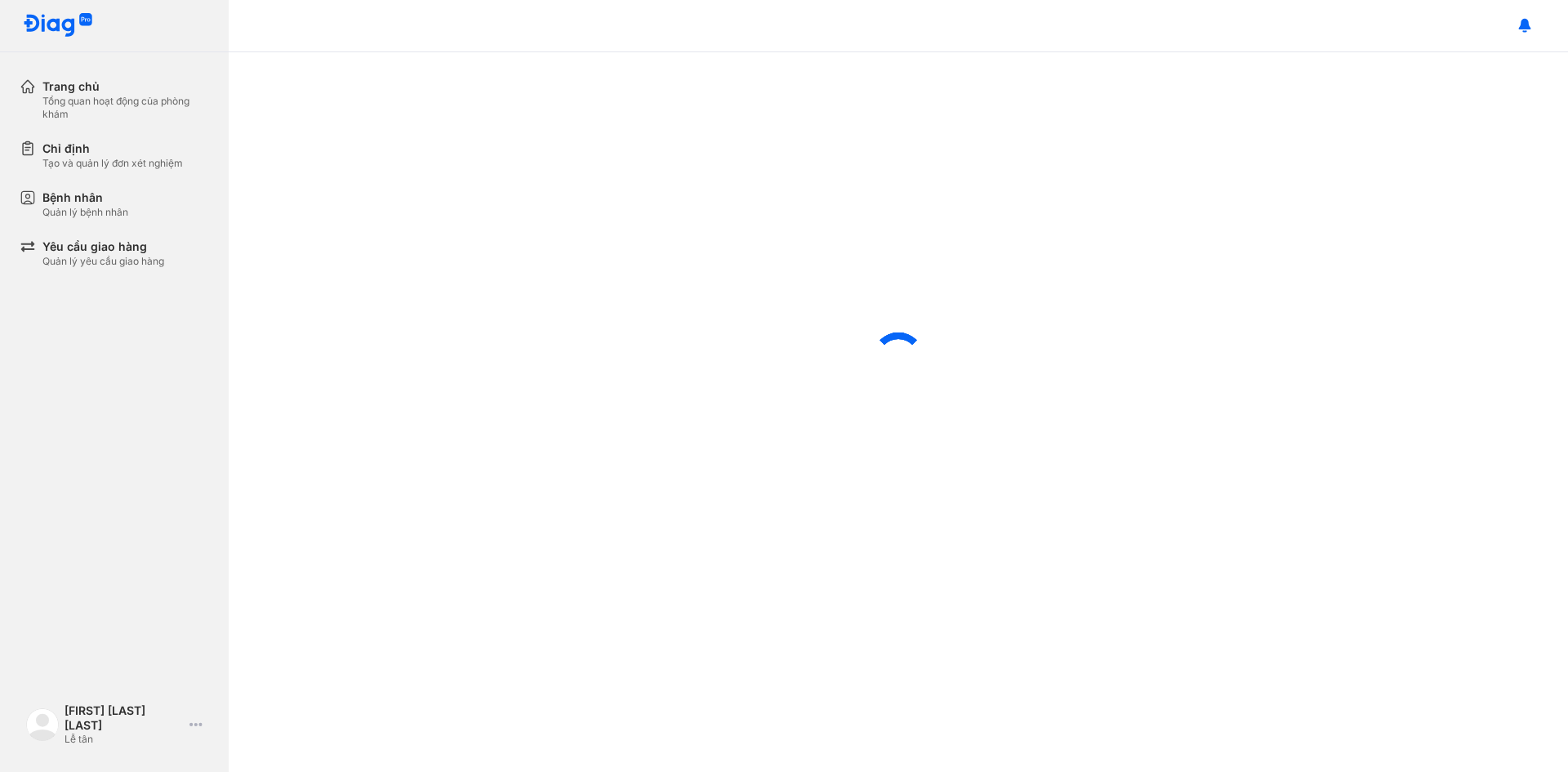 scroll, scrollTop: 0, scrollLeft: 0, axis: both 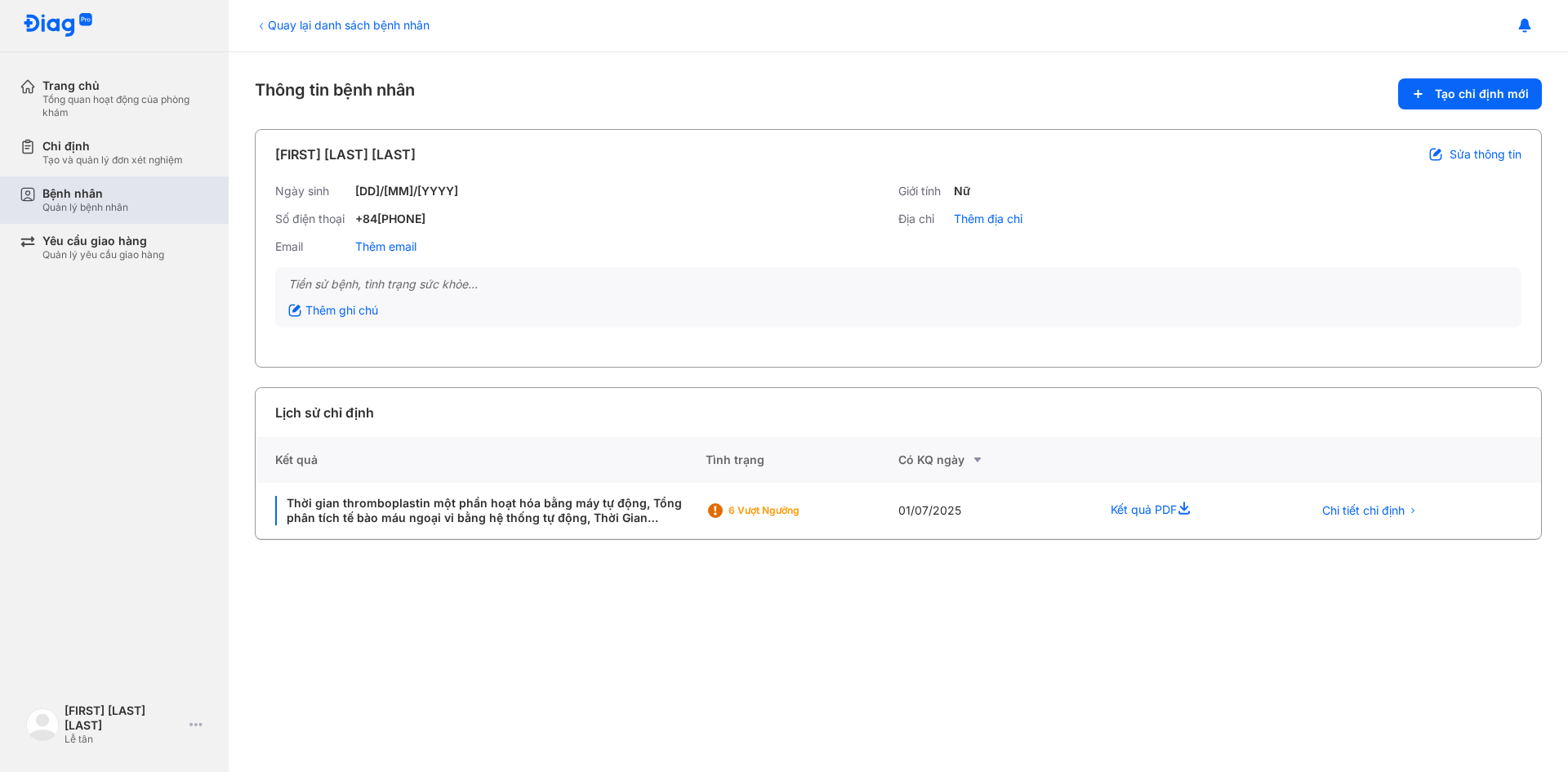 click on "Bệnh nhân" at bounding box center (85, 194) 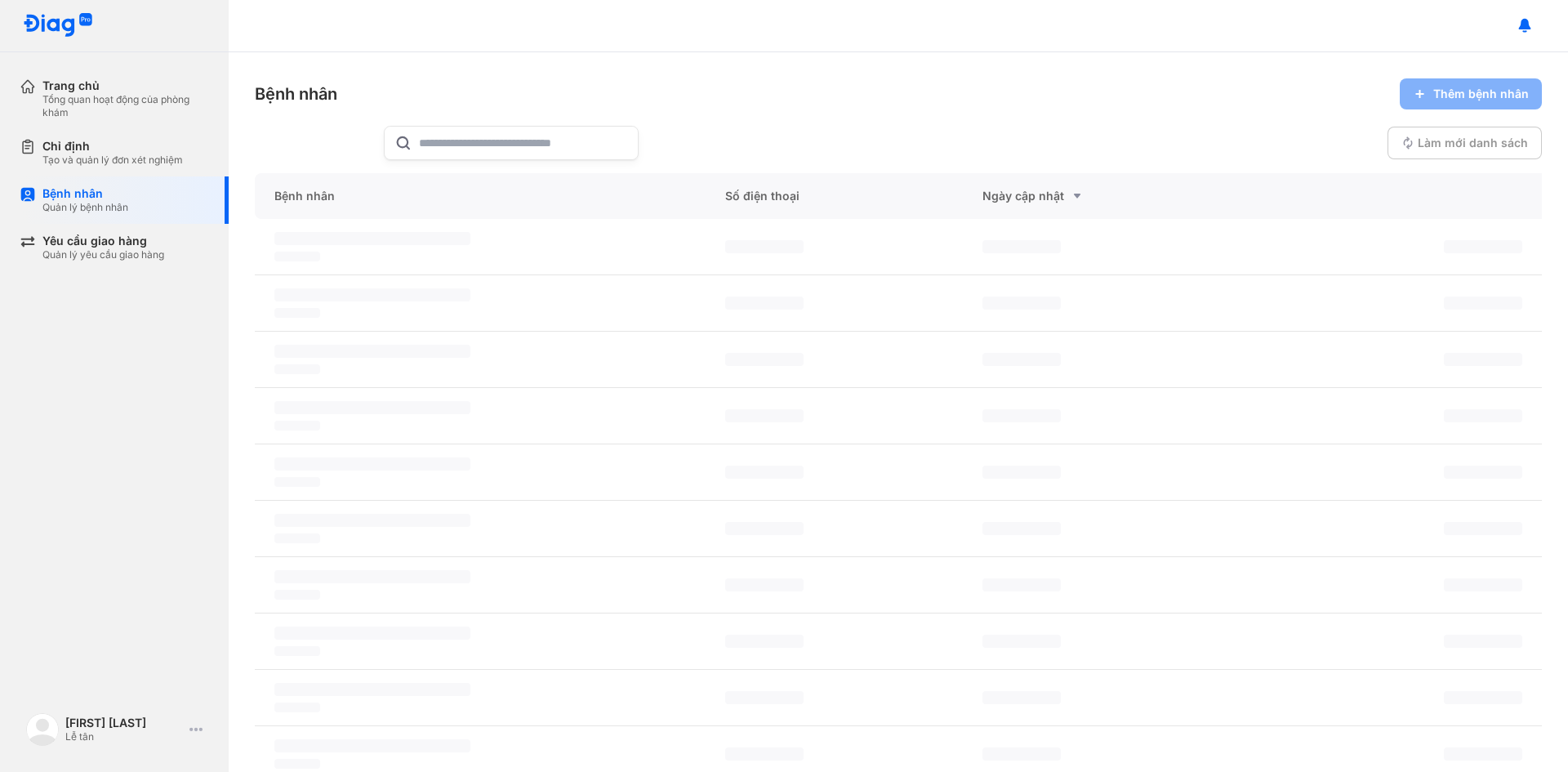 scroll, scrollTop: 0, scrollLeft: 0, axis: both 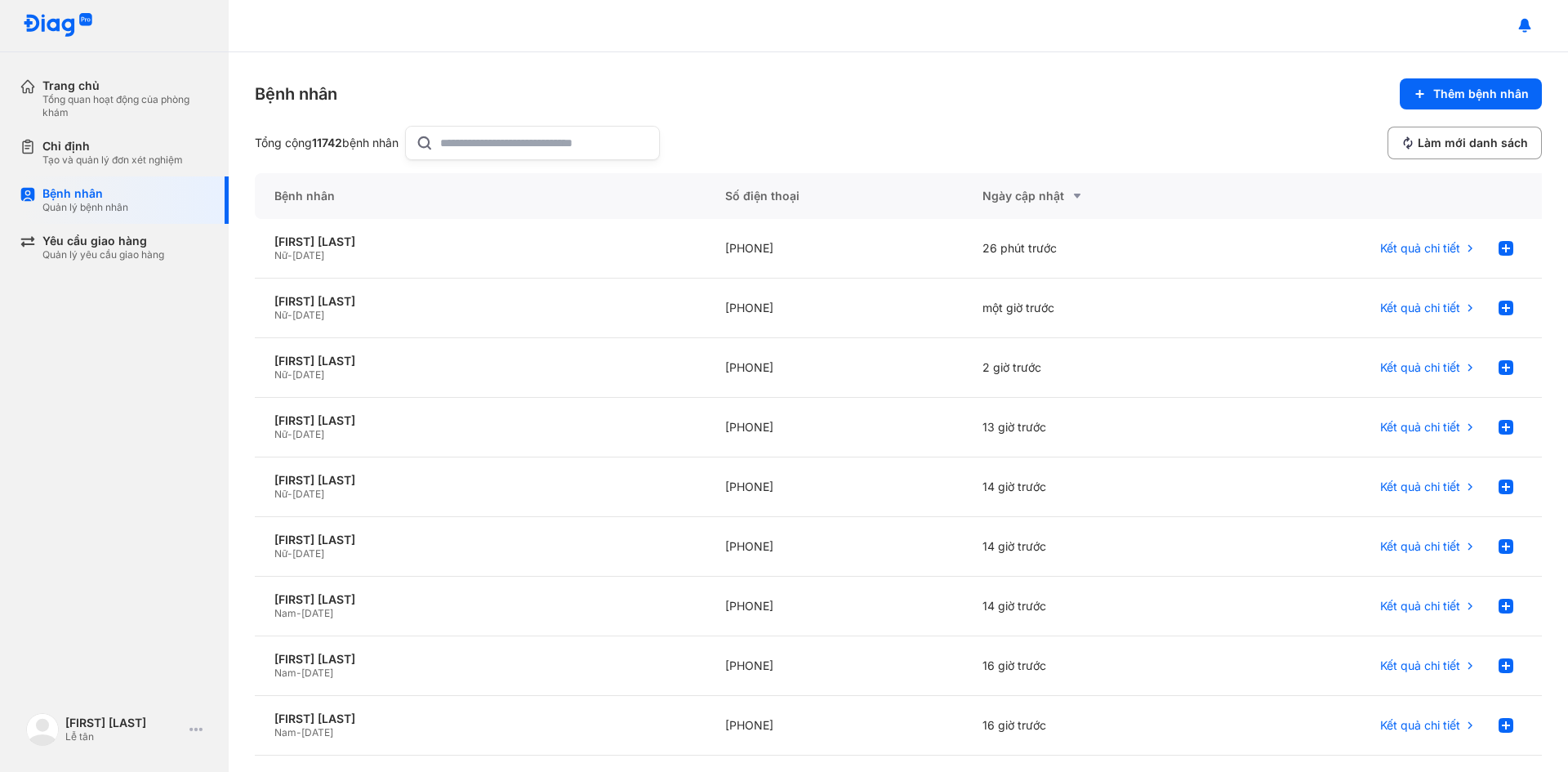 click 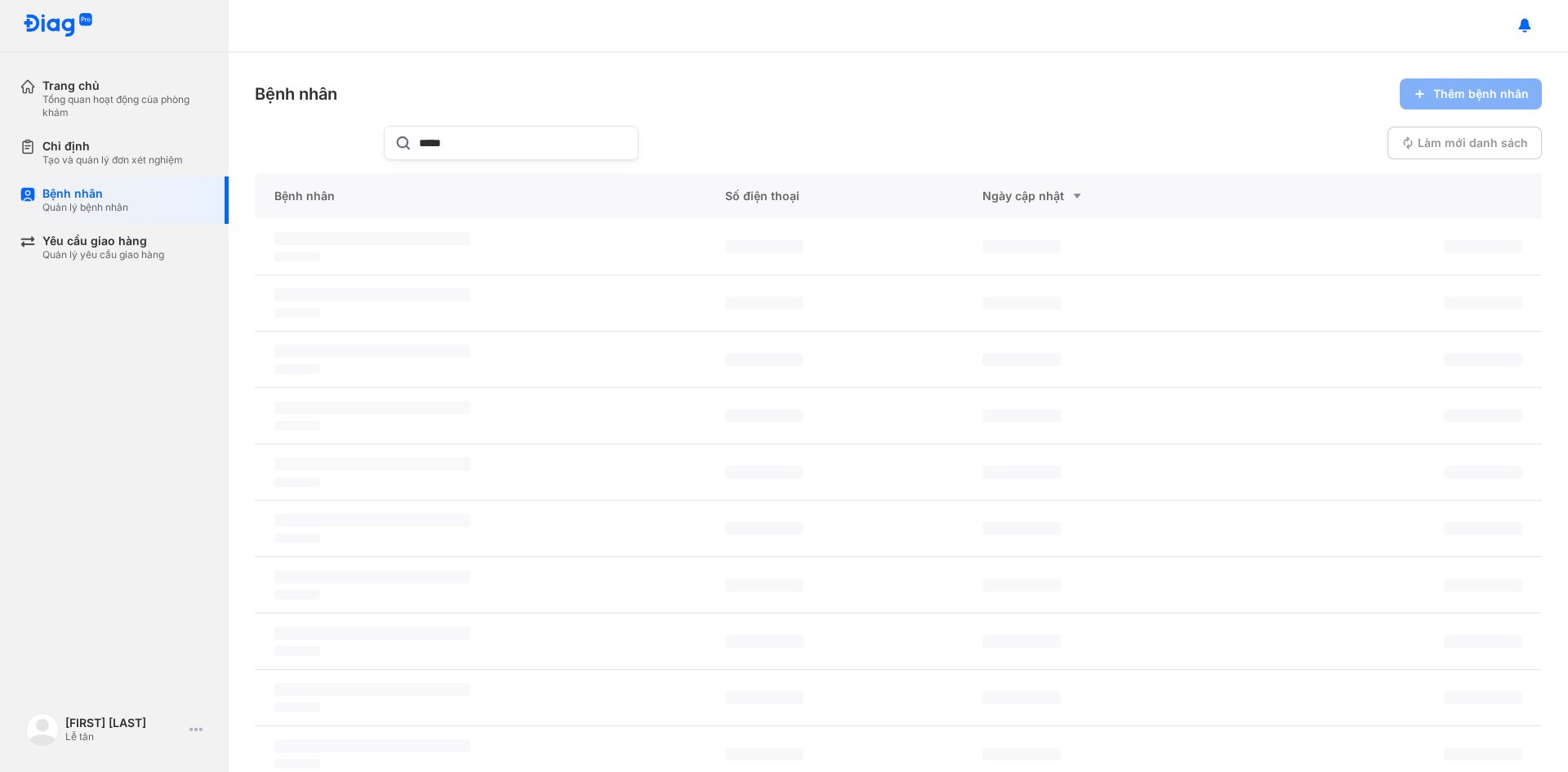 drag, startPoint x: 471, startPoint y: 144, endPoint x: 398, endPoint y: 167, distance: 76.537572 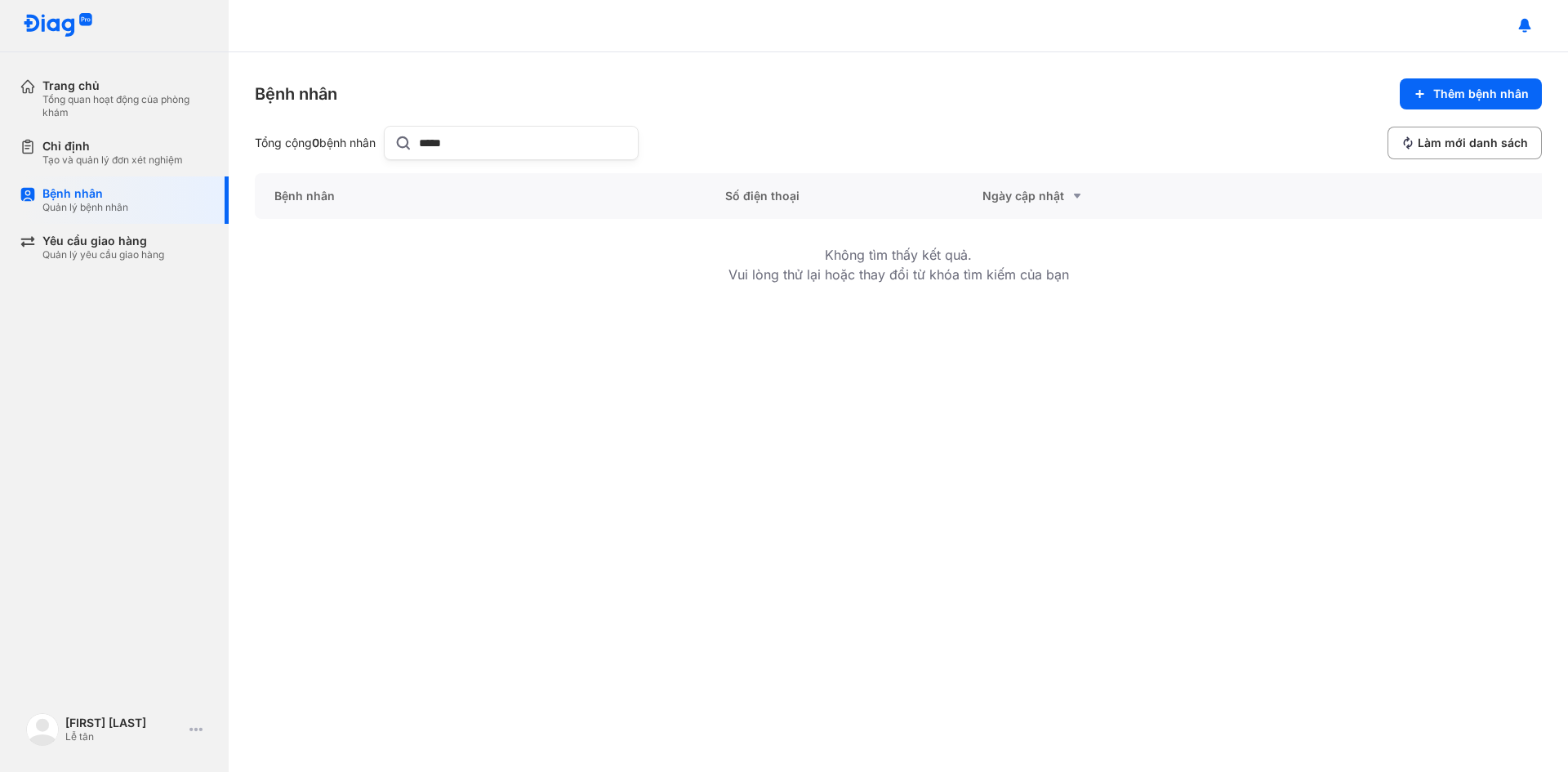 paste on "**********" 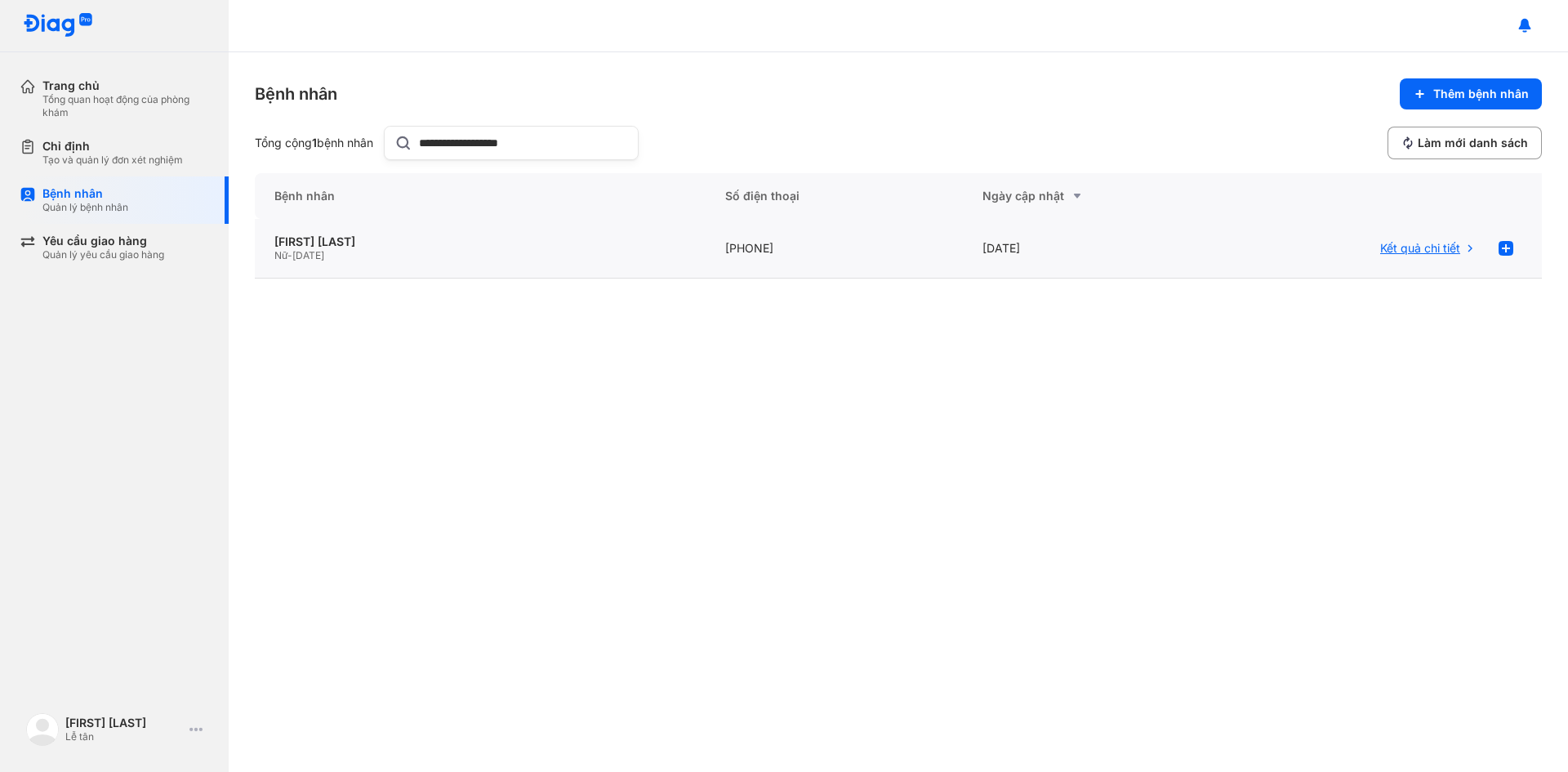 type on "**********" 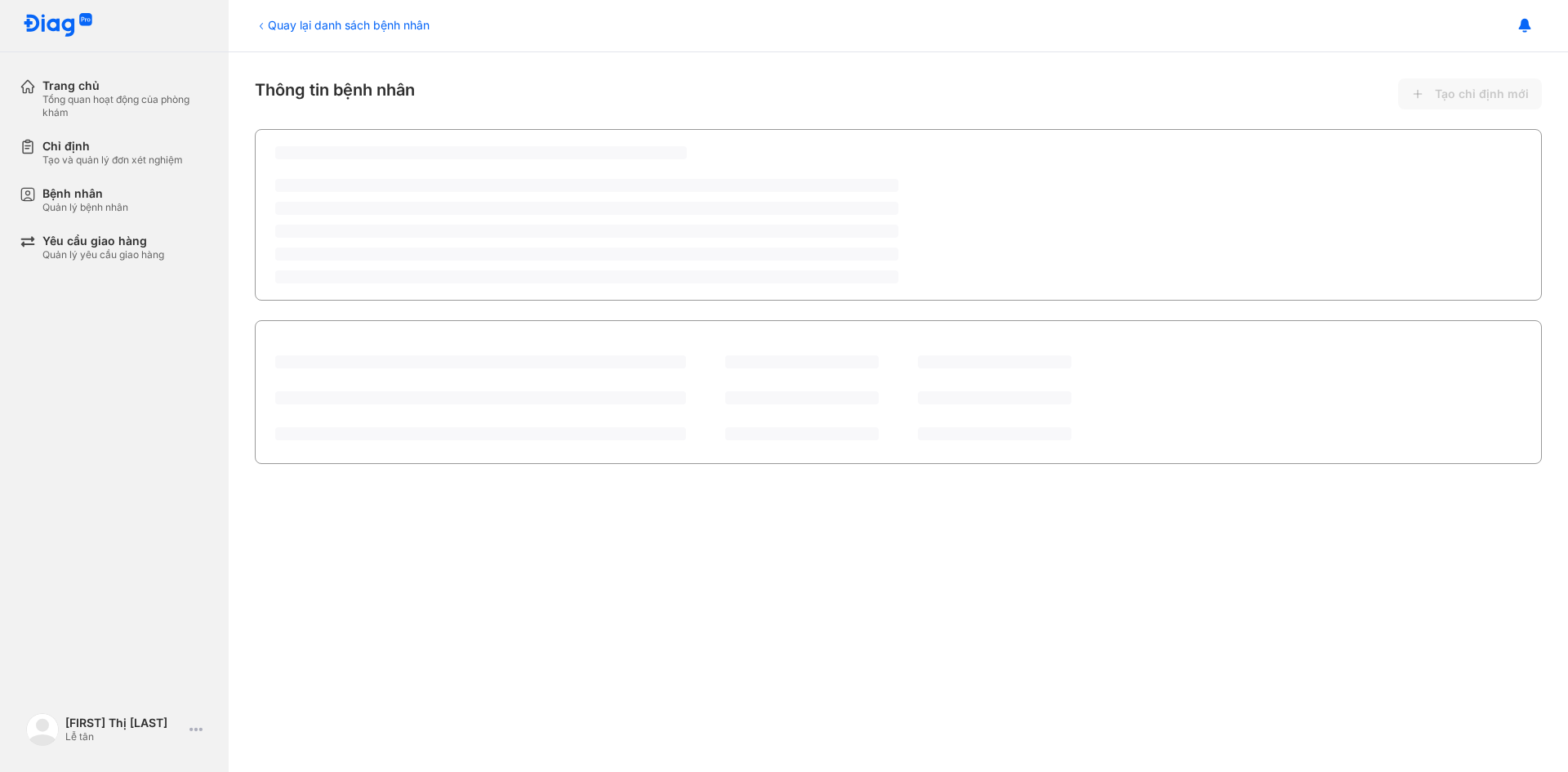scroll, scrollTop: 0, scrollLeft: 0, axis: both 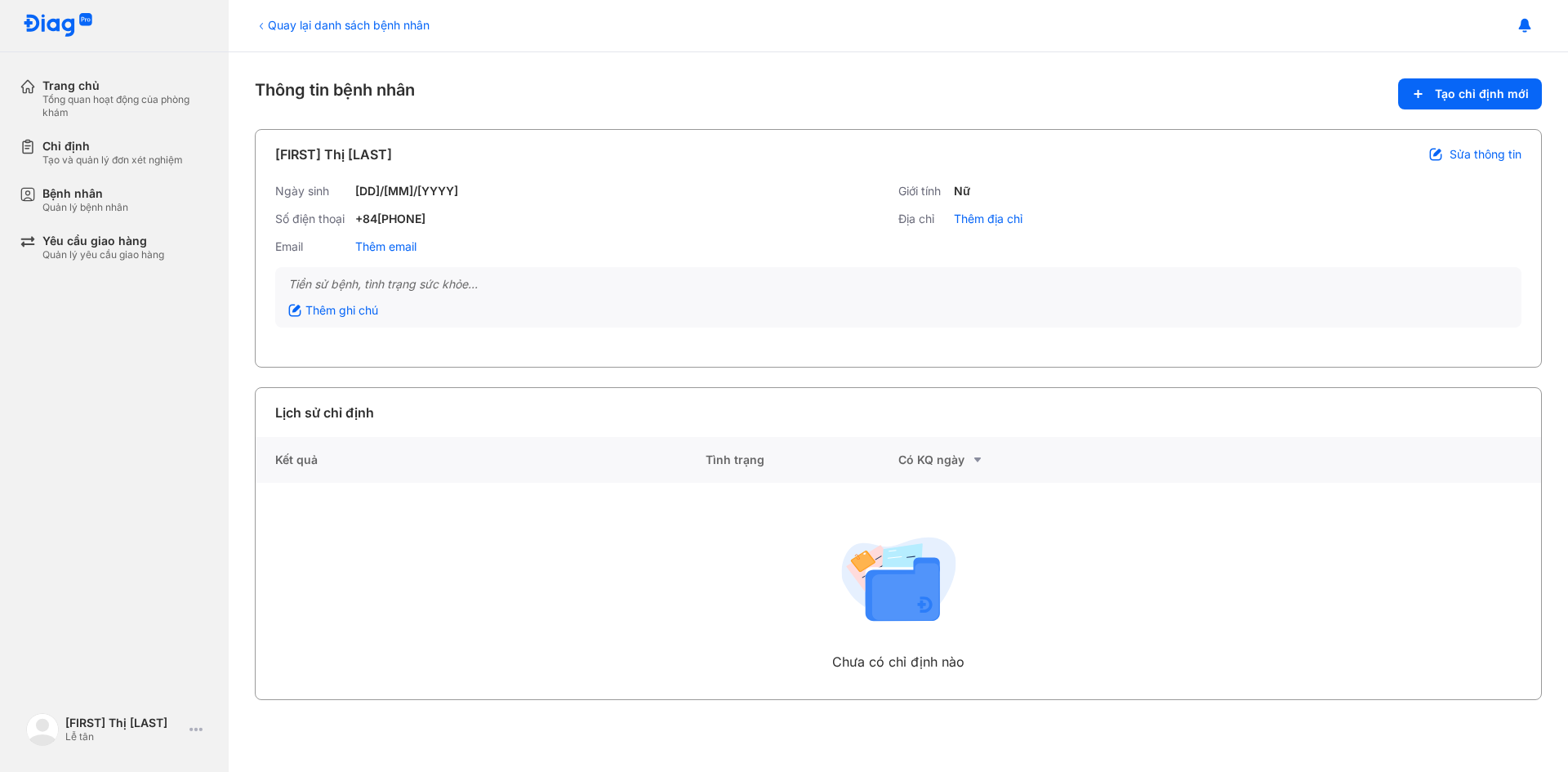 click on "Quay lại danh sách bệnh nhân" at bounding box center [342, 25] 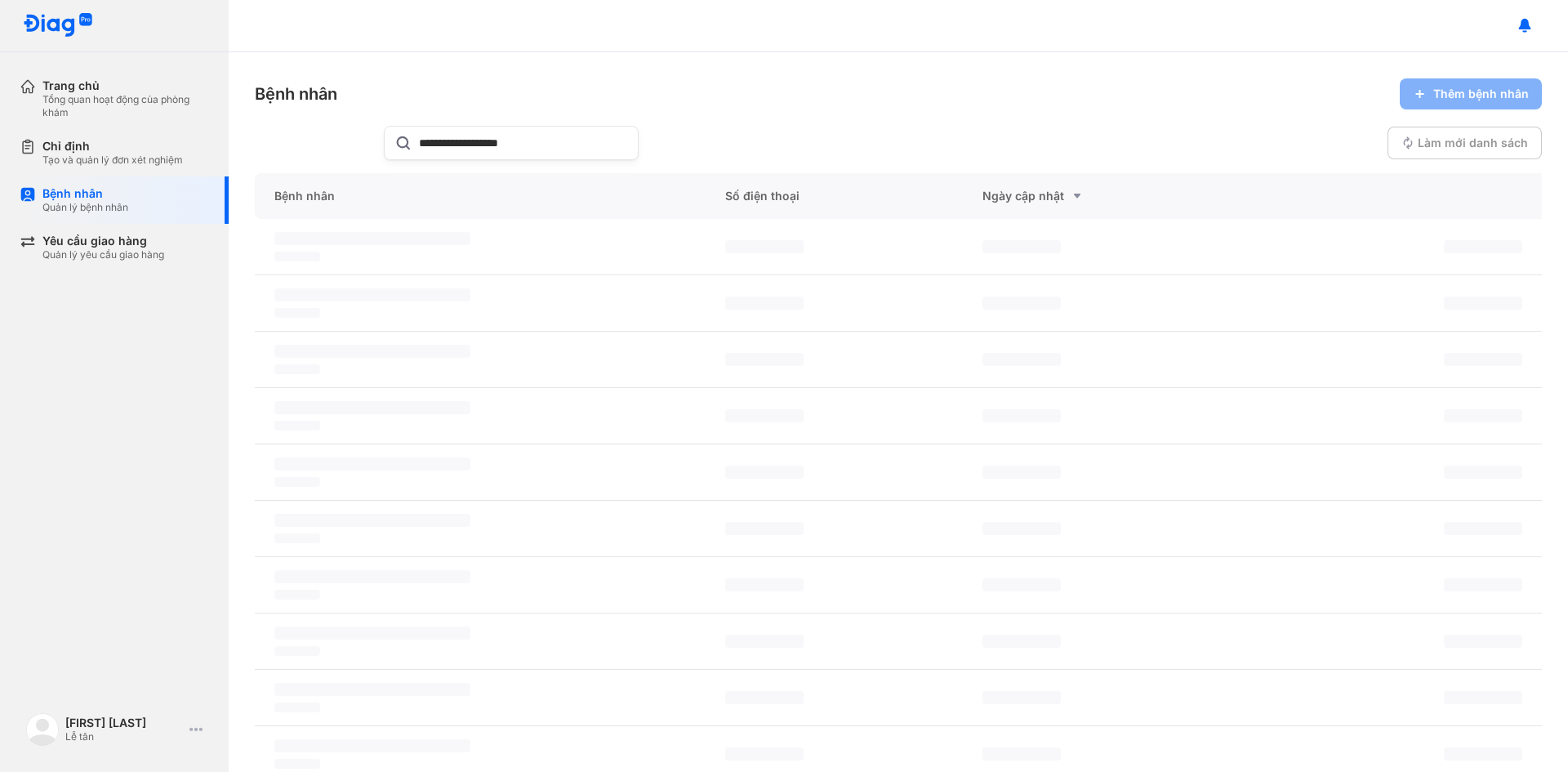 scroll, scrollTop: 0, scrollLeft: 0, axis: both 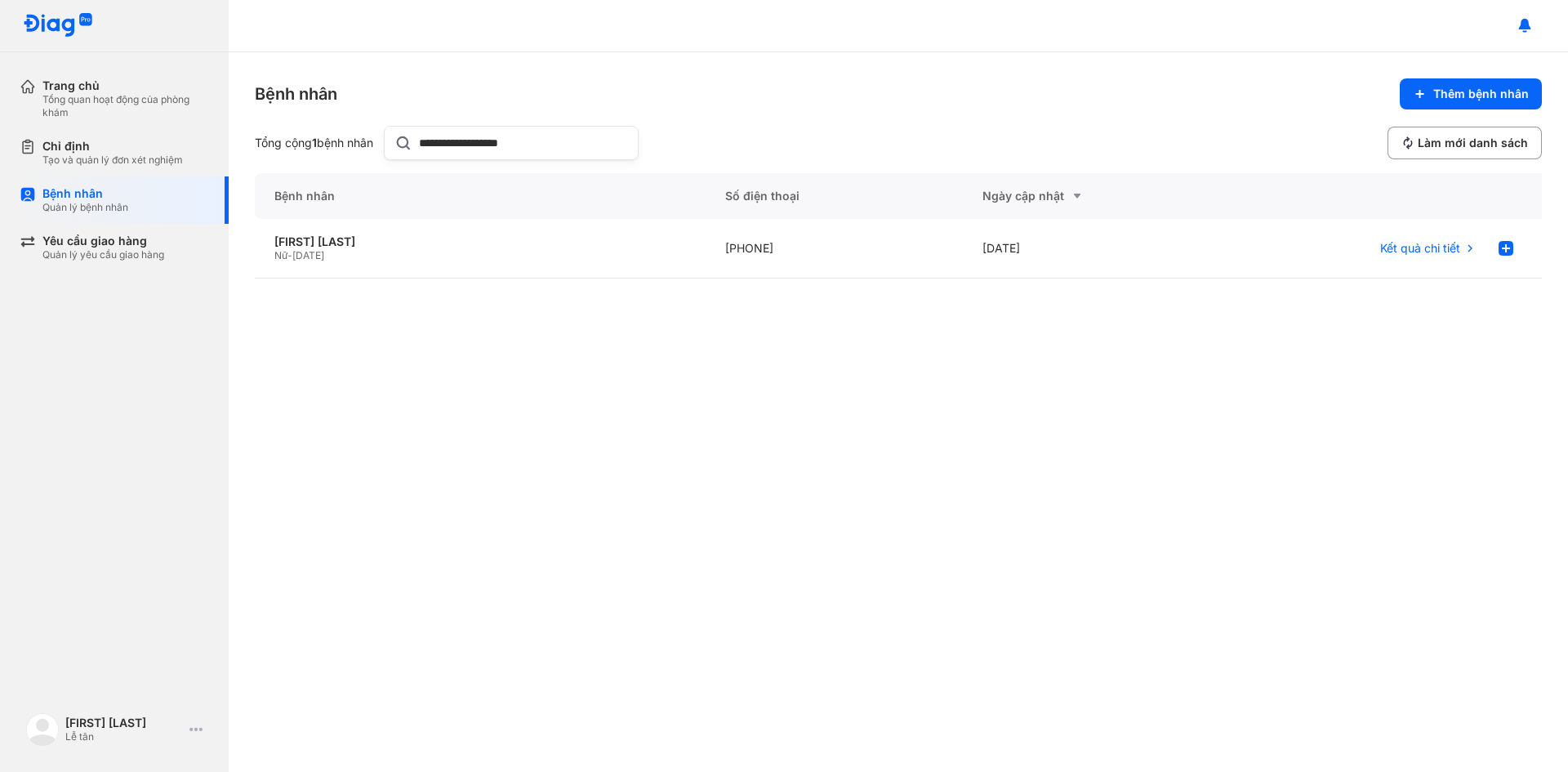 drag, startPoint x: 546, startPoint y: 147, endPoint x: 335, endPoint y: 157, distance: 211.23683 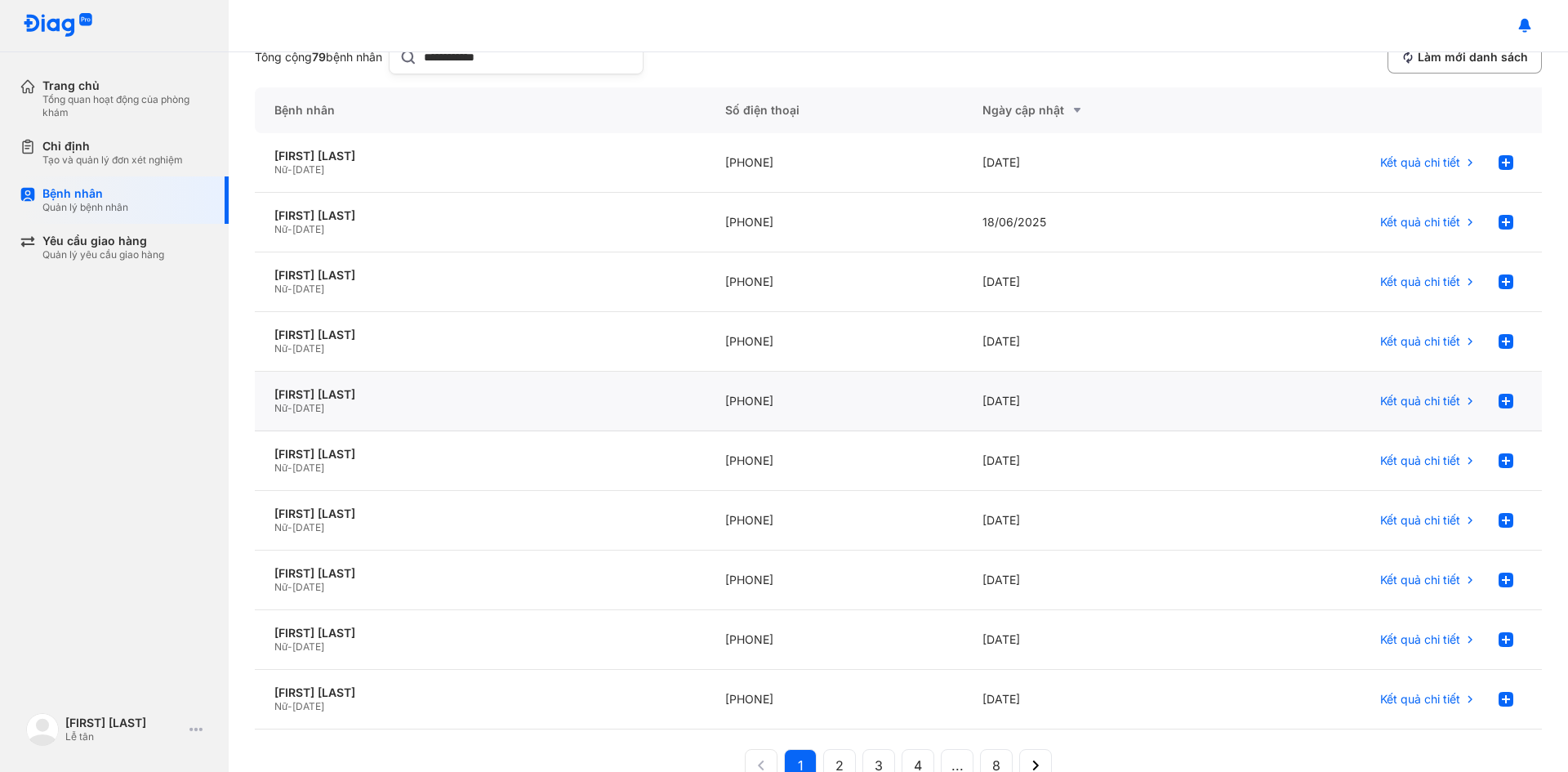 scroll, scrollTop: 0, scrollLeft: 0, axis: both 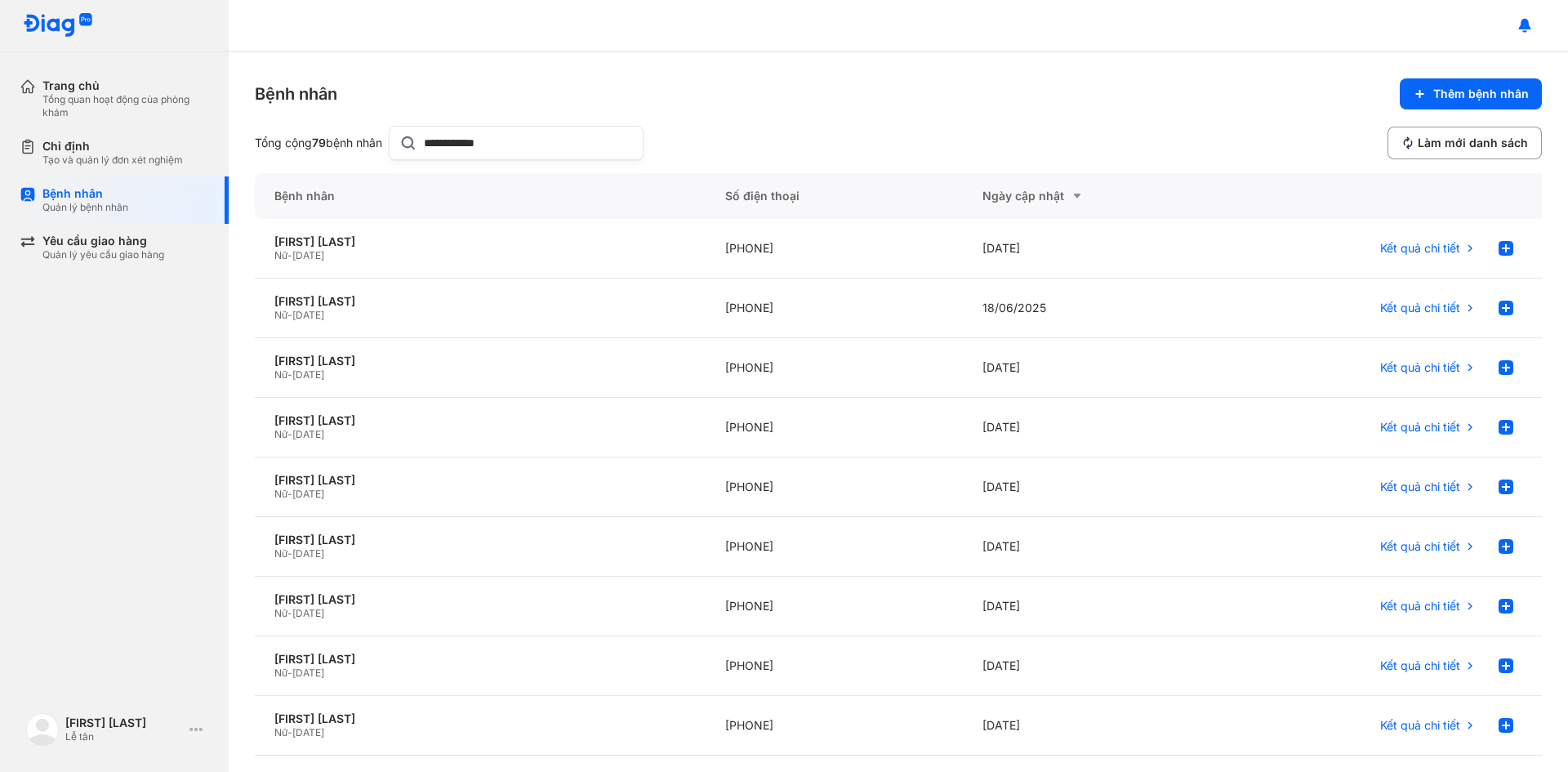 drag, startPoint x: 509, startPoint y: 149, endPoint x: 363, endPoint y: 152, distance: 146.03082 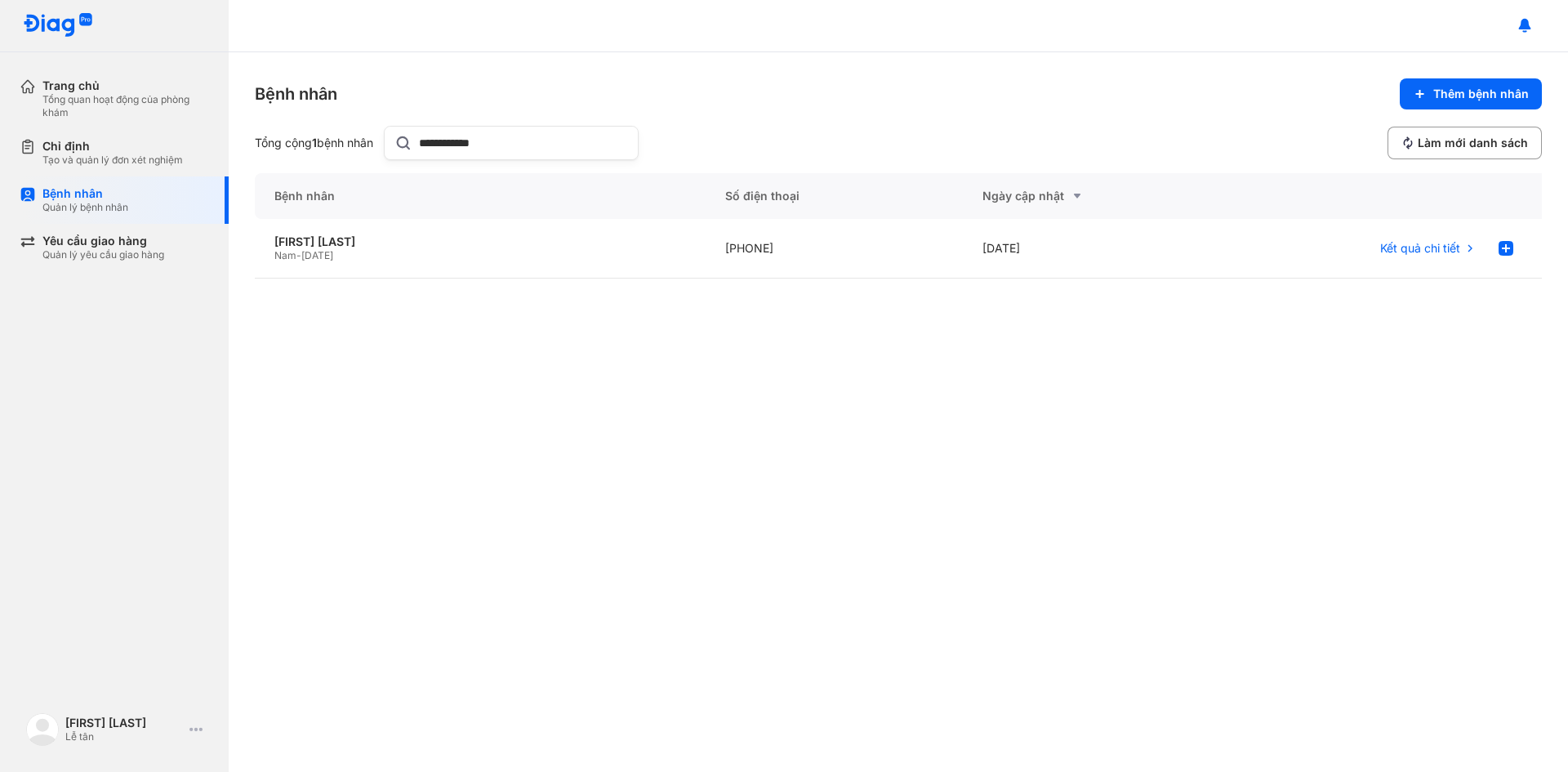 type on "**********" 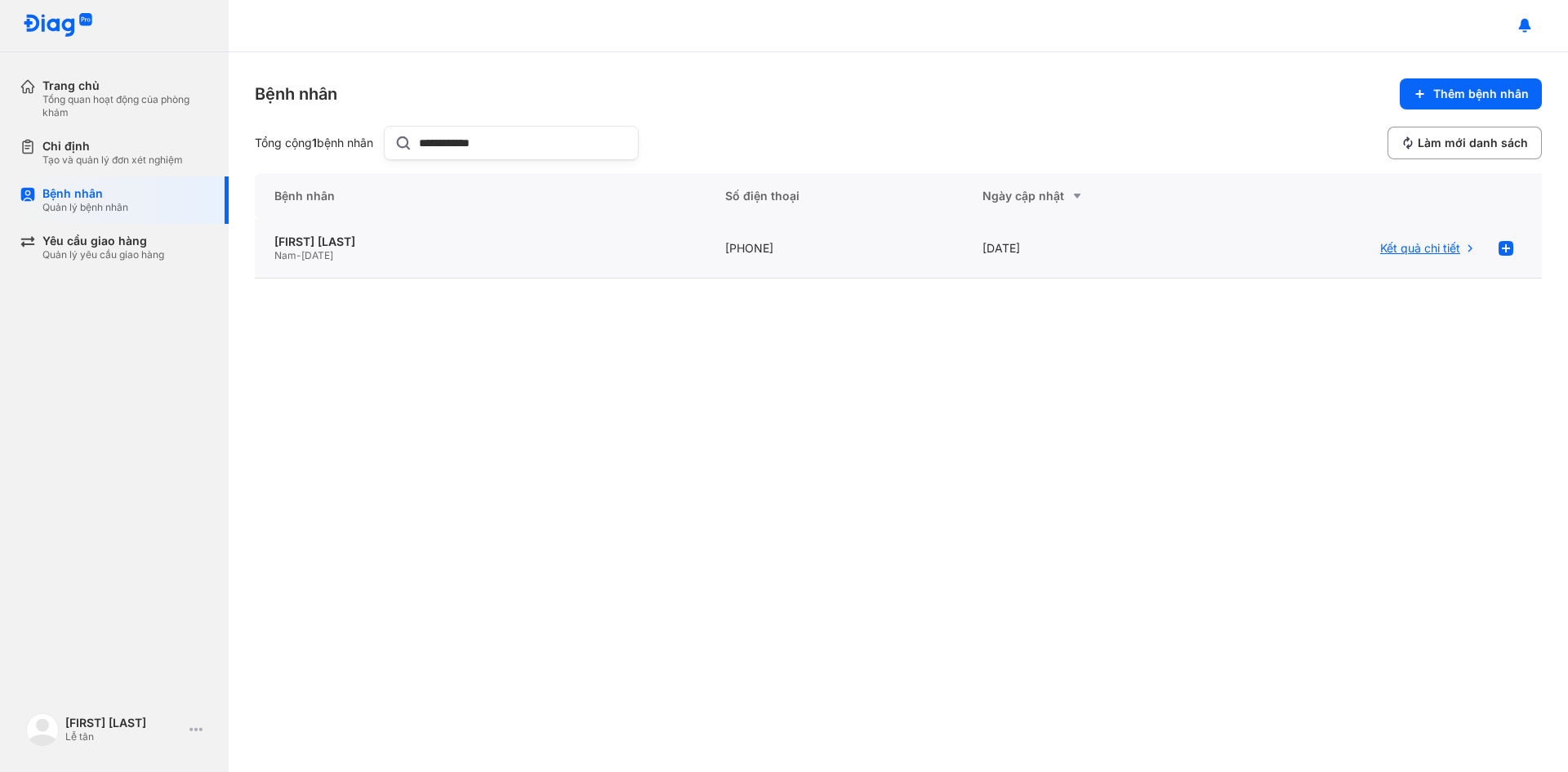 click on "Kết quả chi tiết" at bounding box center [1420, 248] 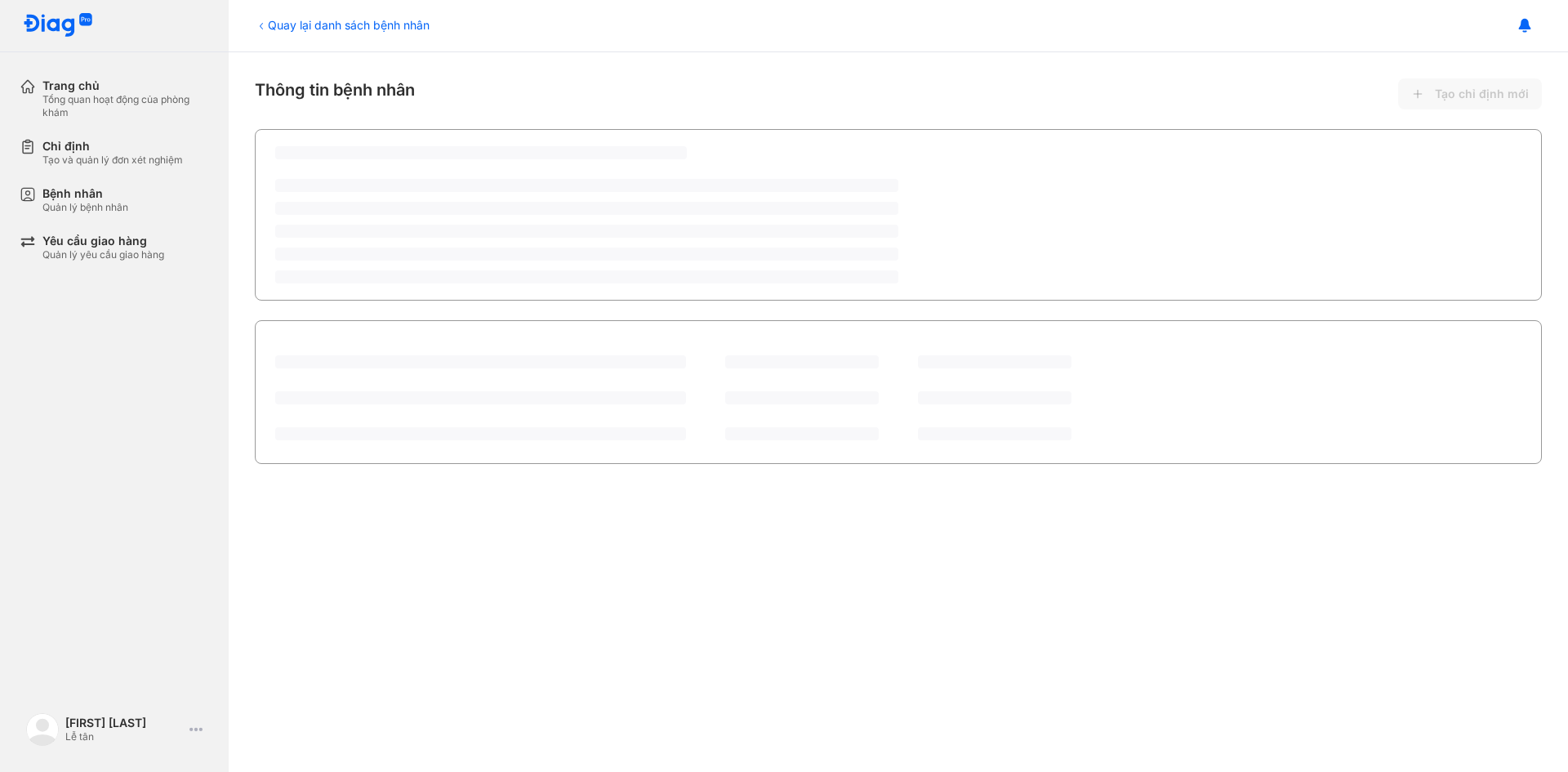 scroll, scrollTop: 0, scrollLeft: 0, axis: both 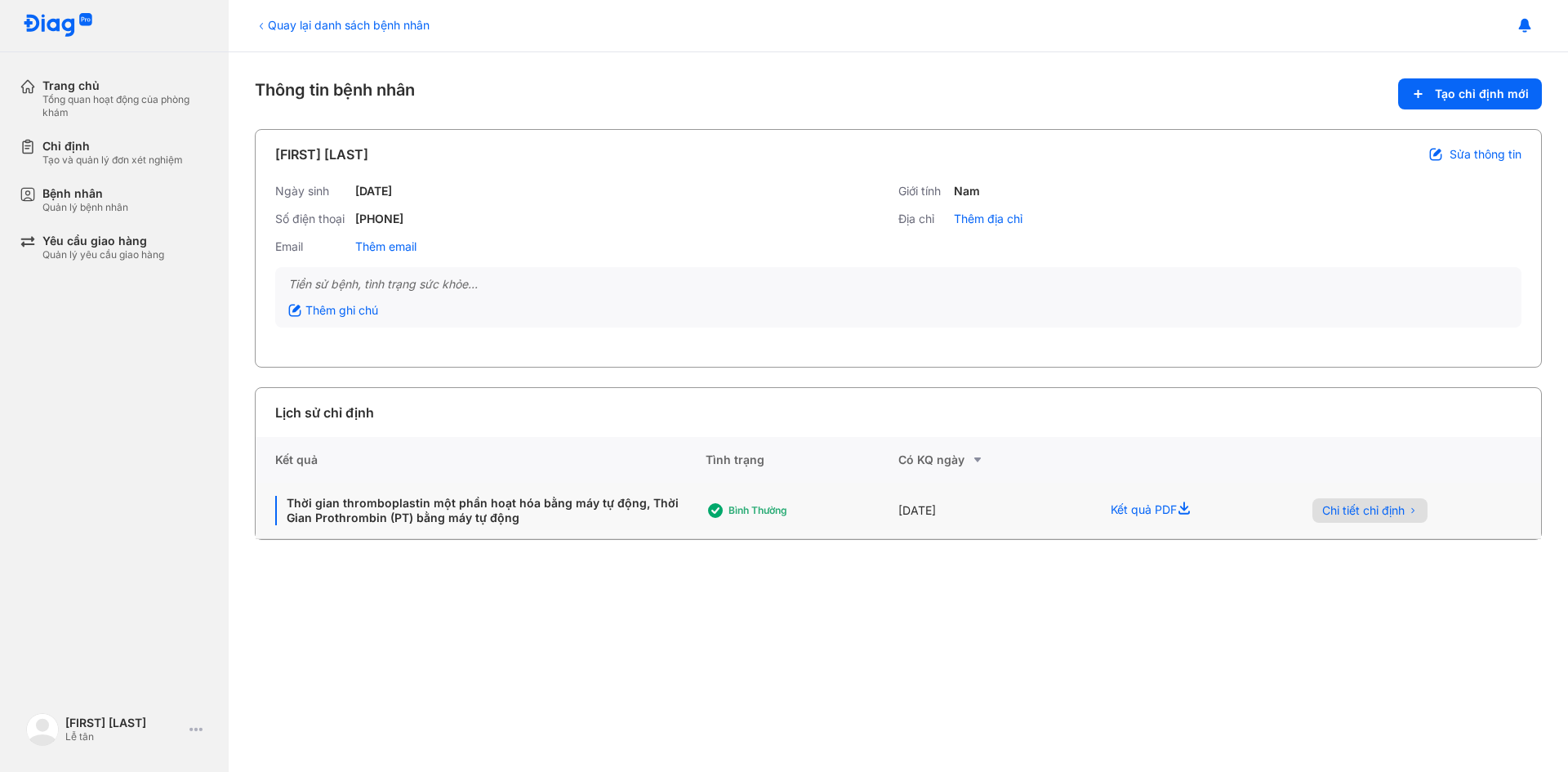 click on "Chi tiết chỉ định" 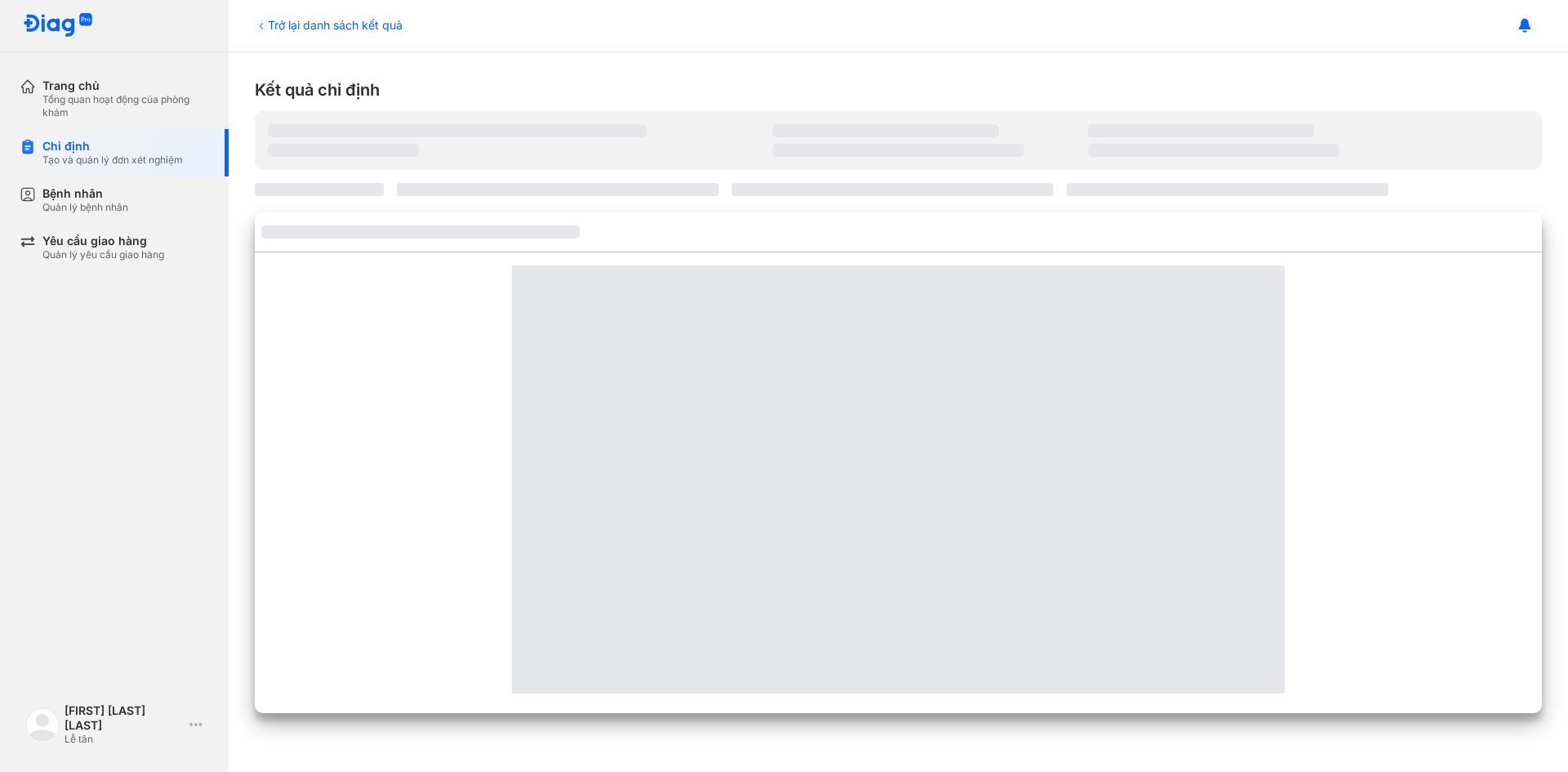 scroll, scrollTop: 0, scrollLeft: 0, axis: both 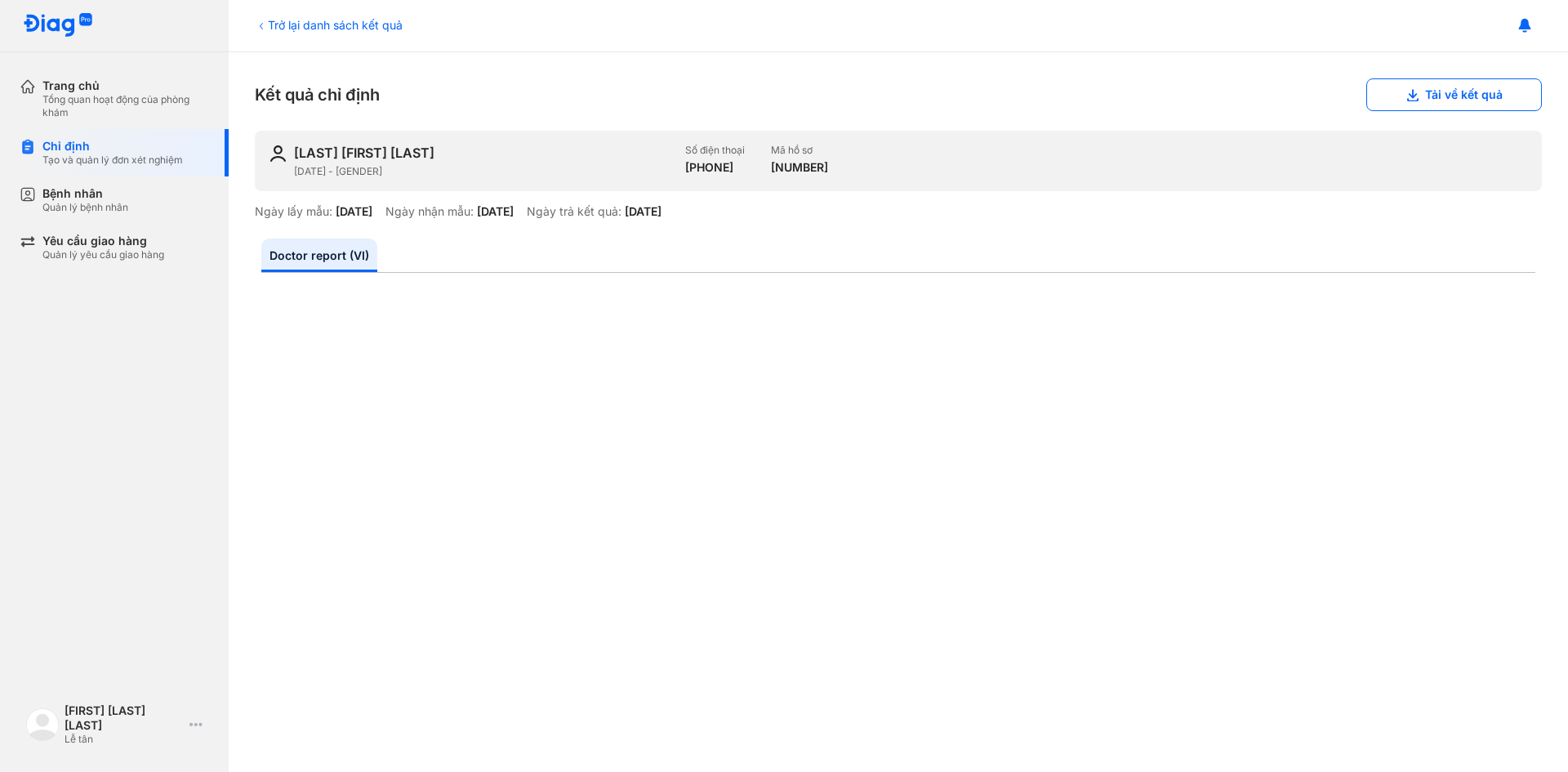 click on "Trở lại danh sách kết quả" at bounding box center [328, 25] 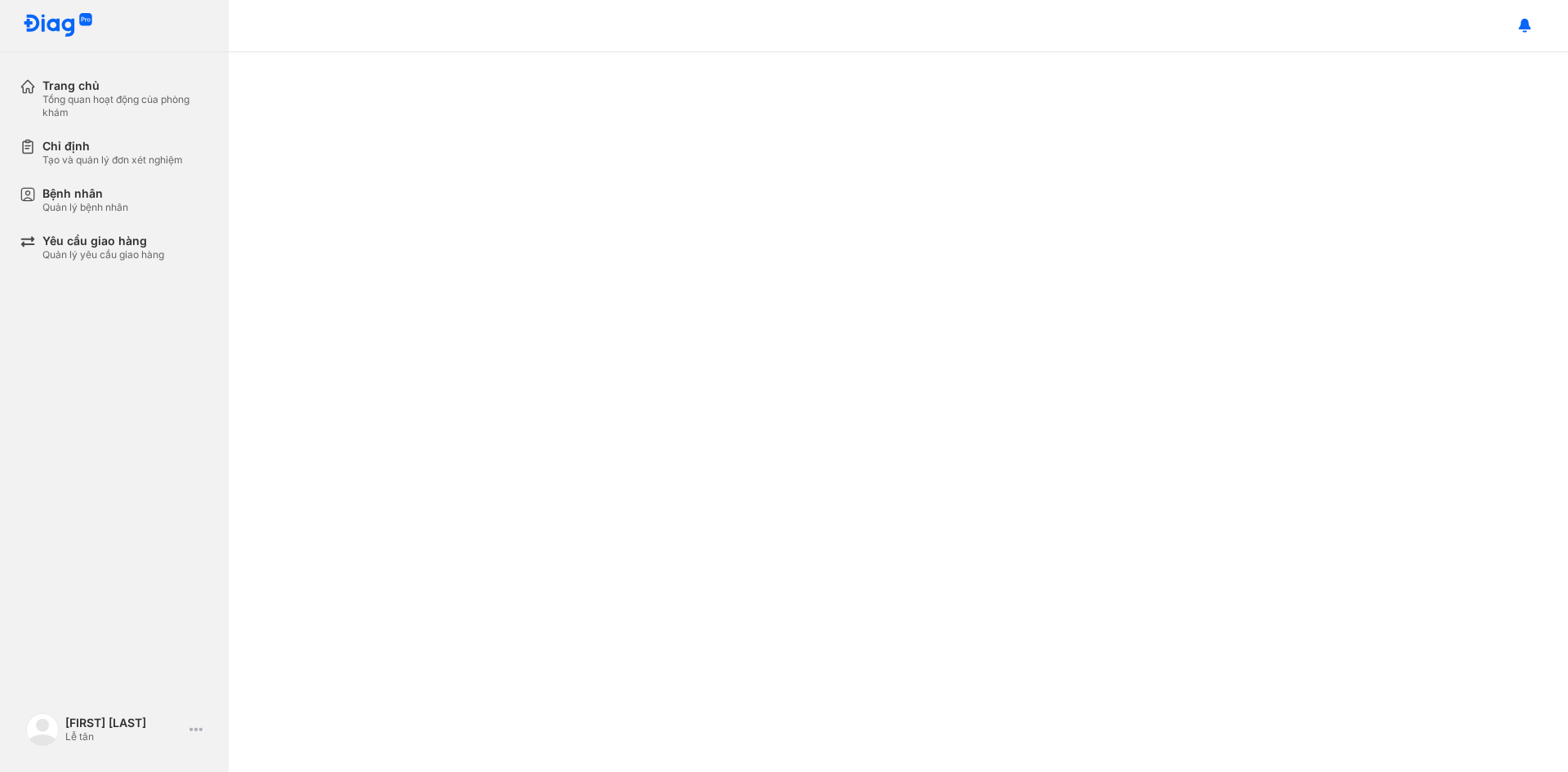 scroll, scrollTop: 0, scrollLeft: 0, axis: both 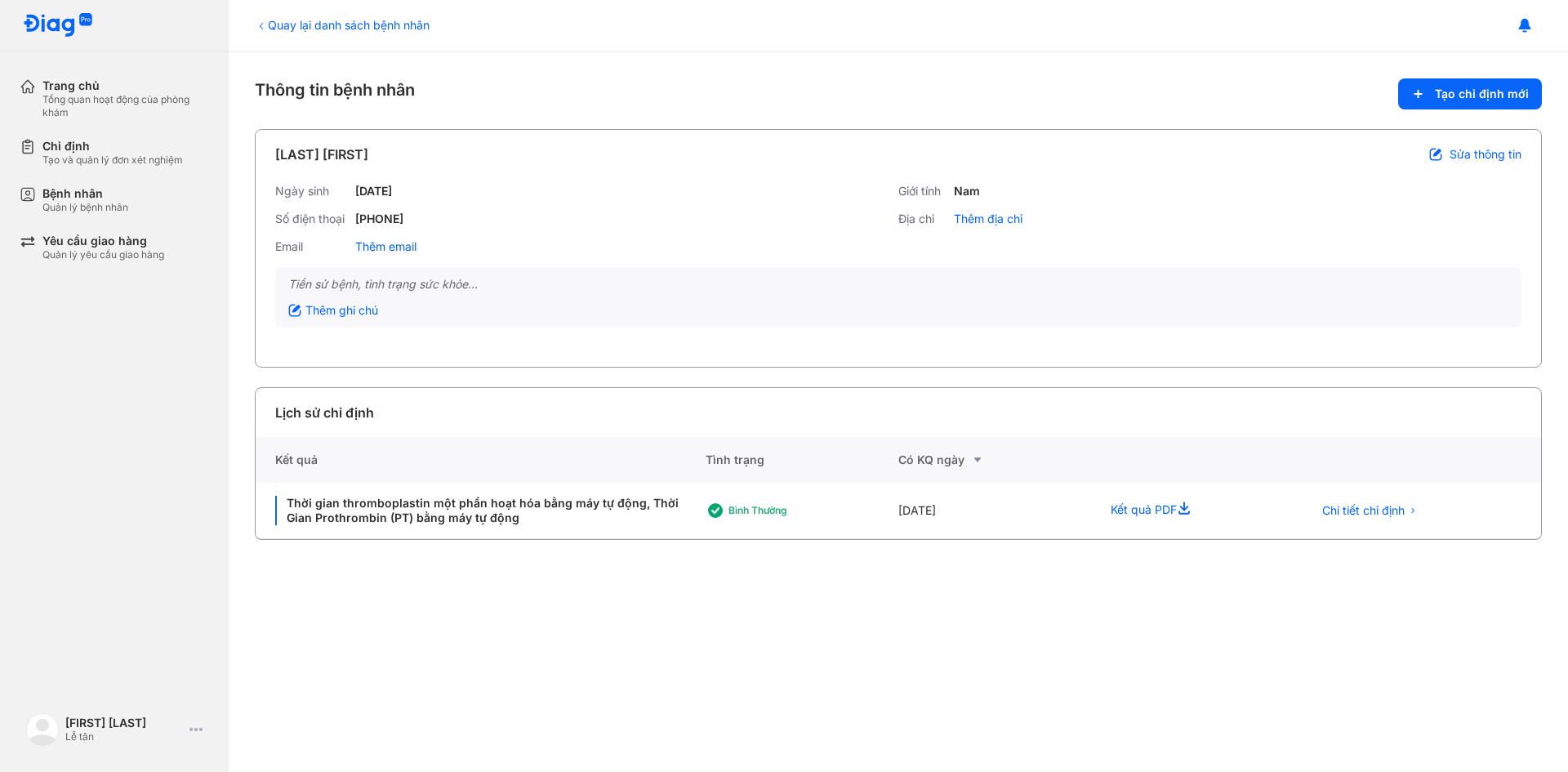 click on "Quay lại danh sách bệnh nhân" at bounding box center [342, 25] 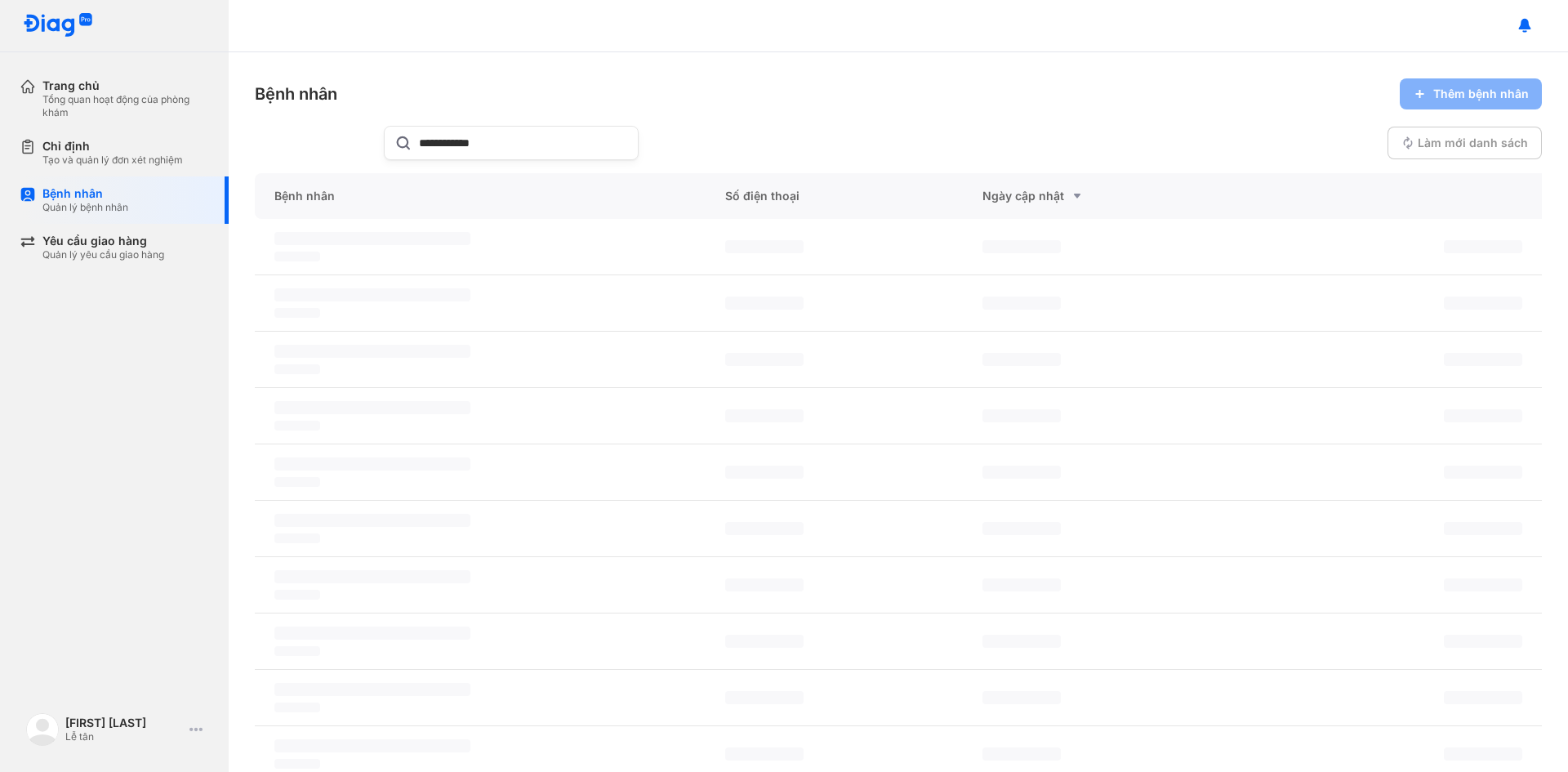 scroll, scrollTop: 0, scrollLeft: 0, axis: both 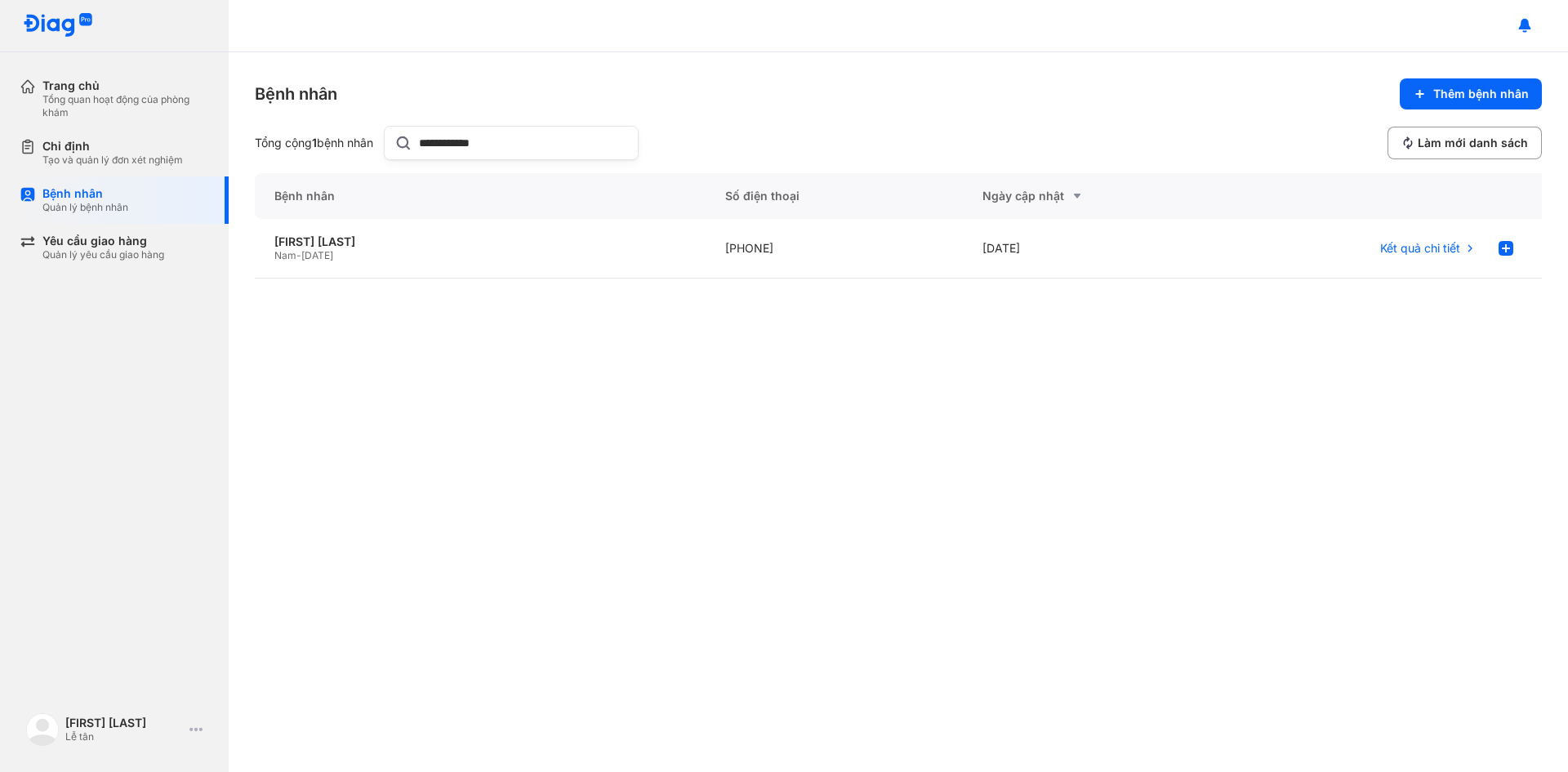 drag, startPoint x: 538, startPoint y: 149, endPoint x: 390, endPoint y: 151, distance: 148.01351 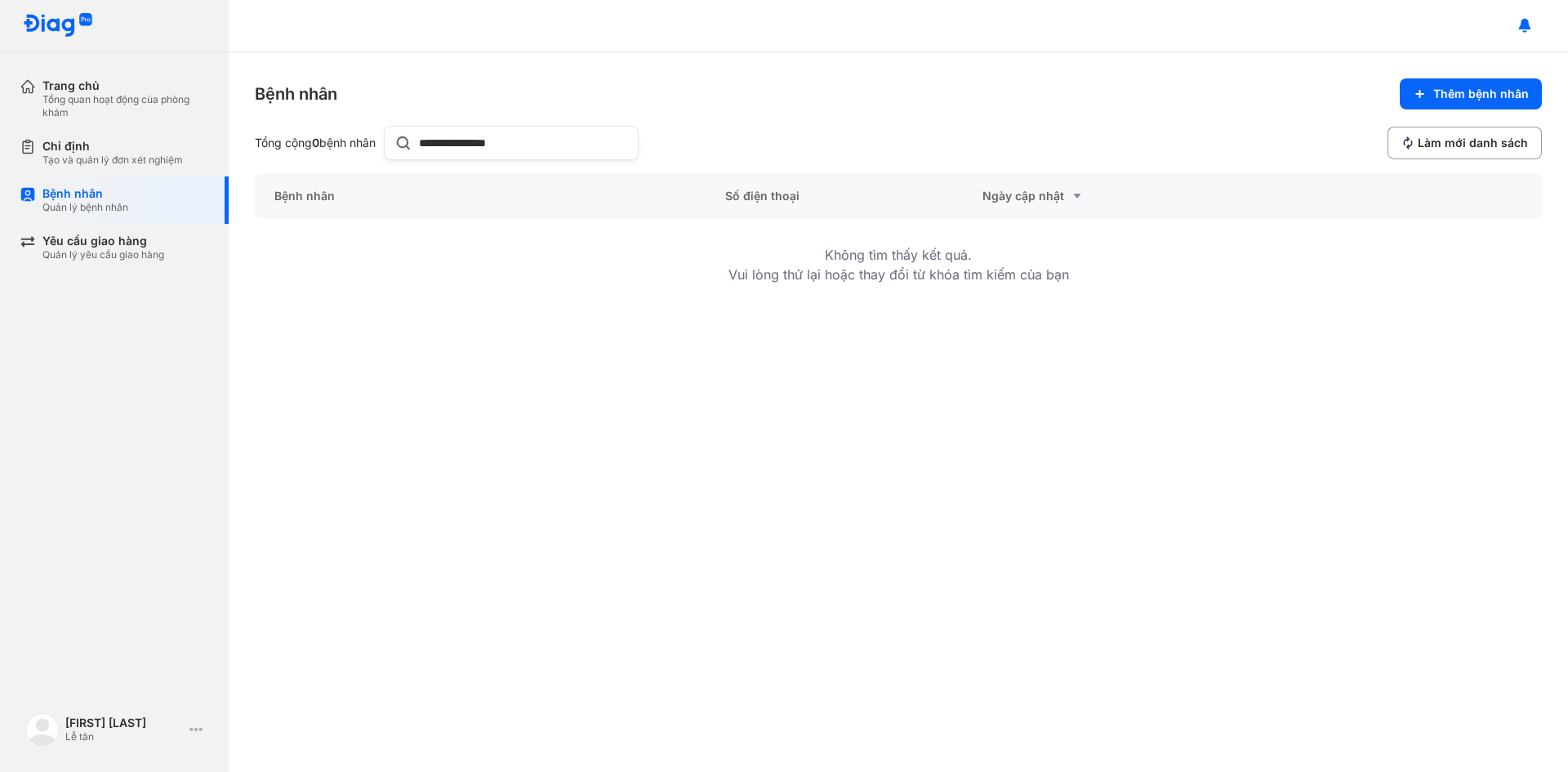 click on "**********" at bounding box center (898, 412) 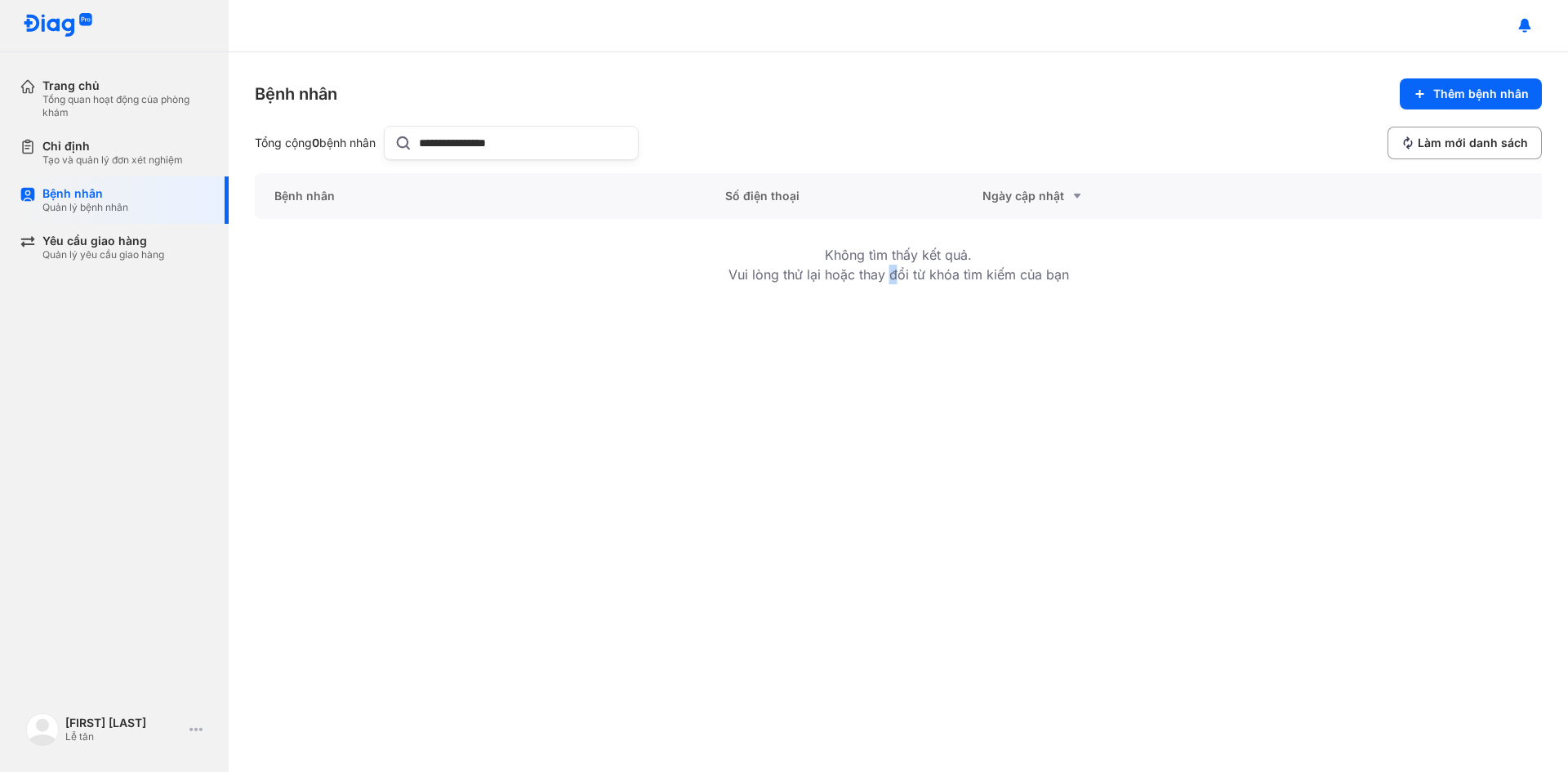 click on "Không tìm thấy kết quả.   Vui lòng thử lại hoặc thay đổi từ khóa tìm kiếm của bạn" at bounding box center (898, 265) 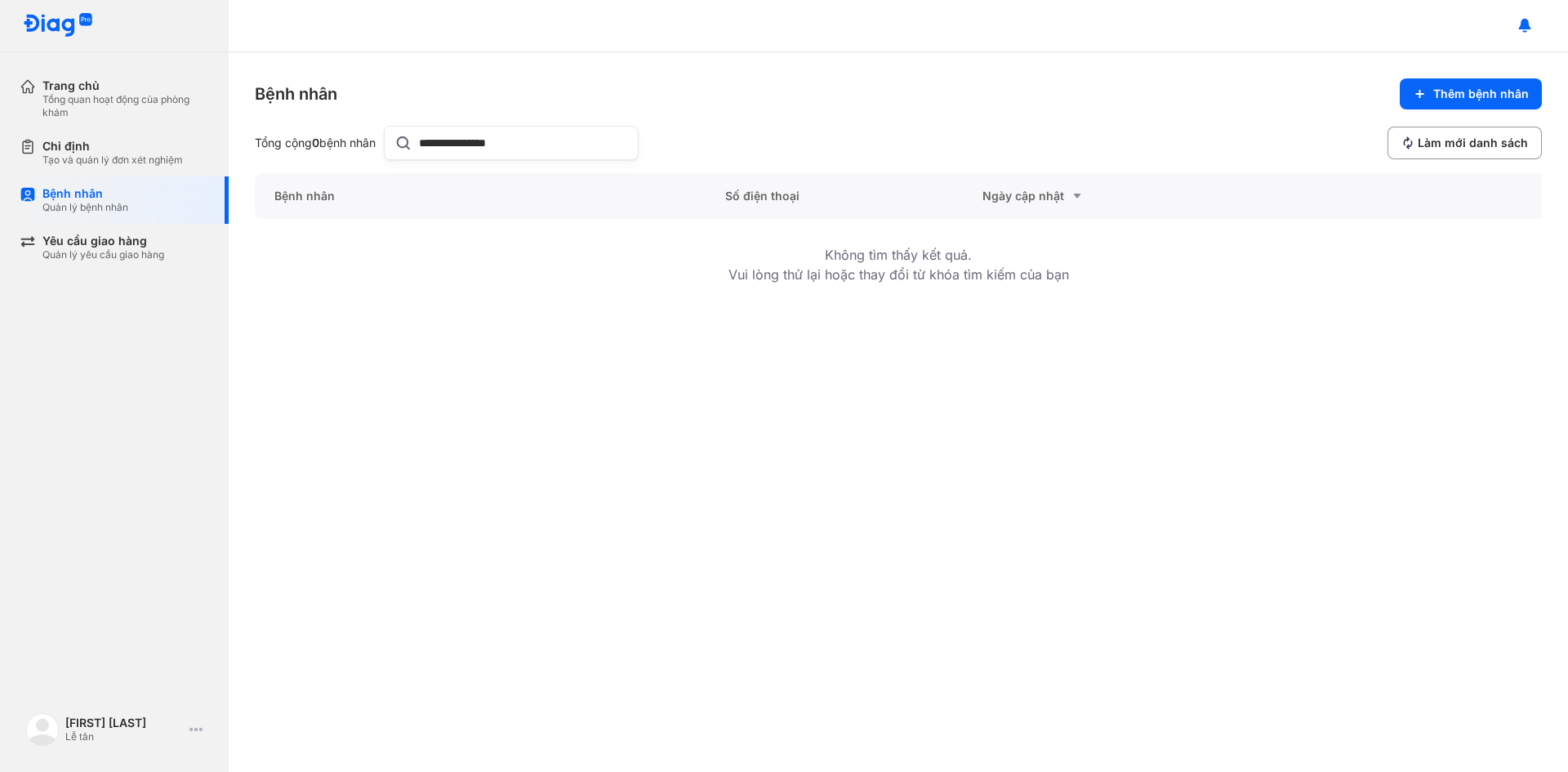 drag, startPoint x: 545, startPoint y: 151, endPoint x: 349, endPoint y: 156, distance: 196.06377 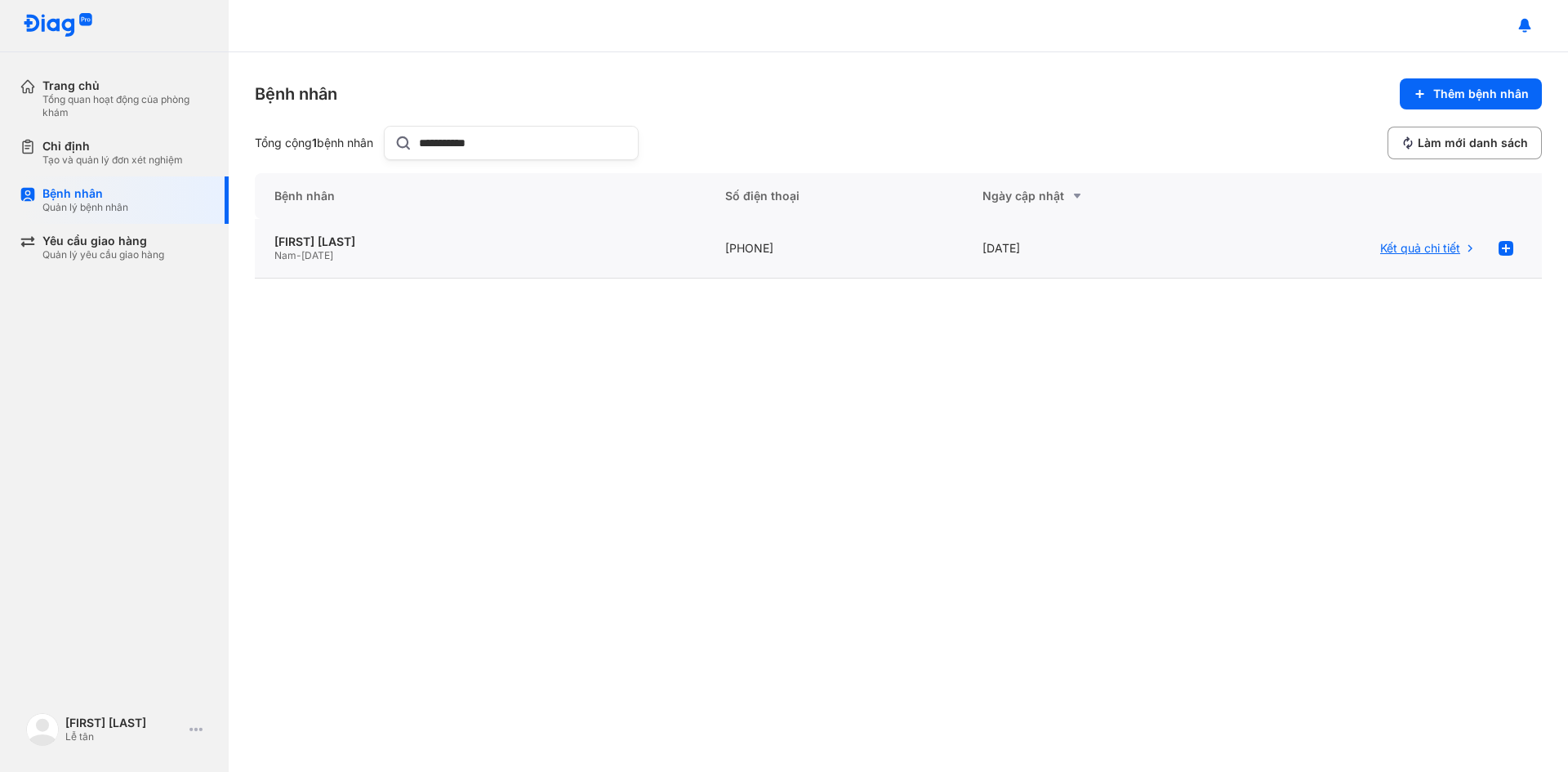 type on "**********" 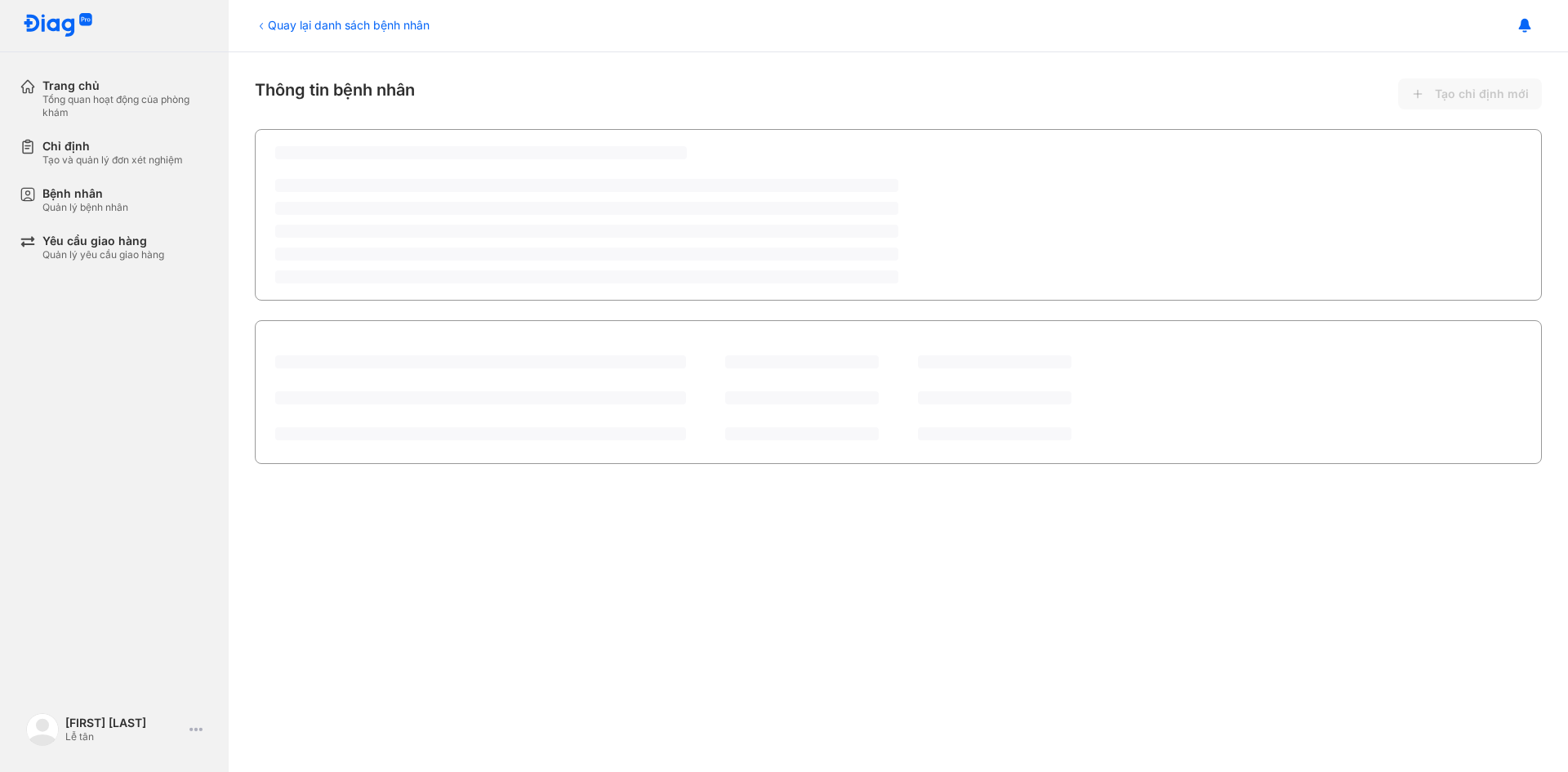 scroll, scrollTop: 0, scrollLeft: 0, axis: both 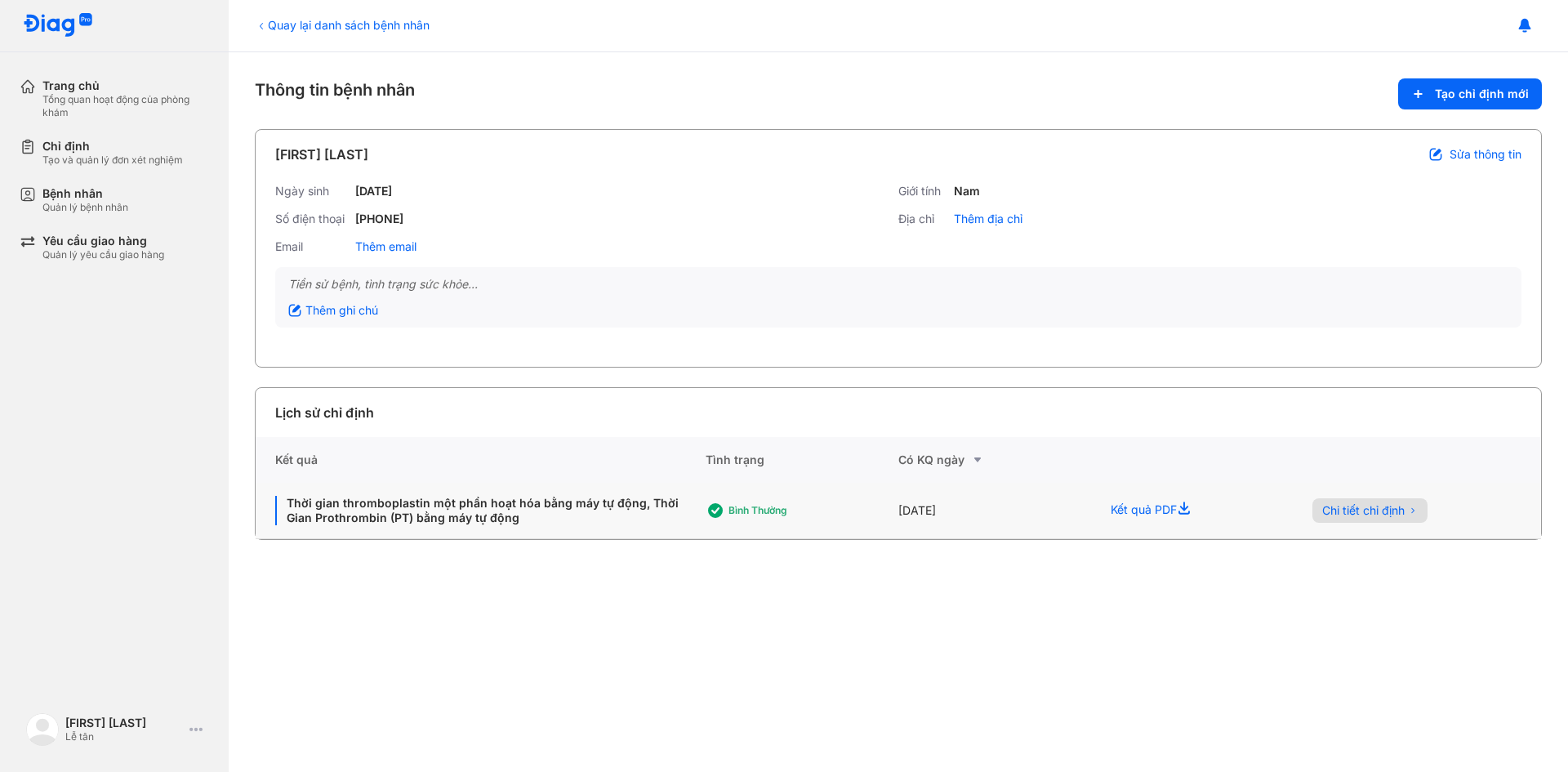 click on "Chi tiết chỉ định" 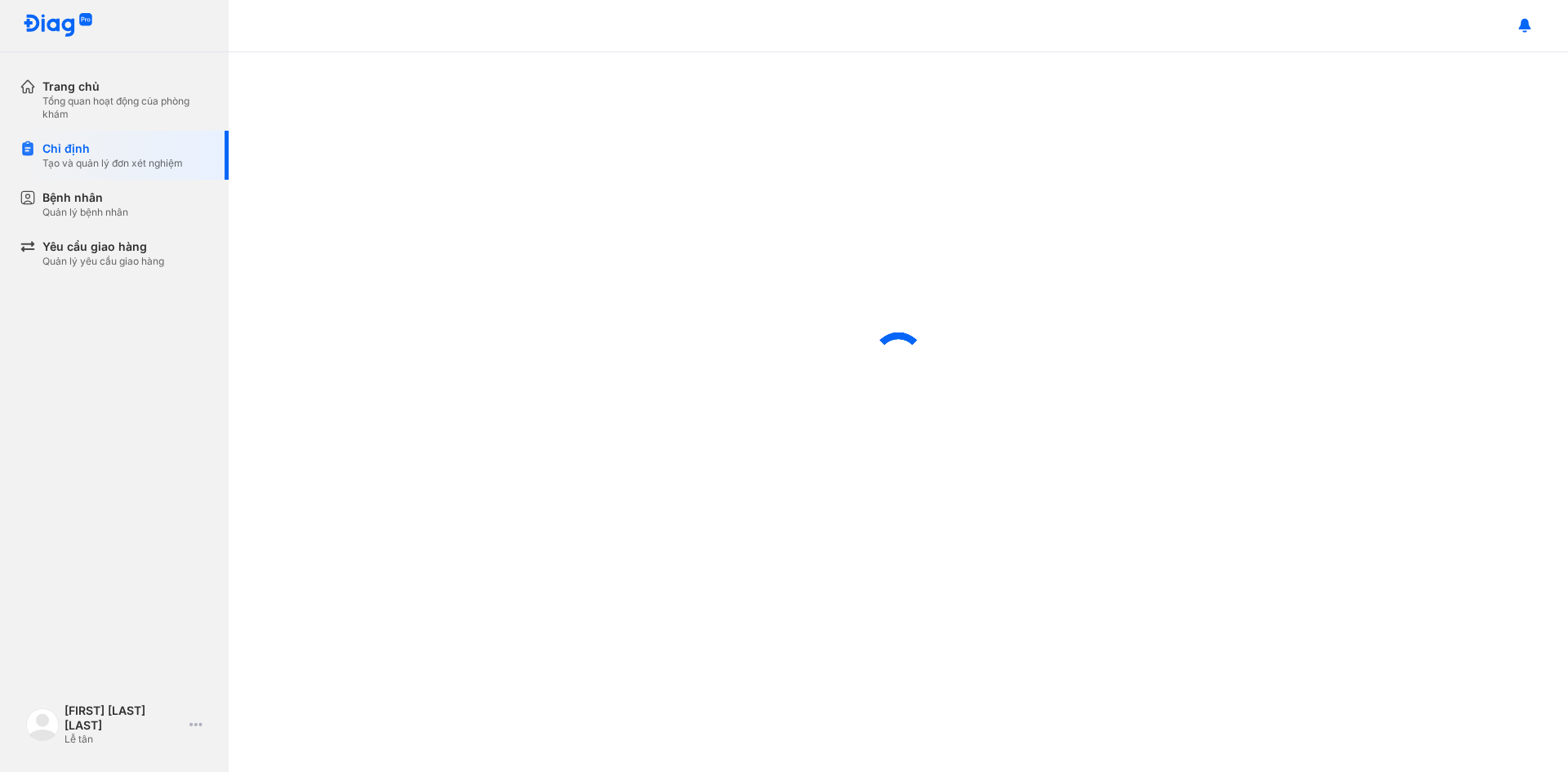 scroll, scrollTop: 0, scrollLeft: 0, axis: both 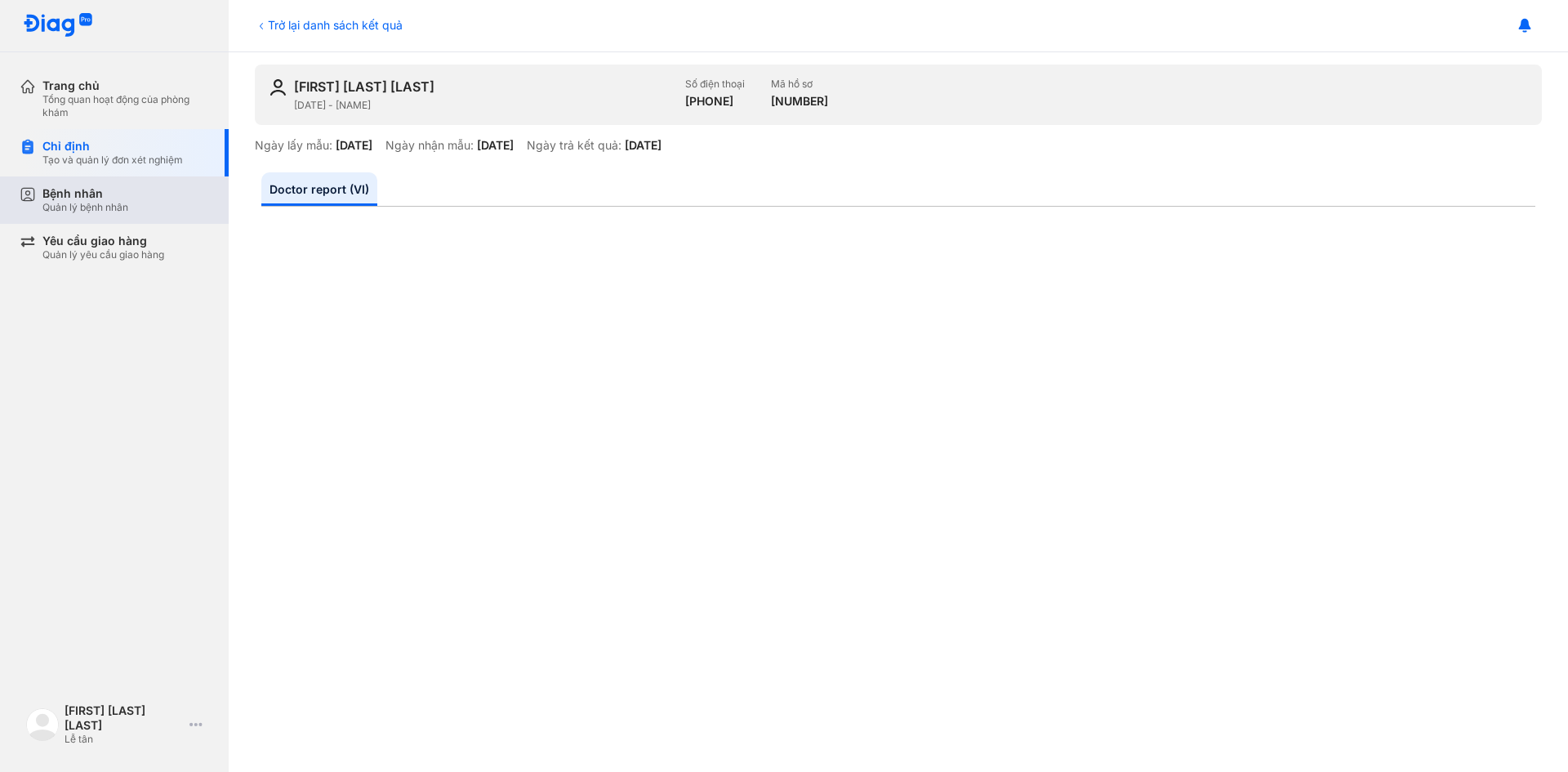 click on "Bệnh nhân" at bounding box center (85, 194) 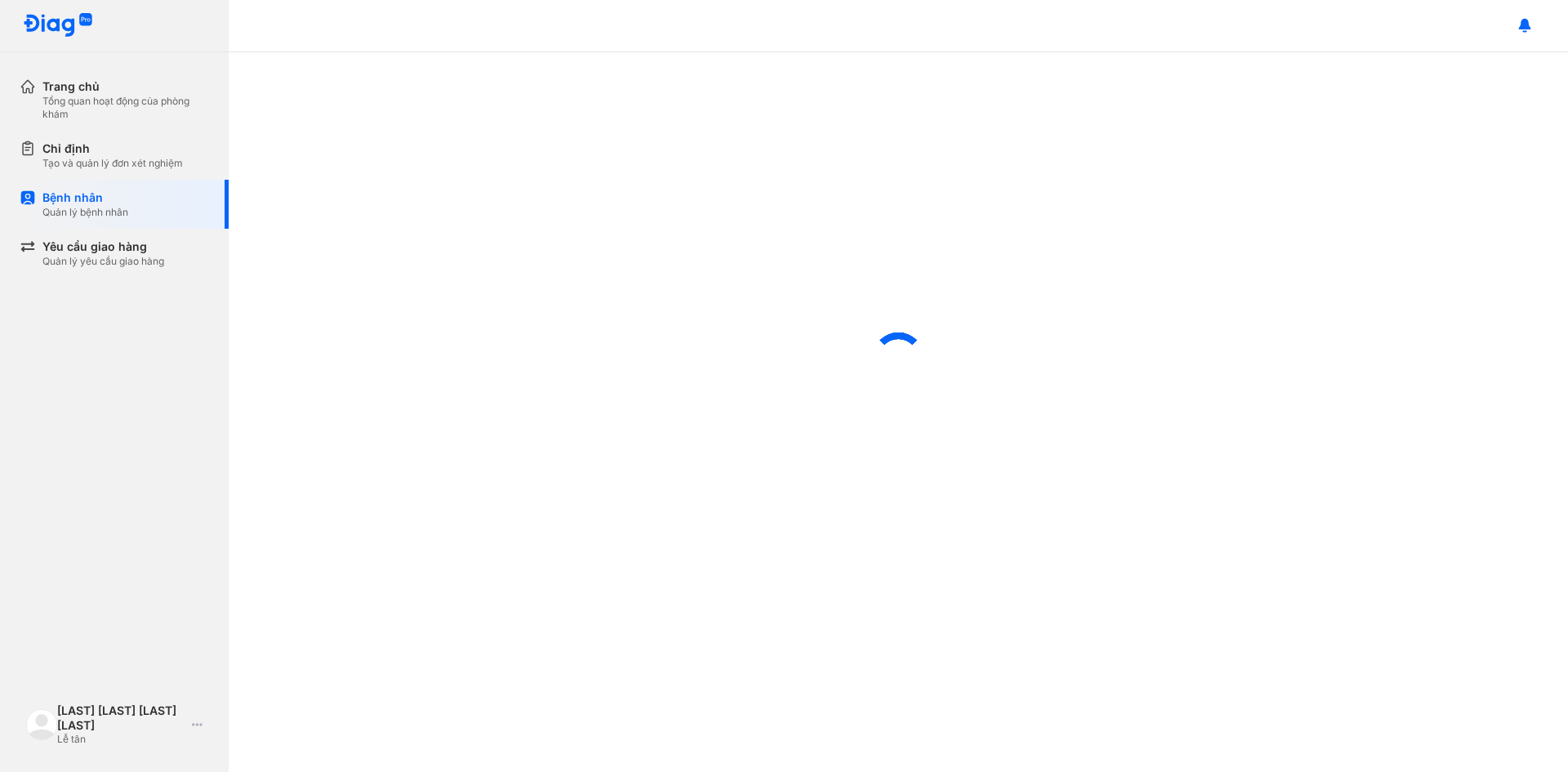 scroll, scrollTop: 0, scrollLeft: 0, axis: both 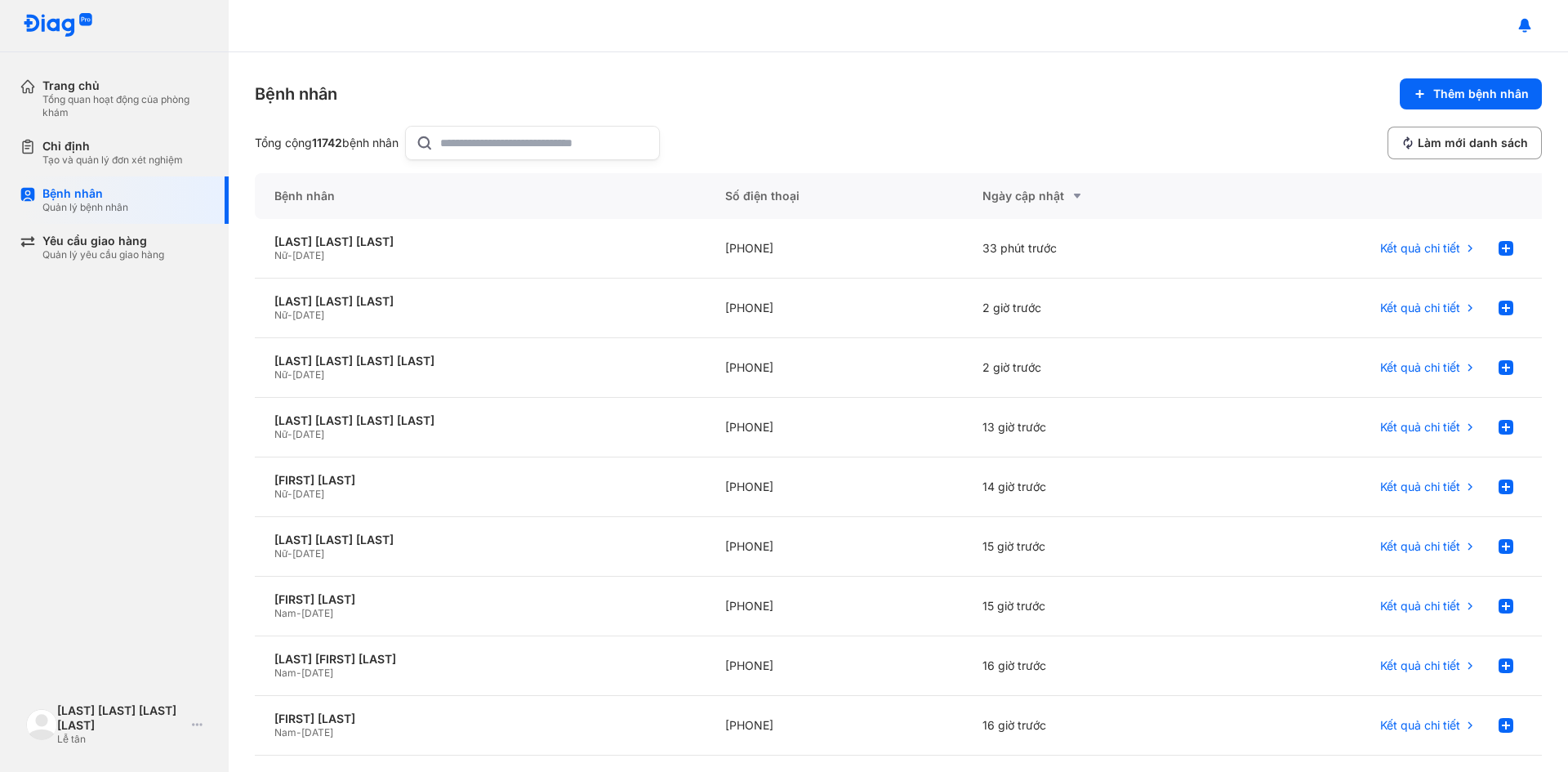 click 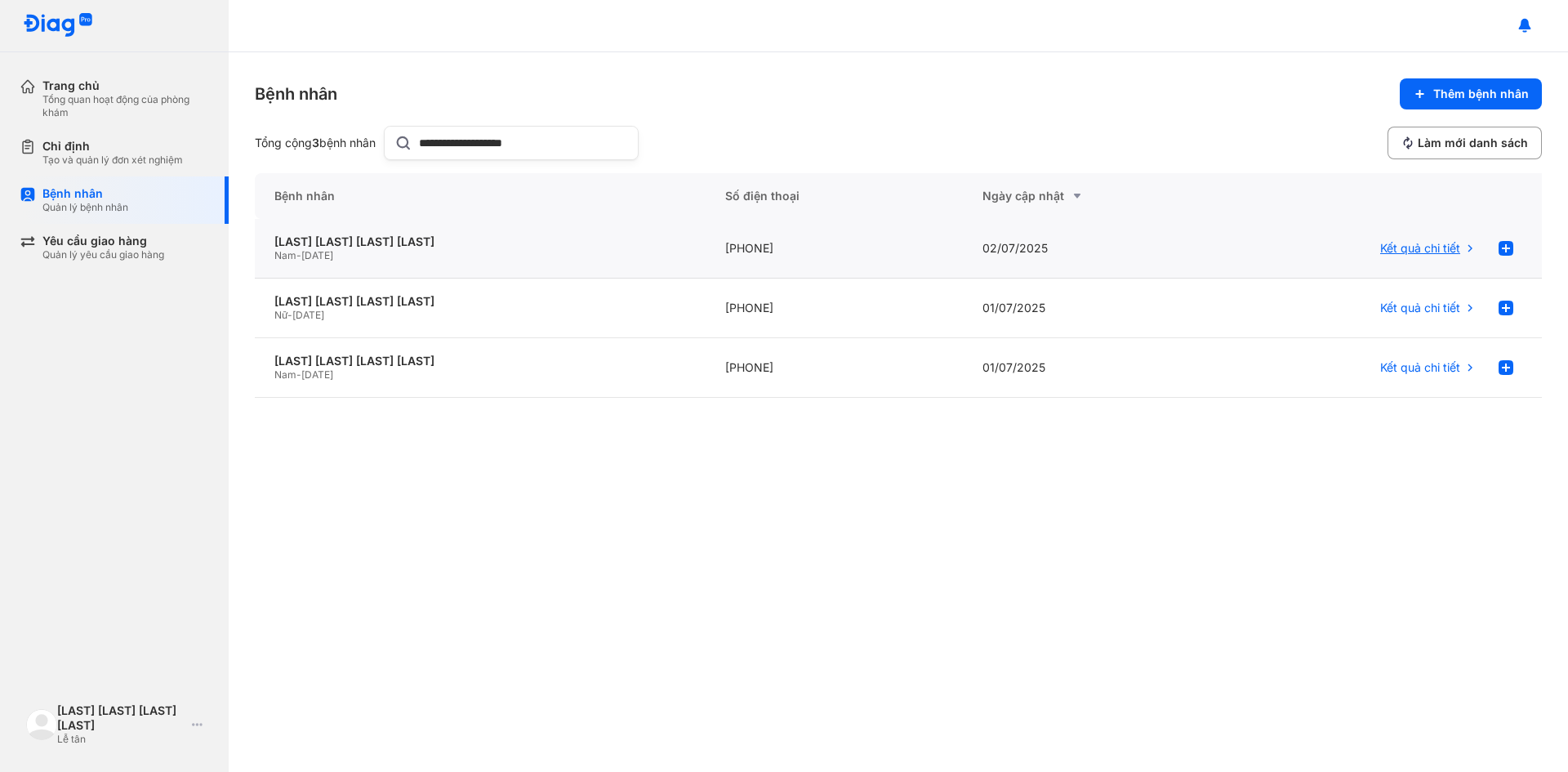 type on "**********" 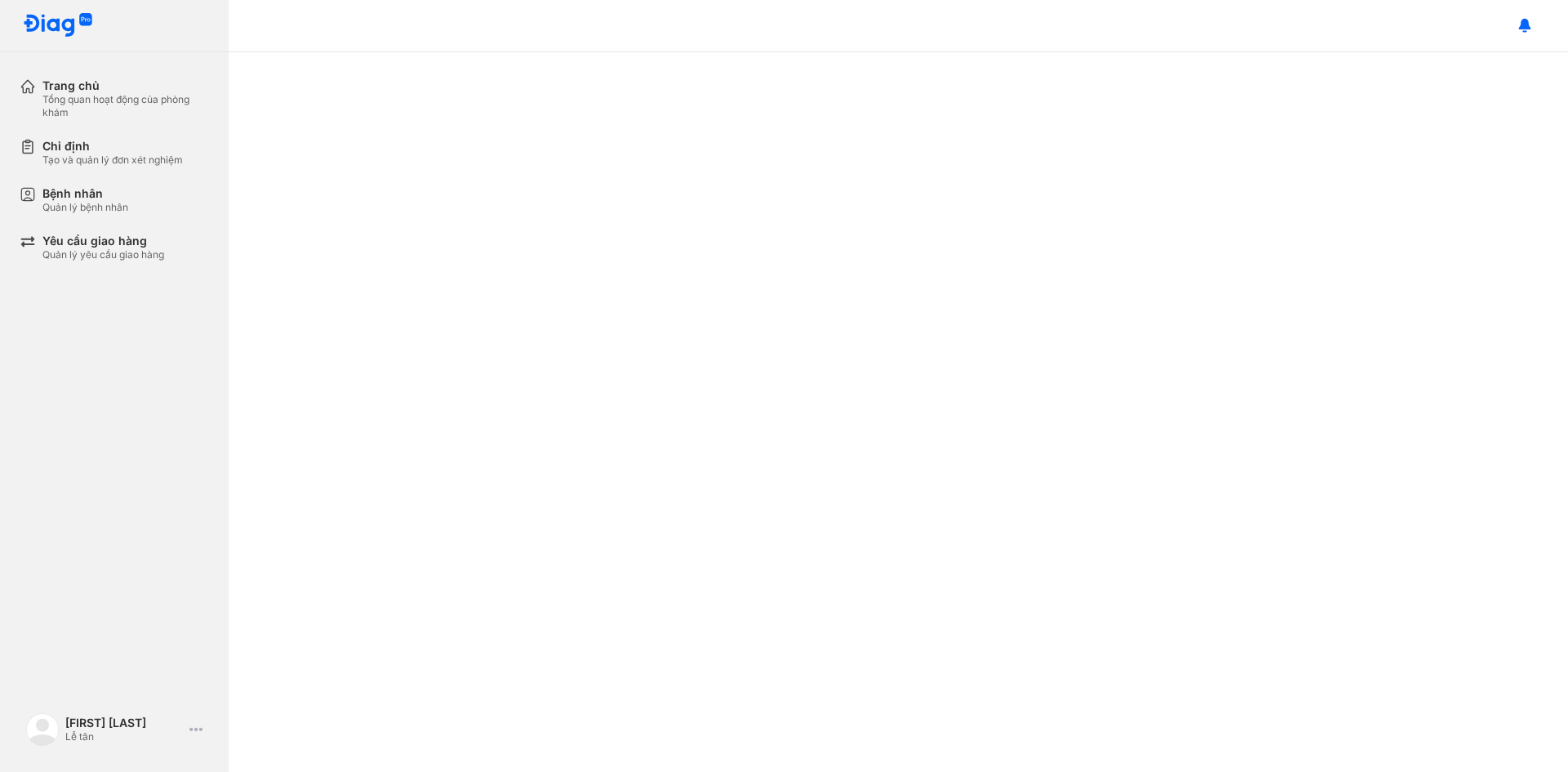 scroll, scrollTop: 0, scrollLeft: 0, axis: both 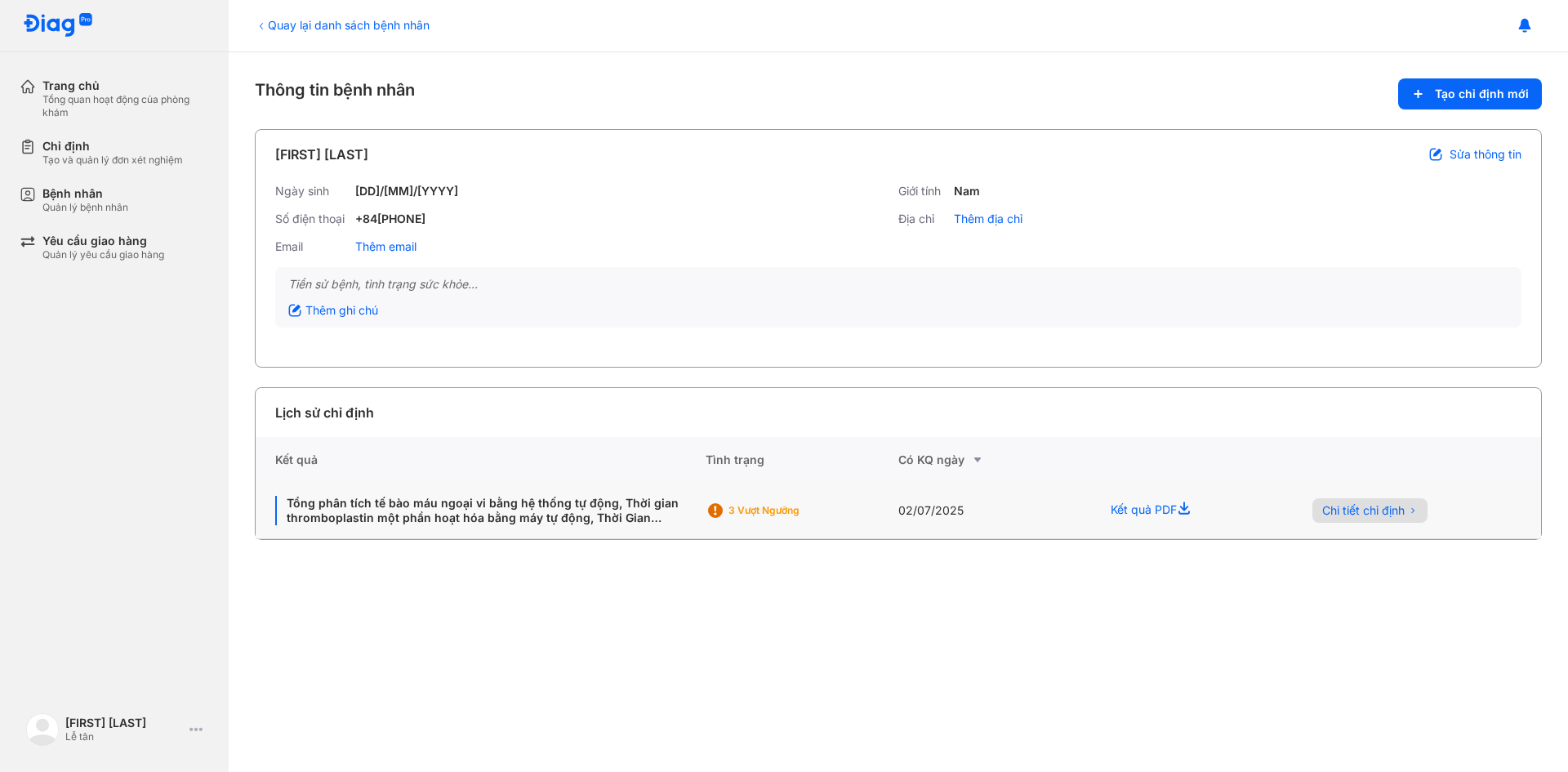 click on "Chi tiết chỉ định" 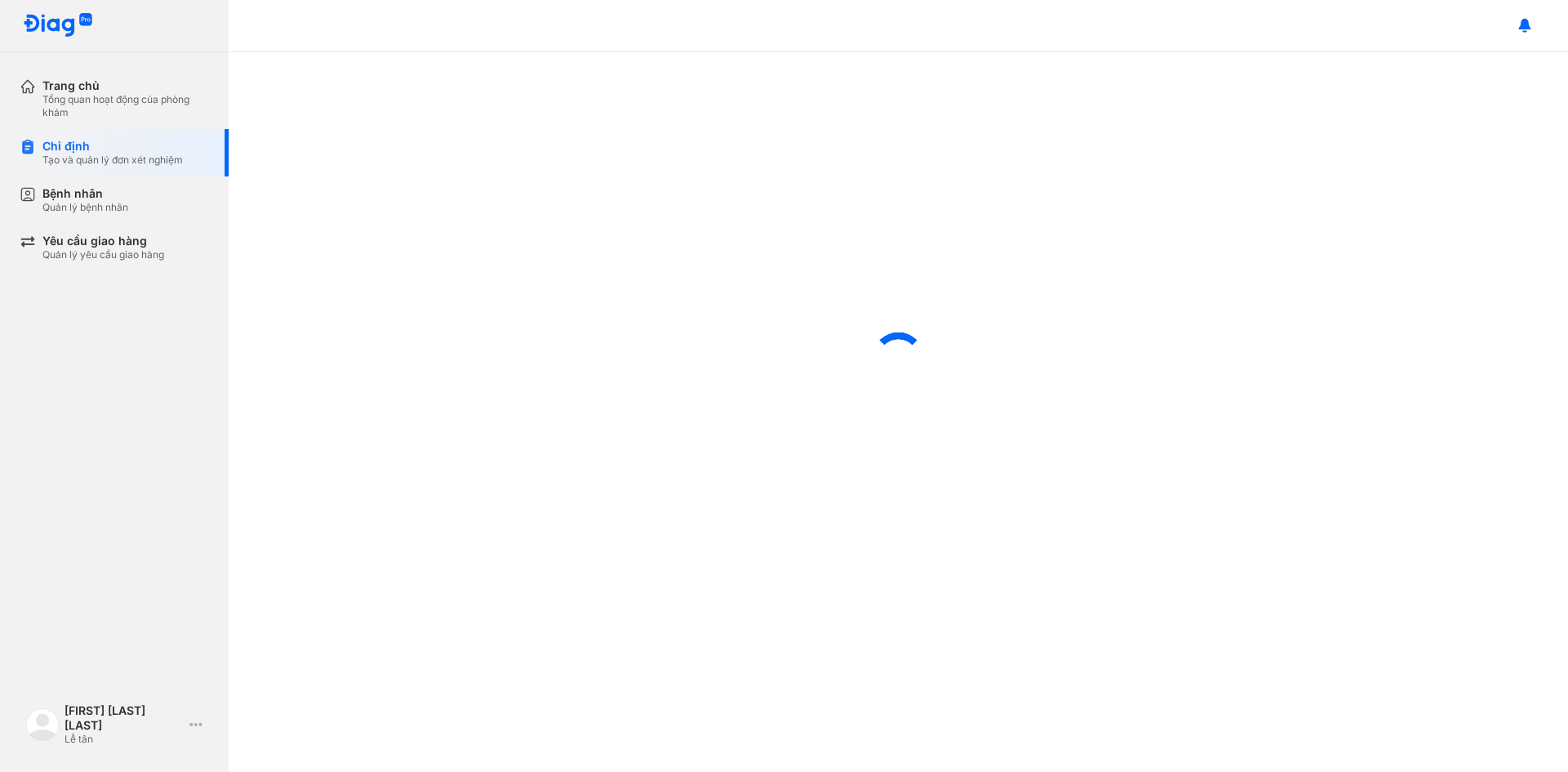 scroll, scrollTop: 0, scrollLeft: 0, axis: both 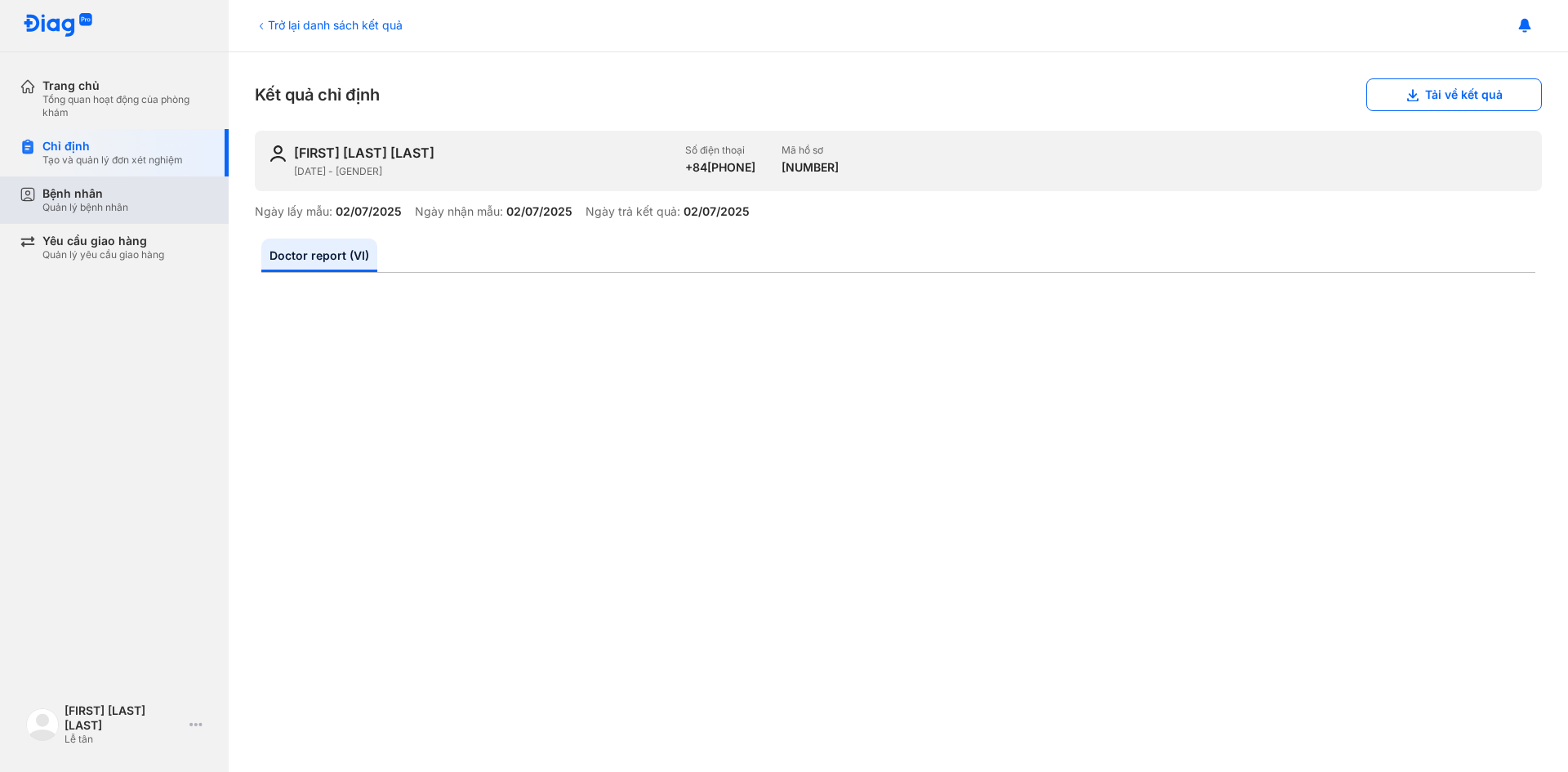click on "Quản lý bệnh nhân" at bounding box center (85, 208) 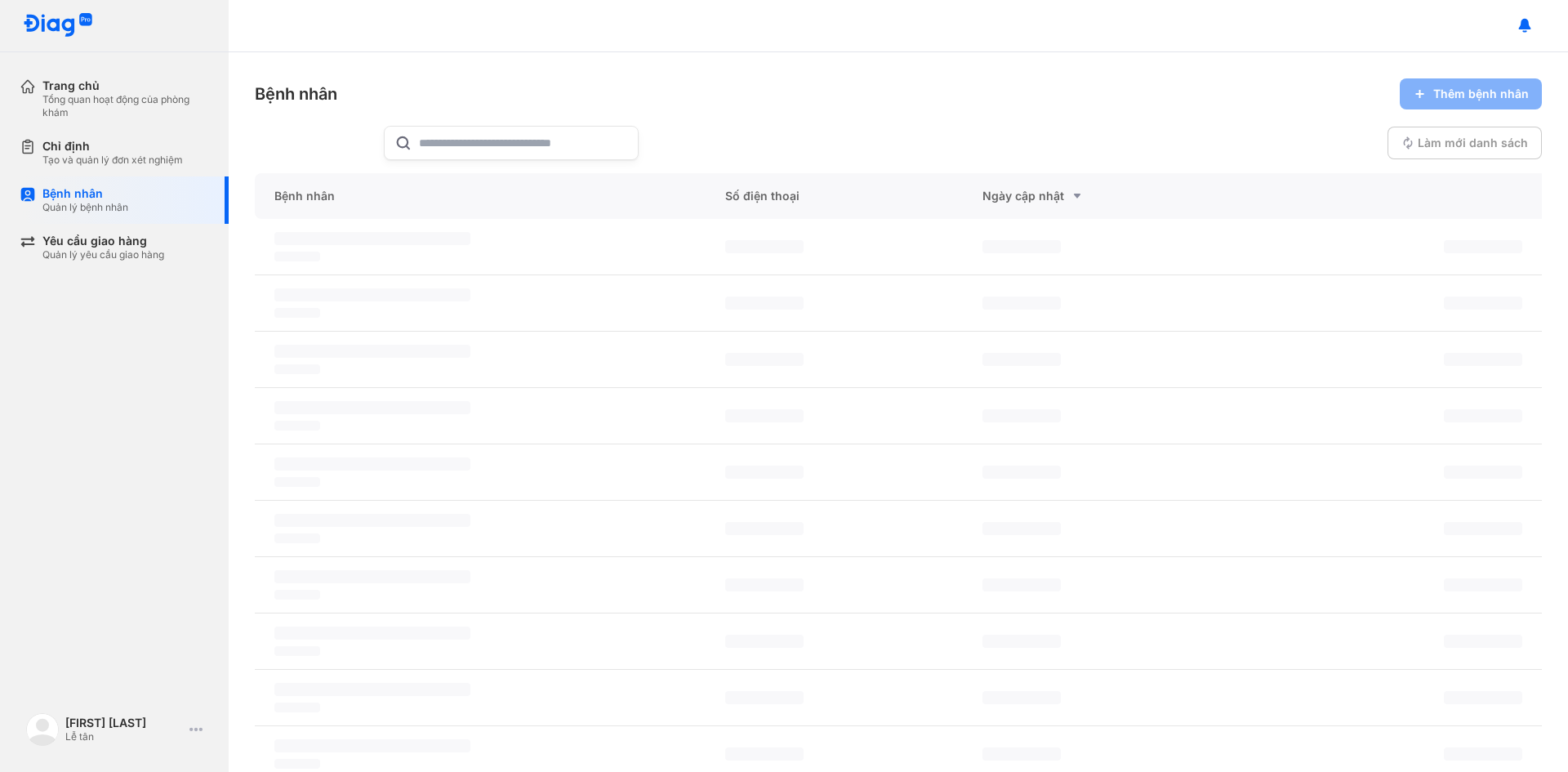 scroll, scrollTop: 0, scrollLeft: 0, axis: both 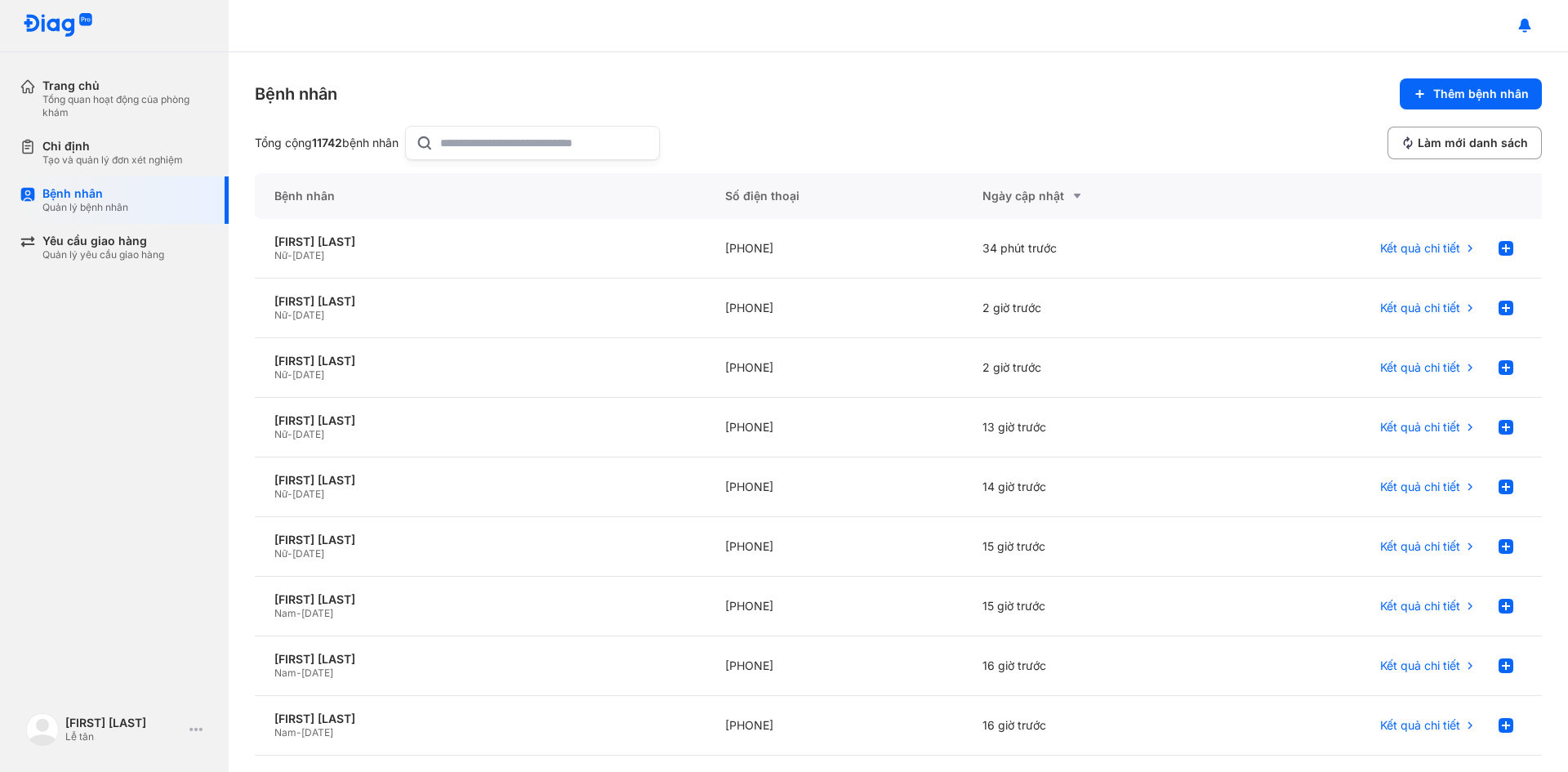 paste on "**********" 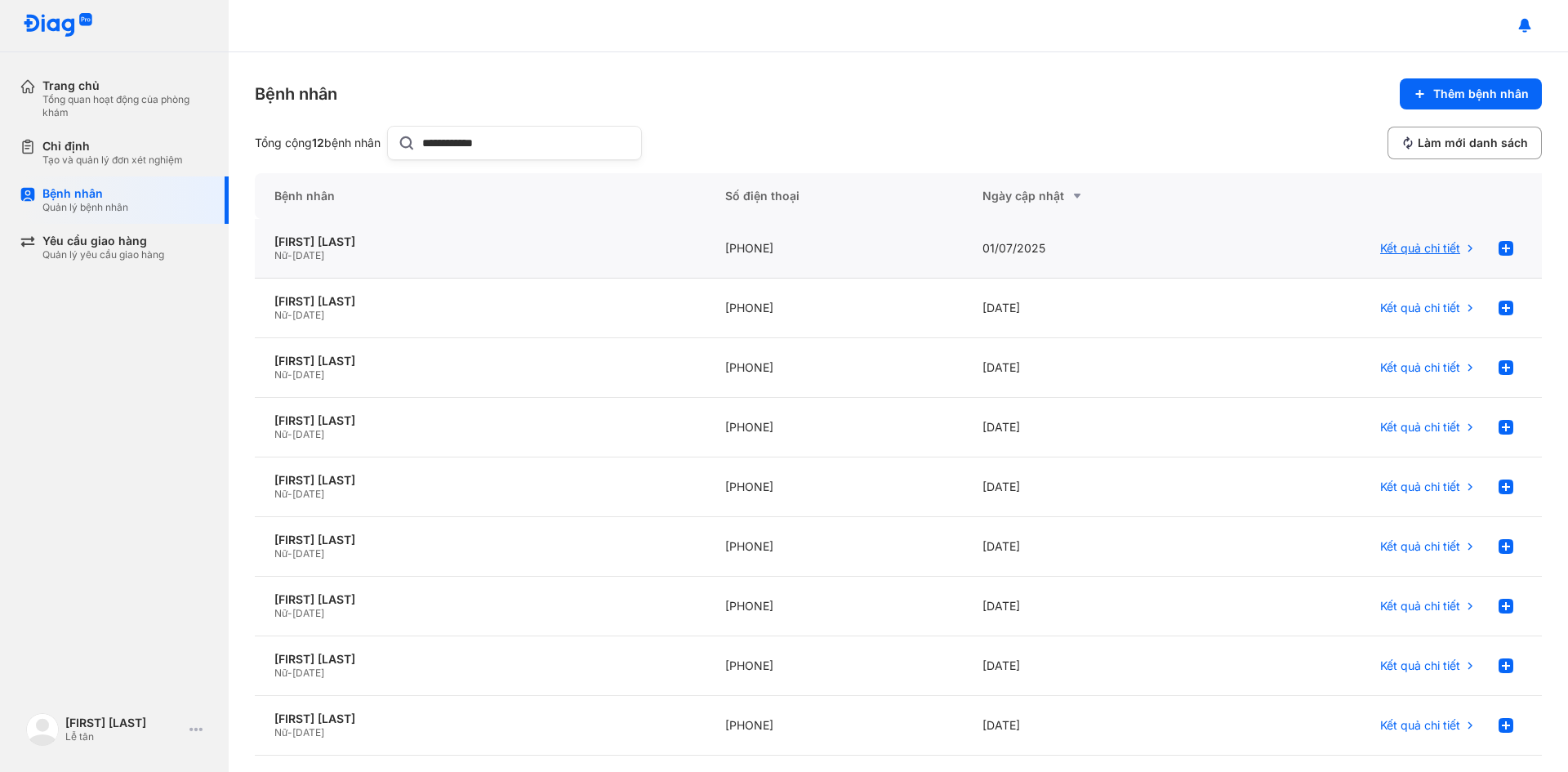 type on "**********" 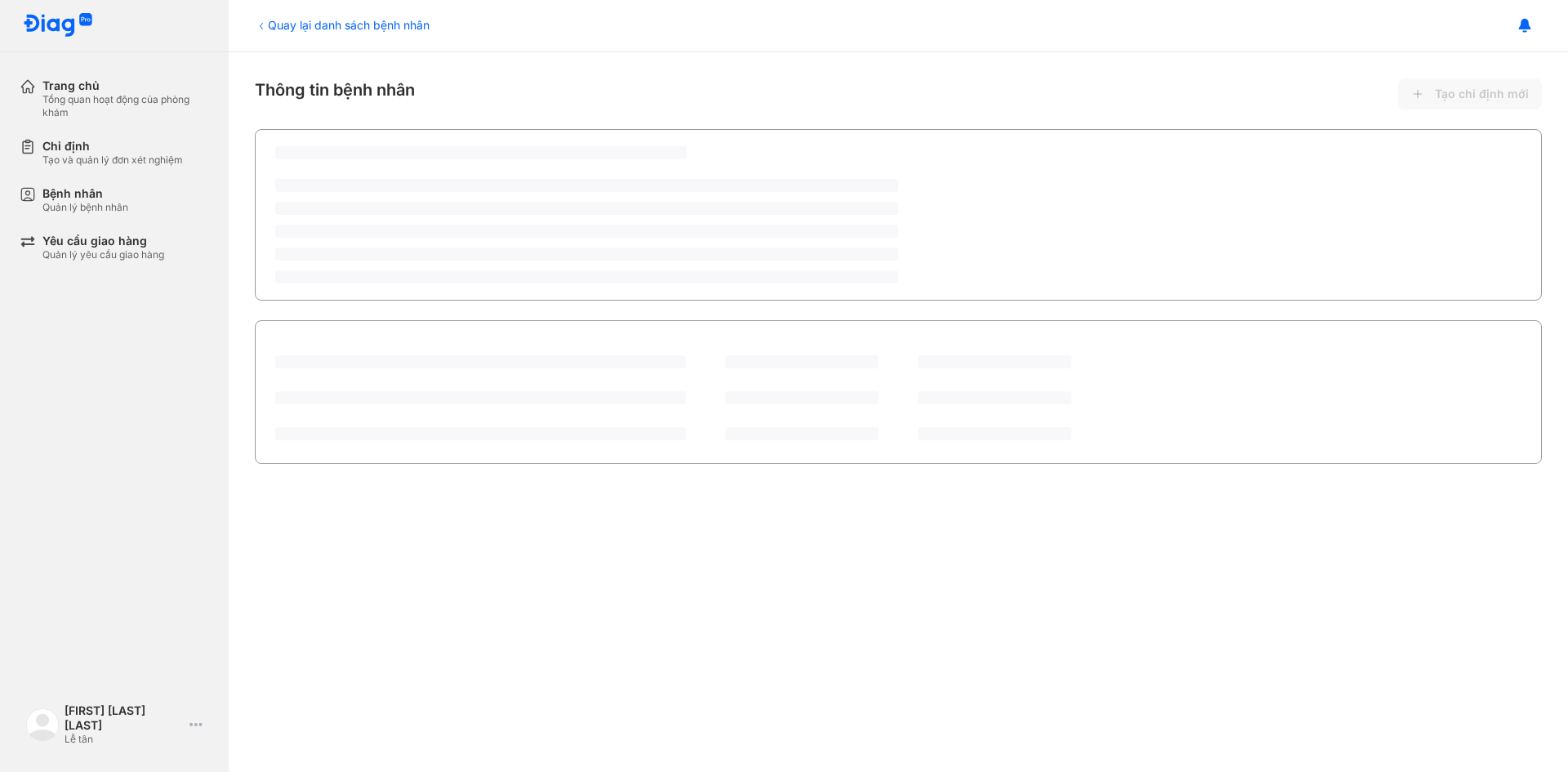 scroll, scrollTop: 0, scrollLeft: 0, axis: both 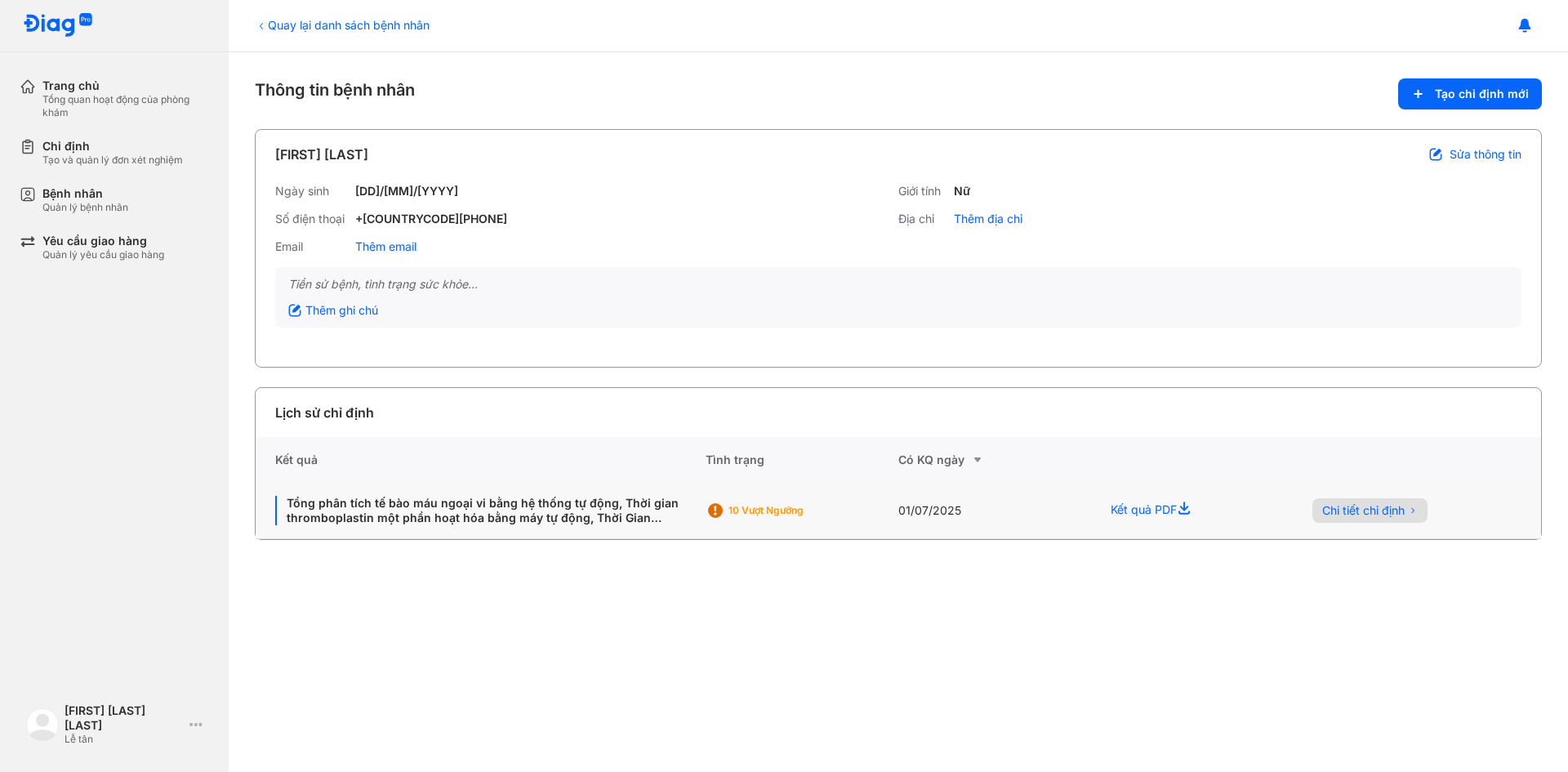 click on "Chi tiết chỉ định" 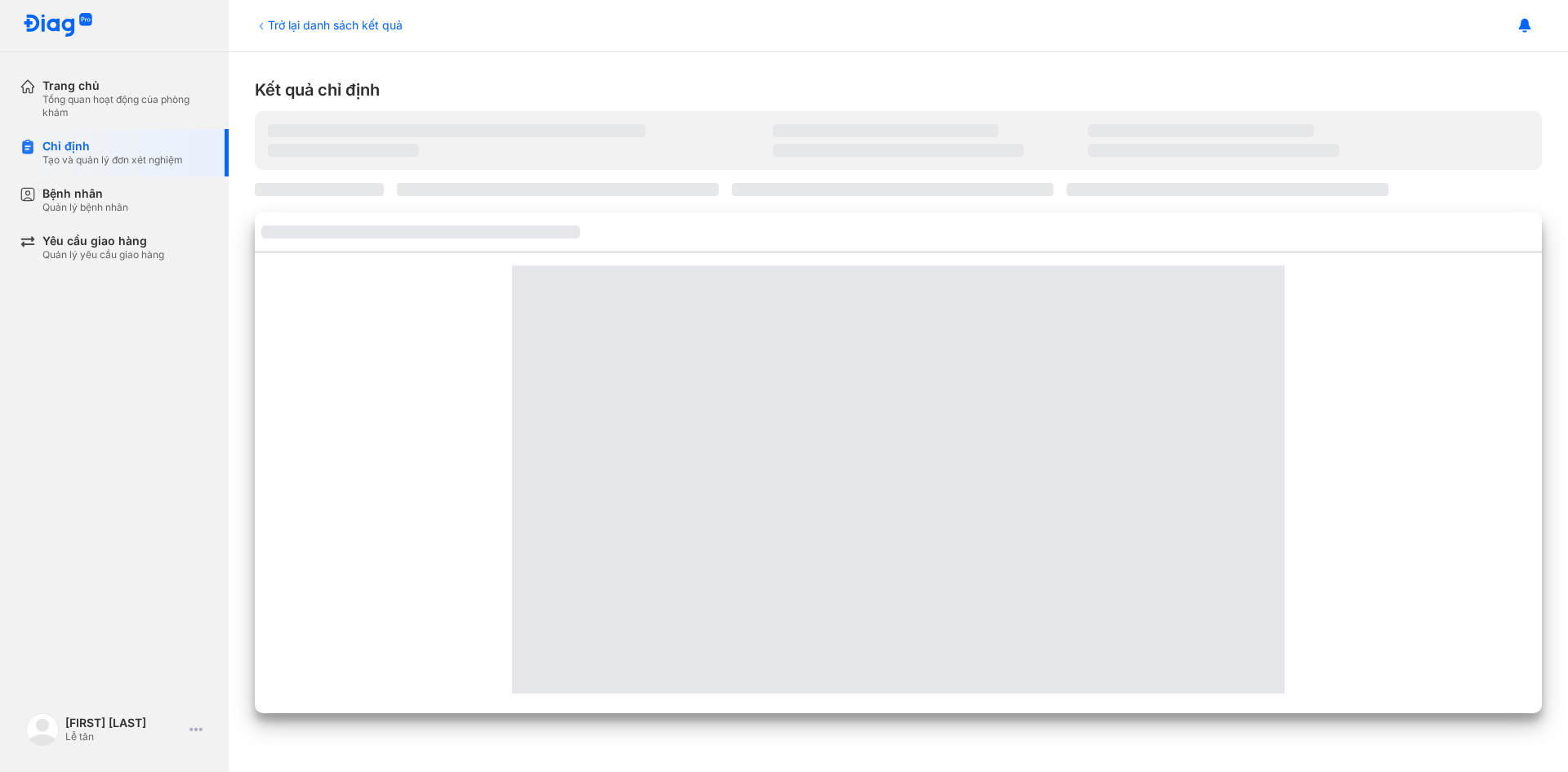 scroll, scrollTop: 0, scrollLeft: 0, axis: both 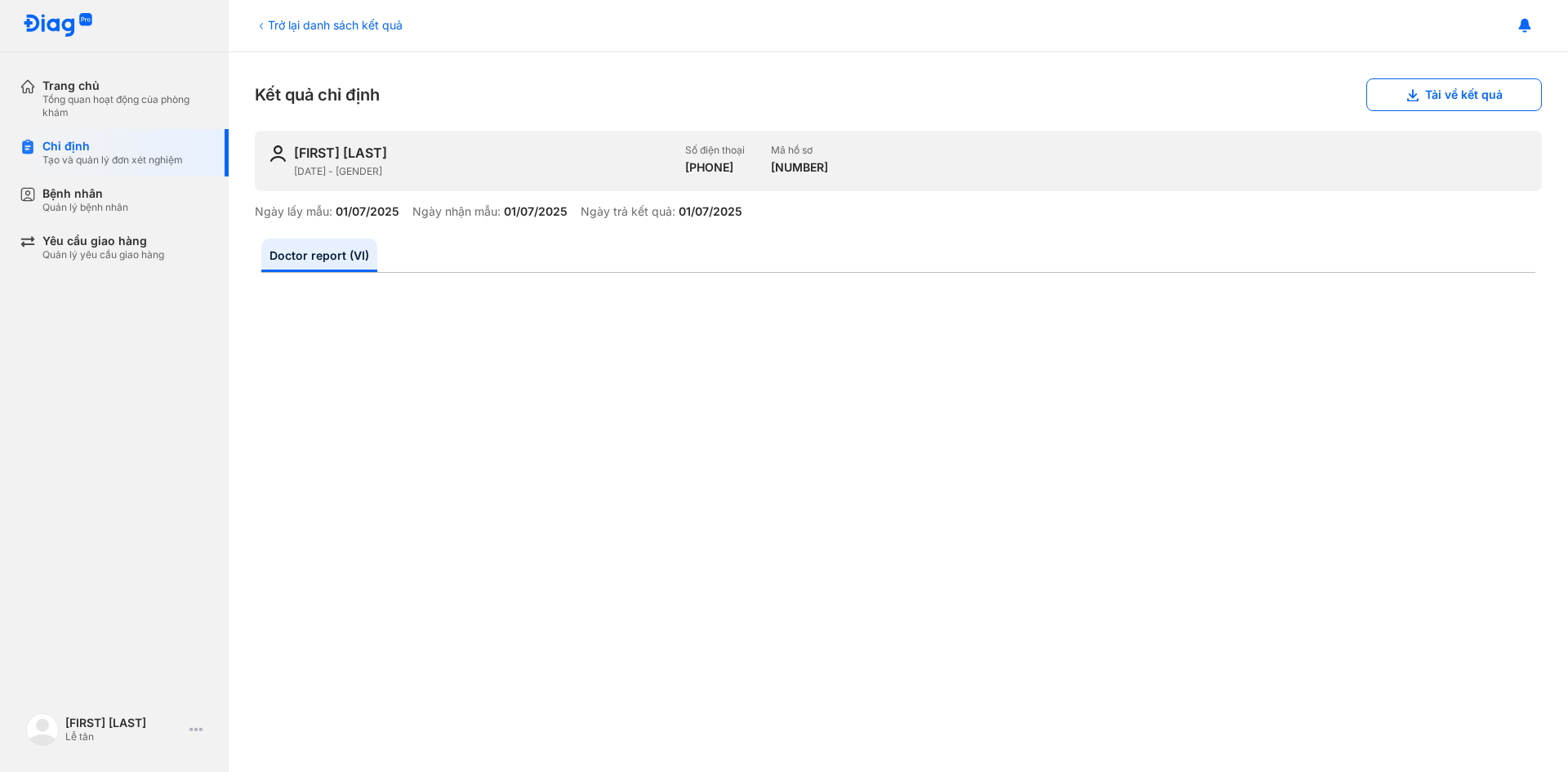click on "Trở lại danh sách kết quả" at bounding box center (328, 25) 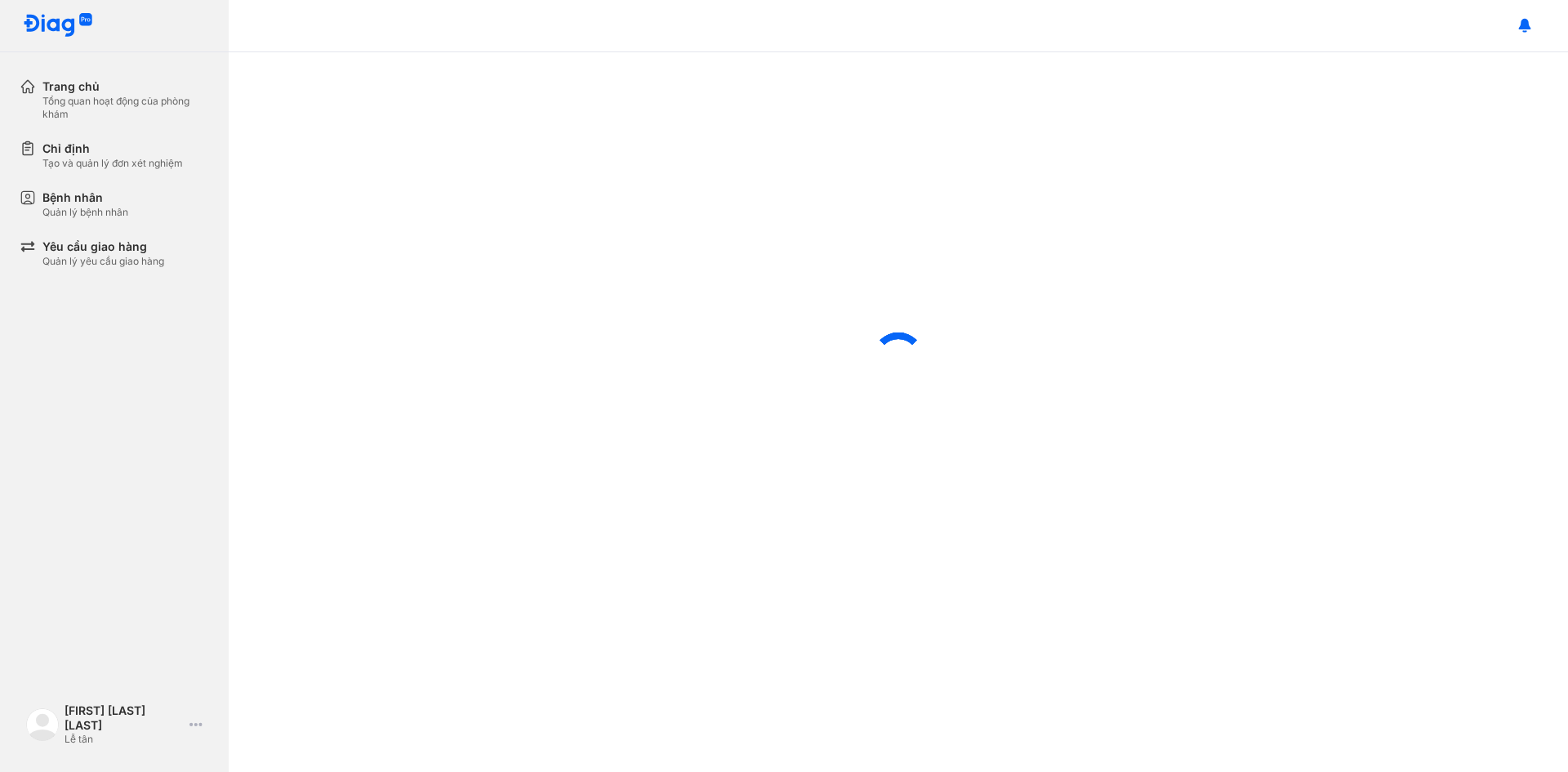 scroll, scrollTop: 0, scrollLeft: 0, axis: both 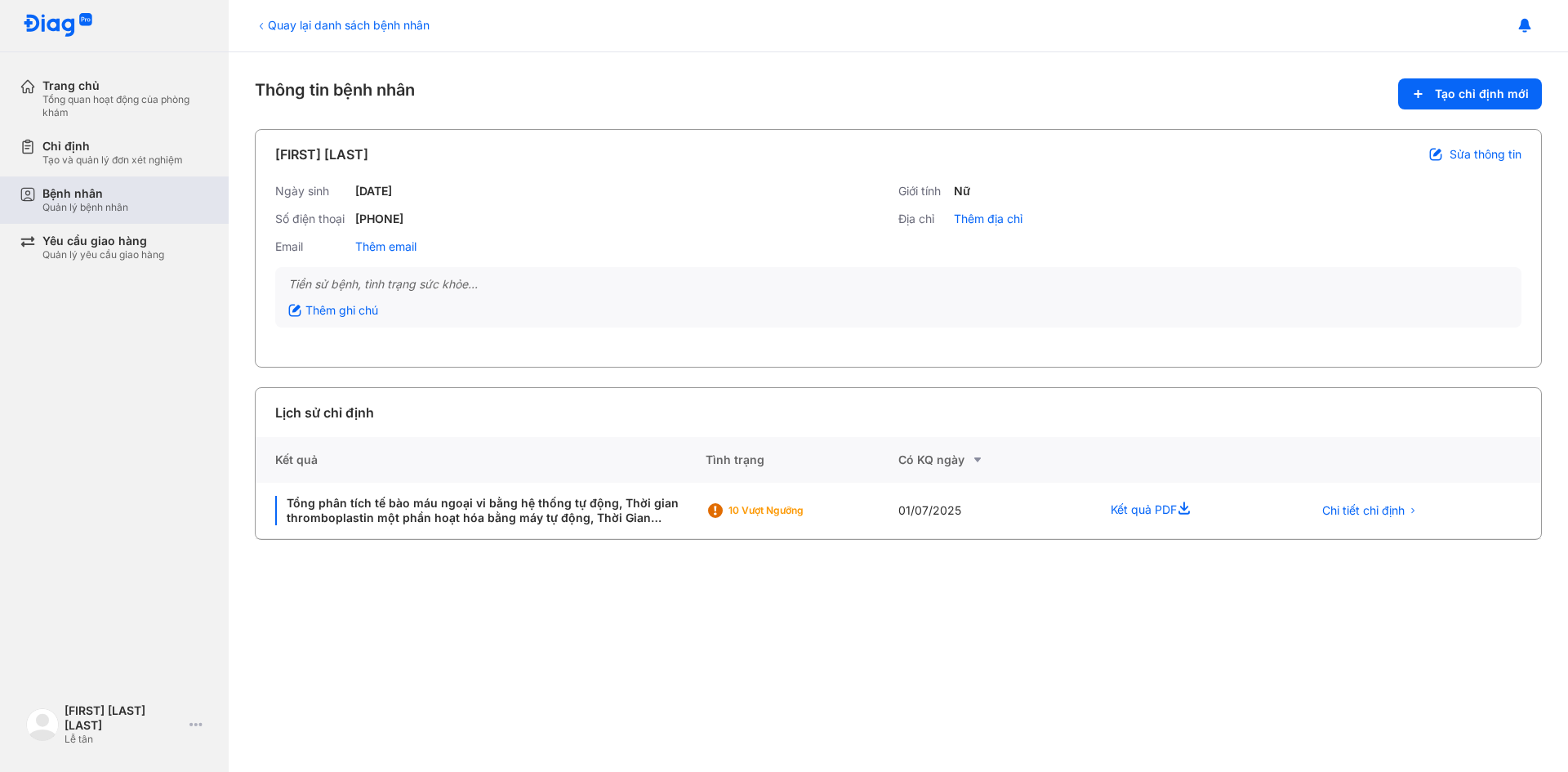 click on "Bệnh nhân" at bounding box center [85, 194] 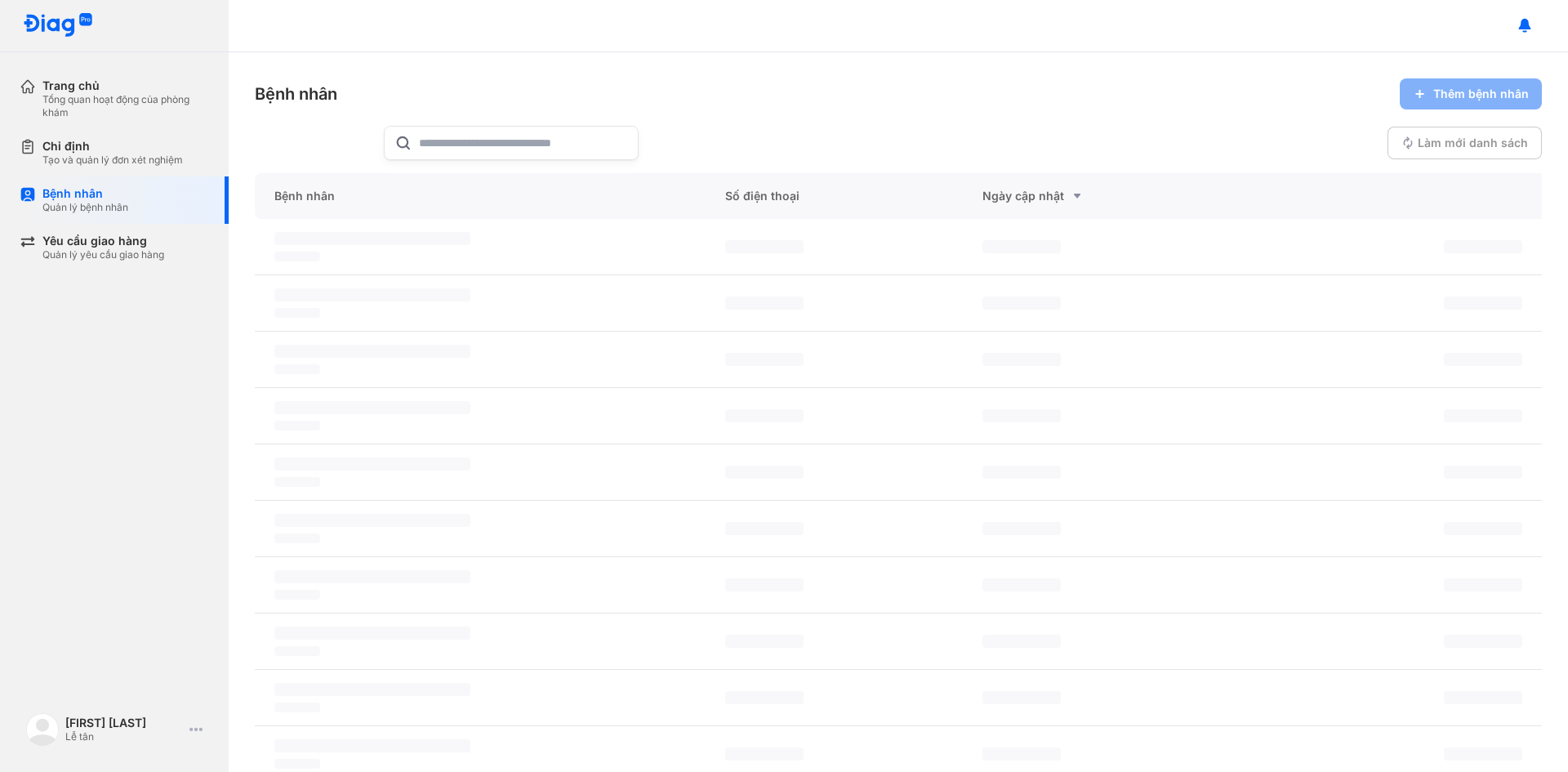 scroll, scrollTop: 0, scrollLeft: 0, axis: both 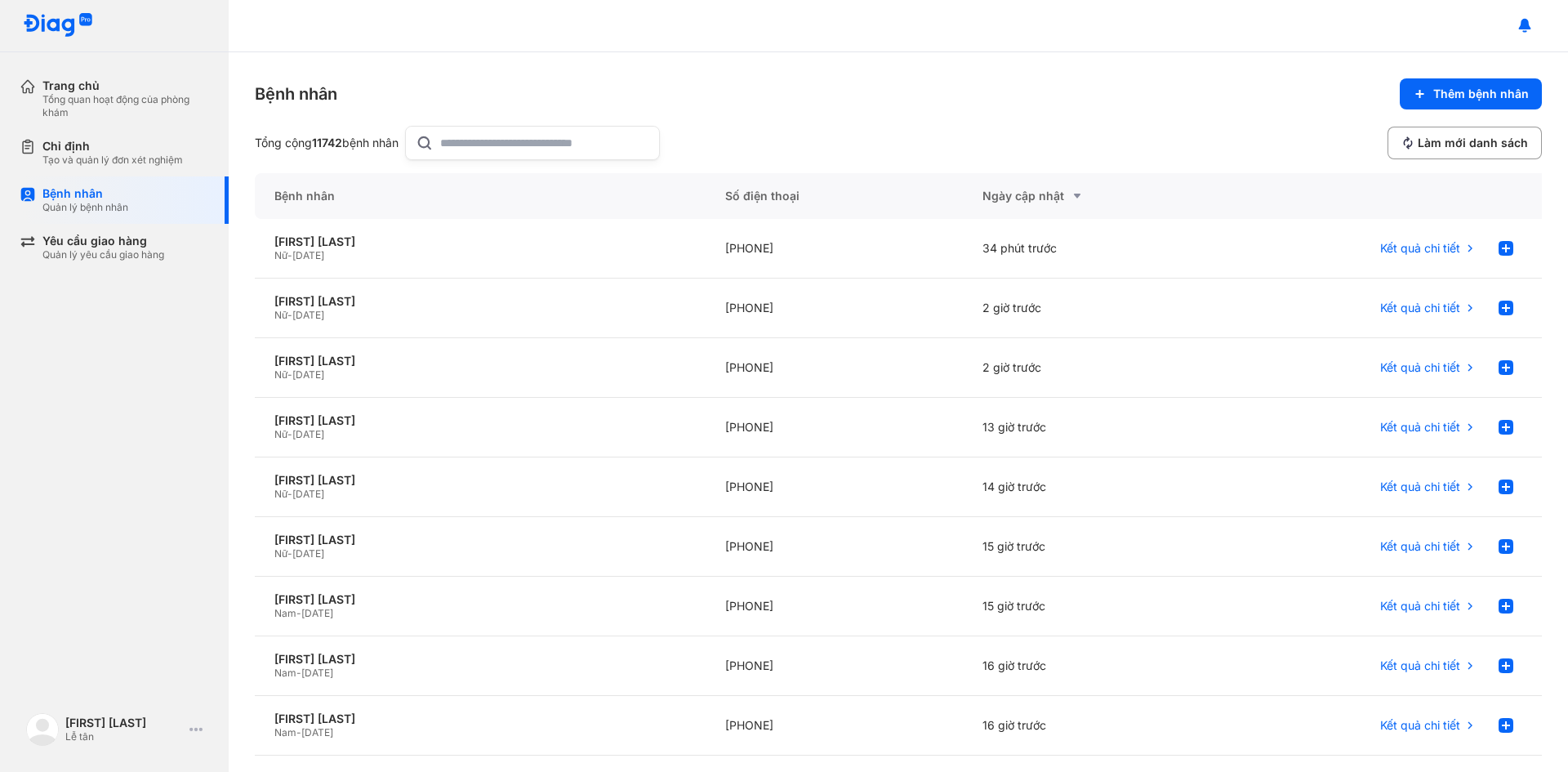 click 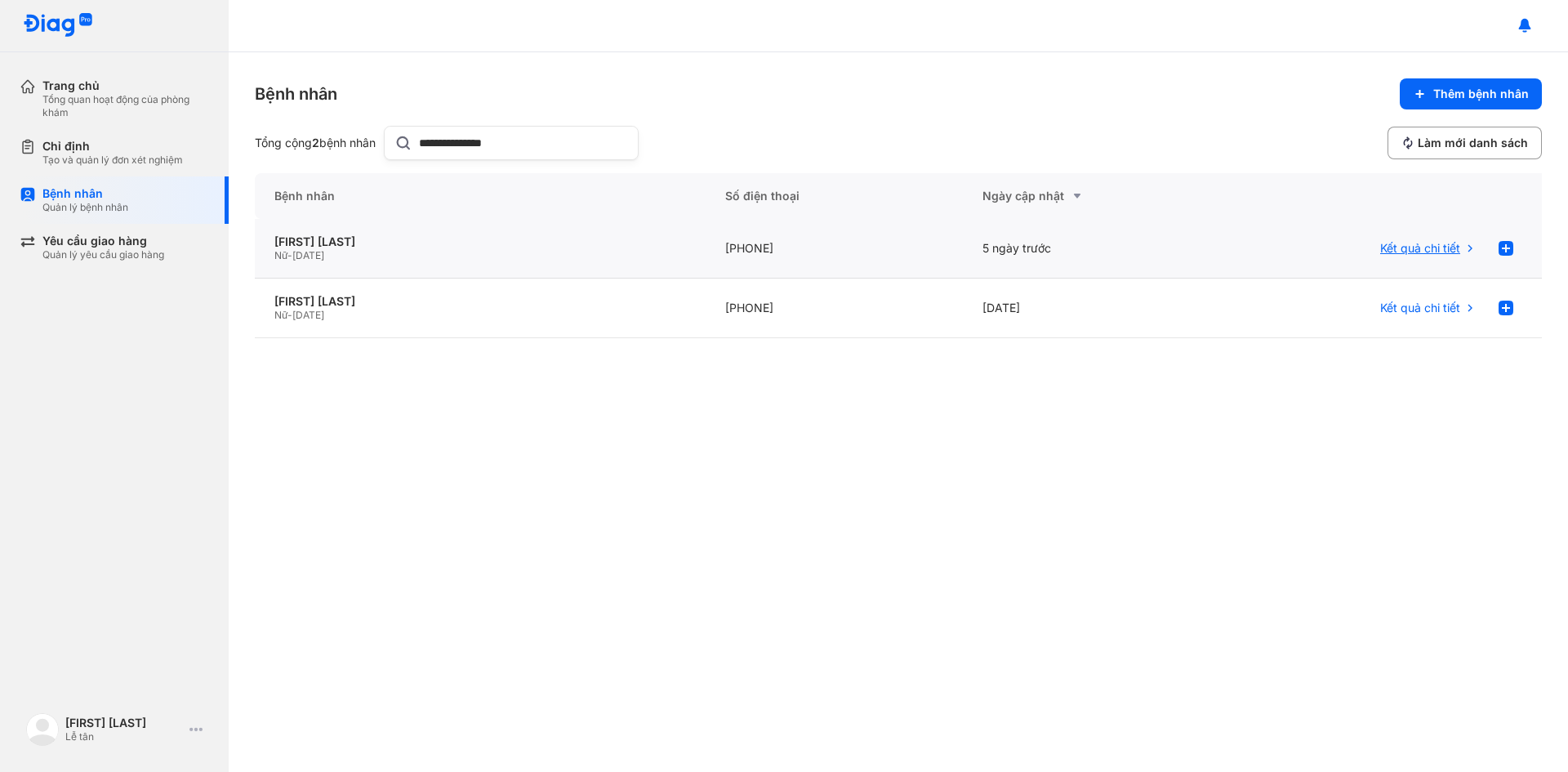 type on "**********" 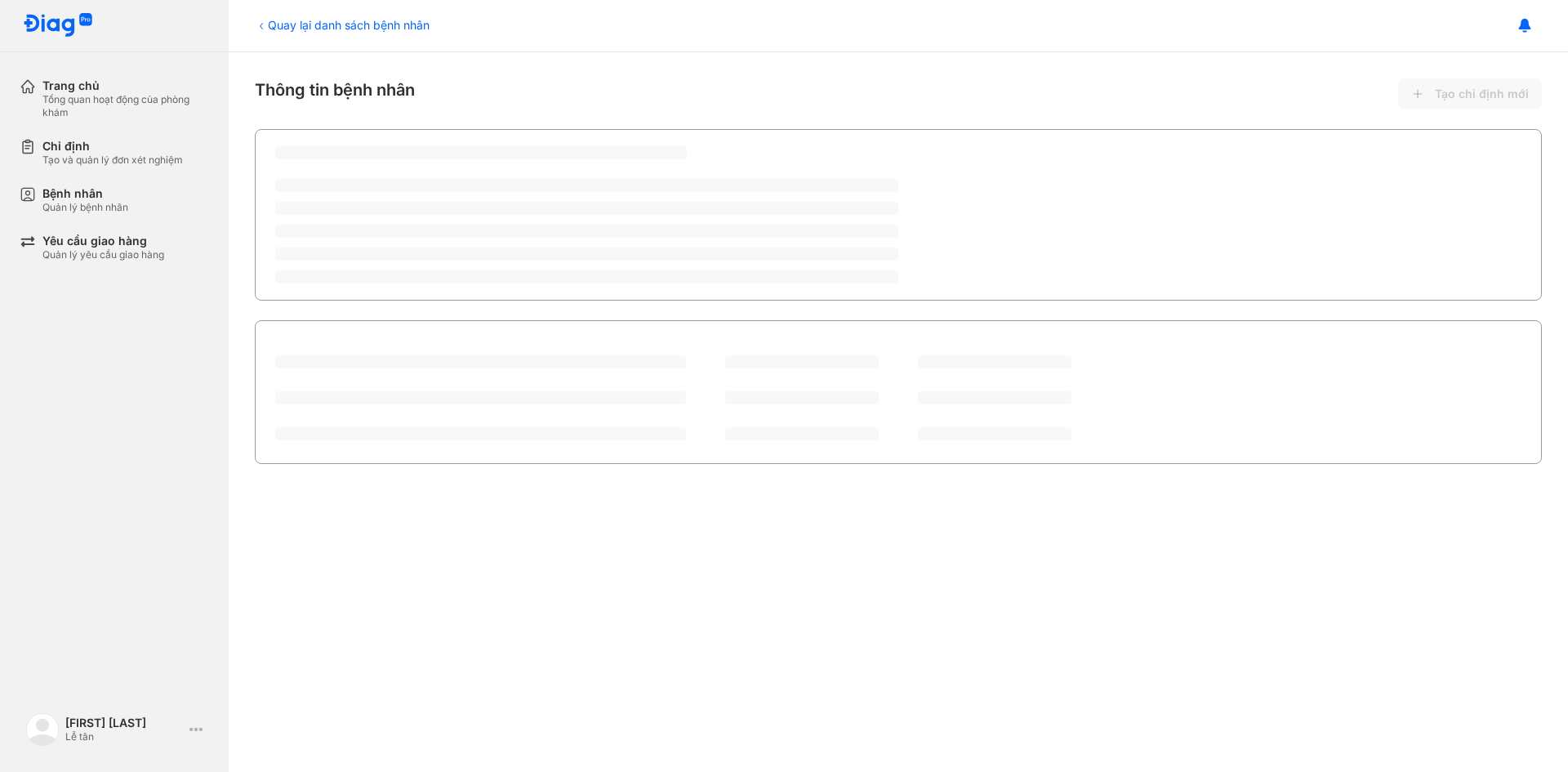 scroll, scrollTop: 0, scrollLeft: 0, axis: both 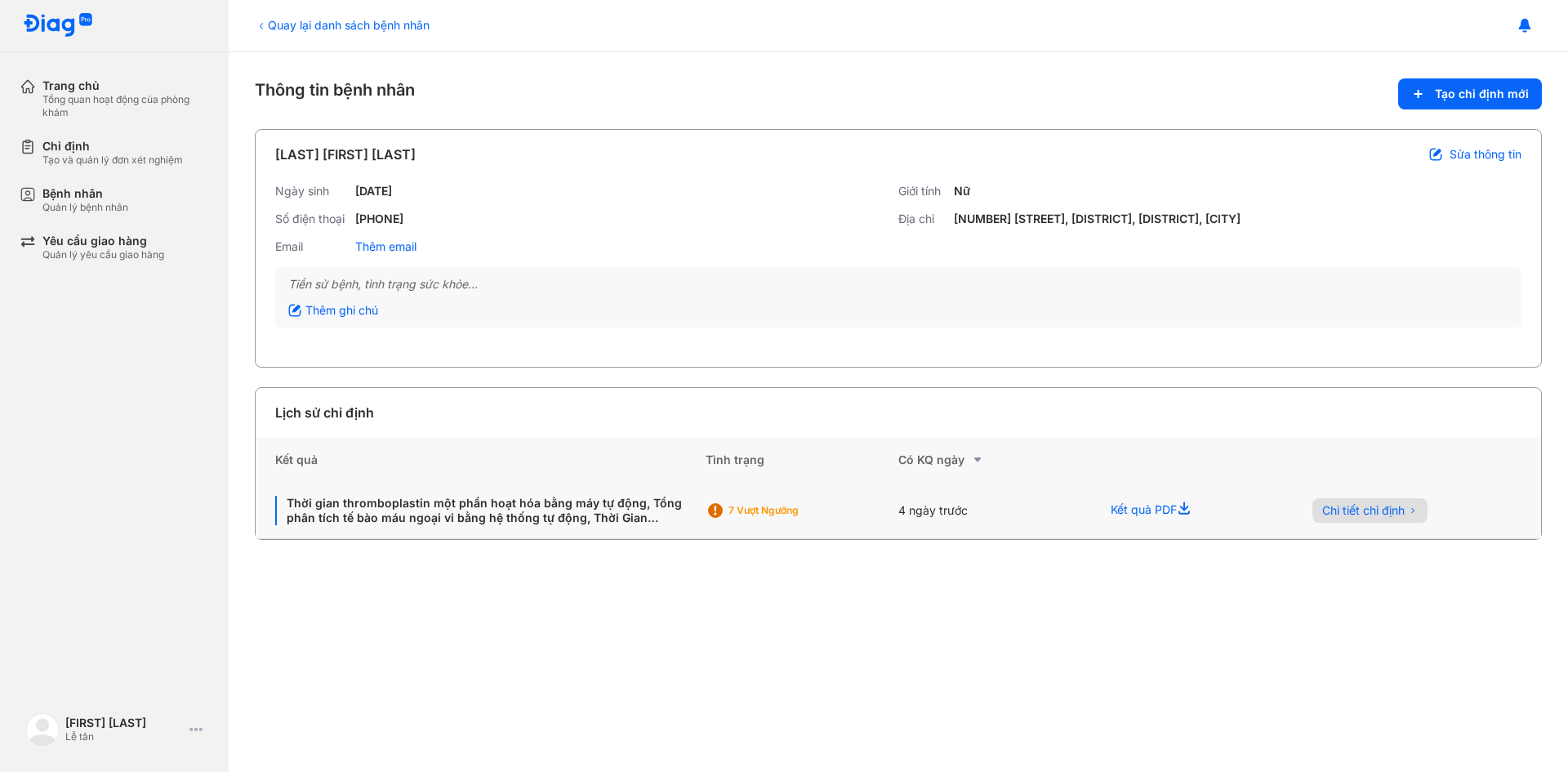 click on "Chi tiết chỉ định" 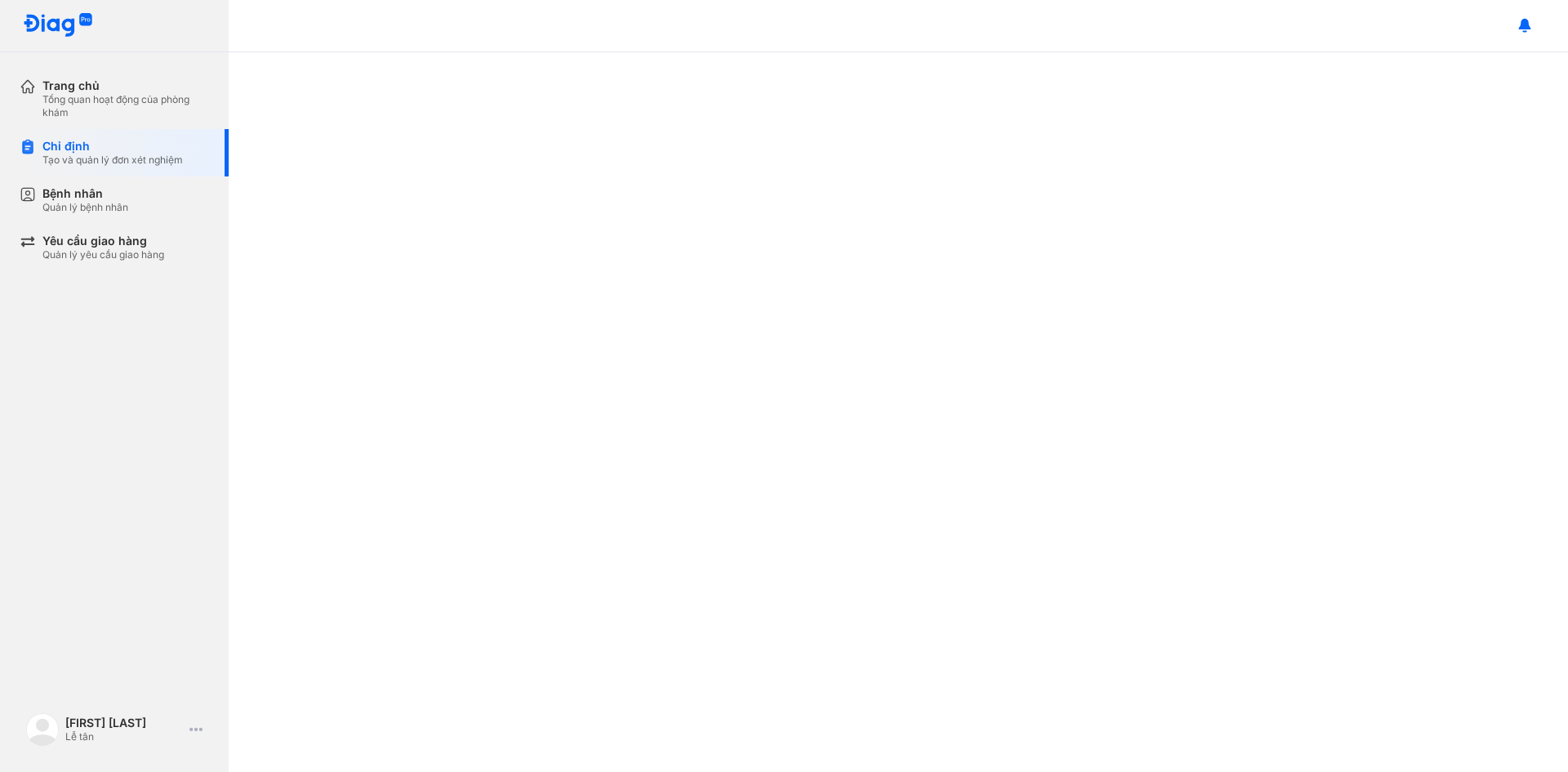 scroll, scrollTop: 0, scrollLeft: 0, axis: both 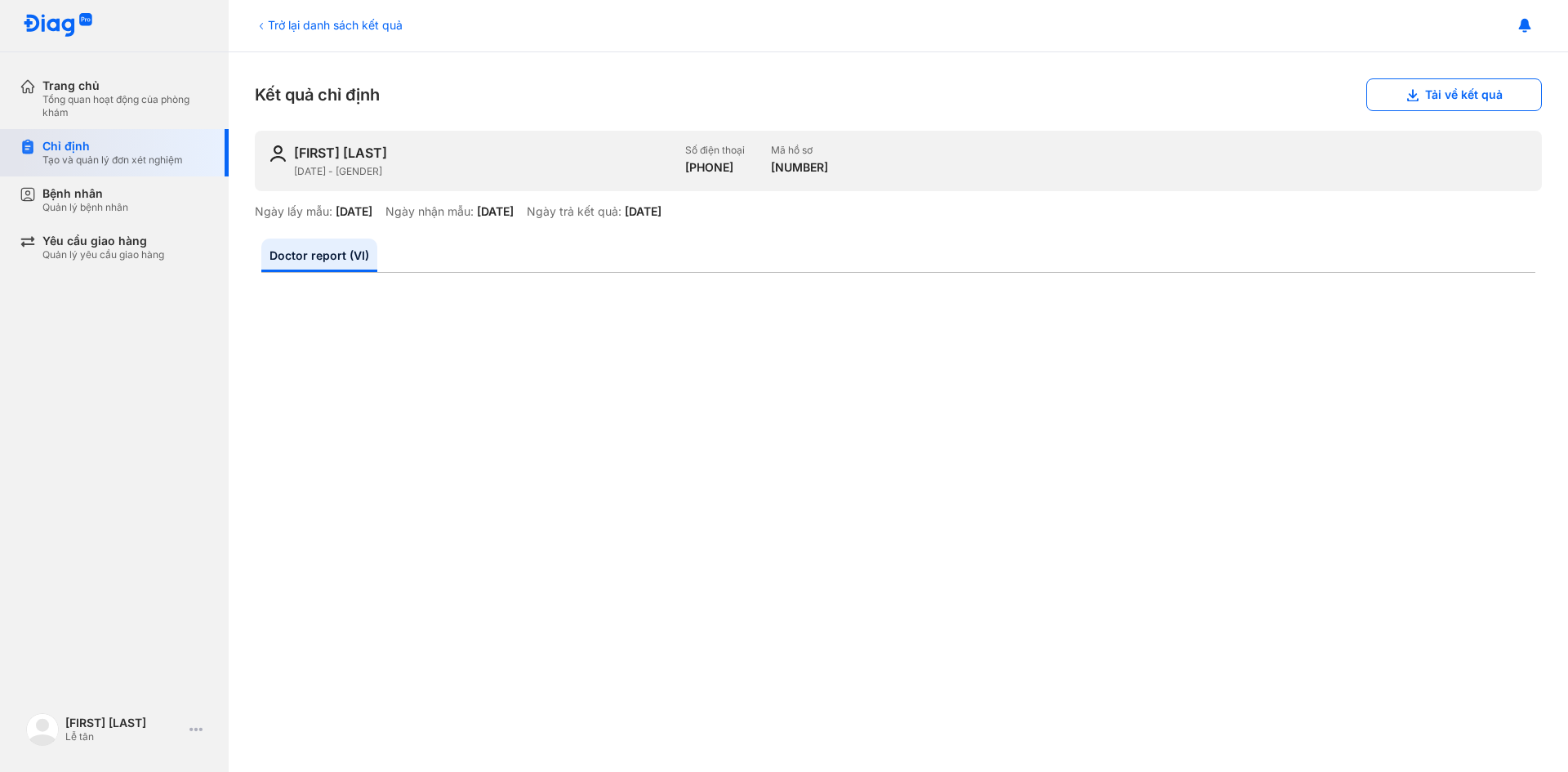 click on "Tạo và quản lý đơn xét nghiệm" at bounding box center [113, 160] 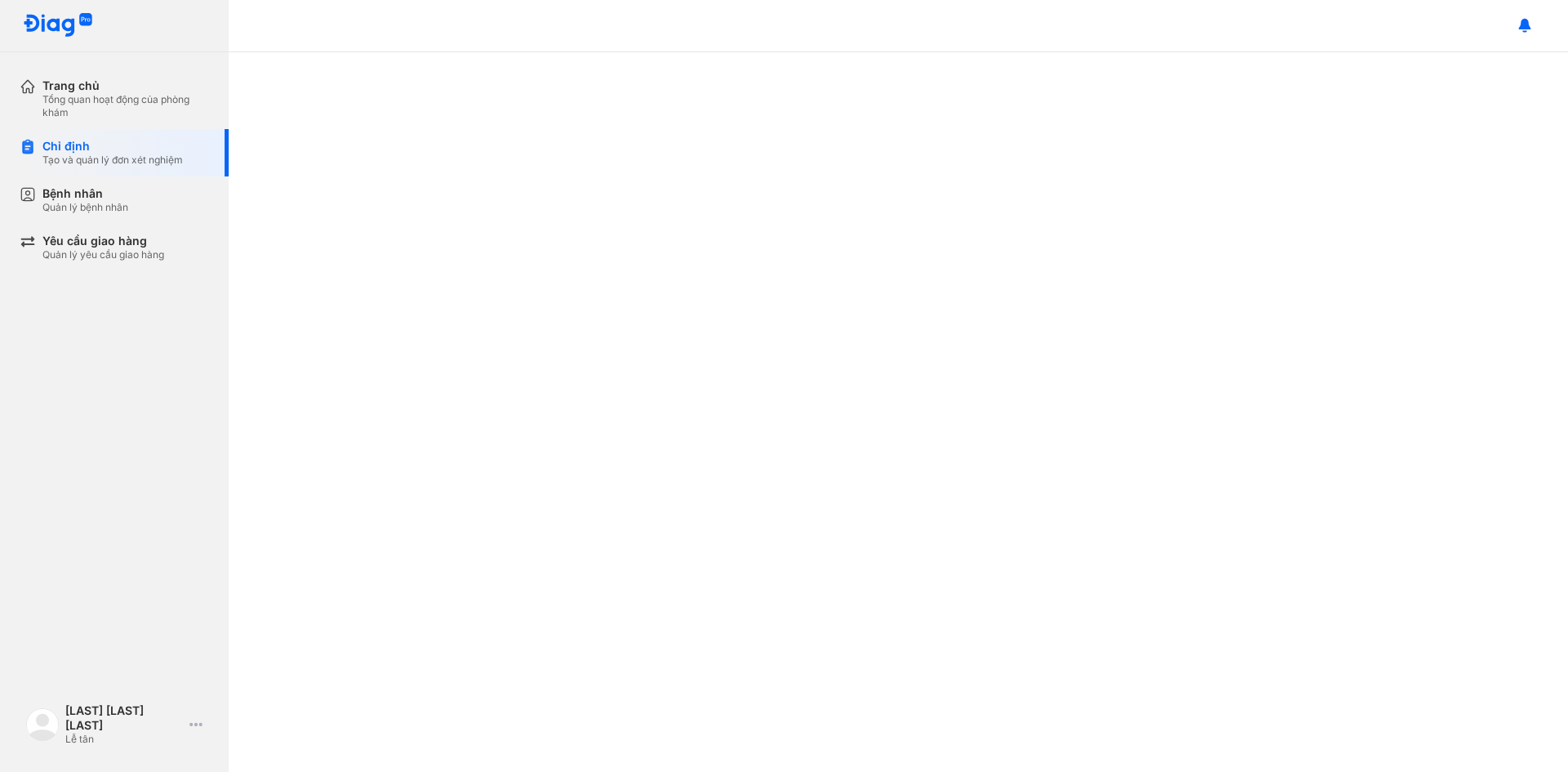 scroll, scrollTop: 0, scrollLeft: 0, axis: both 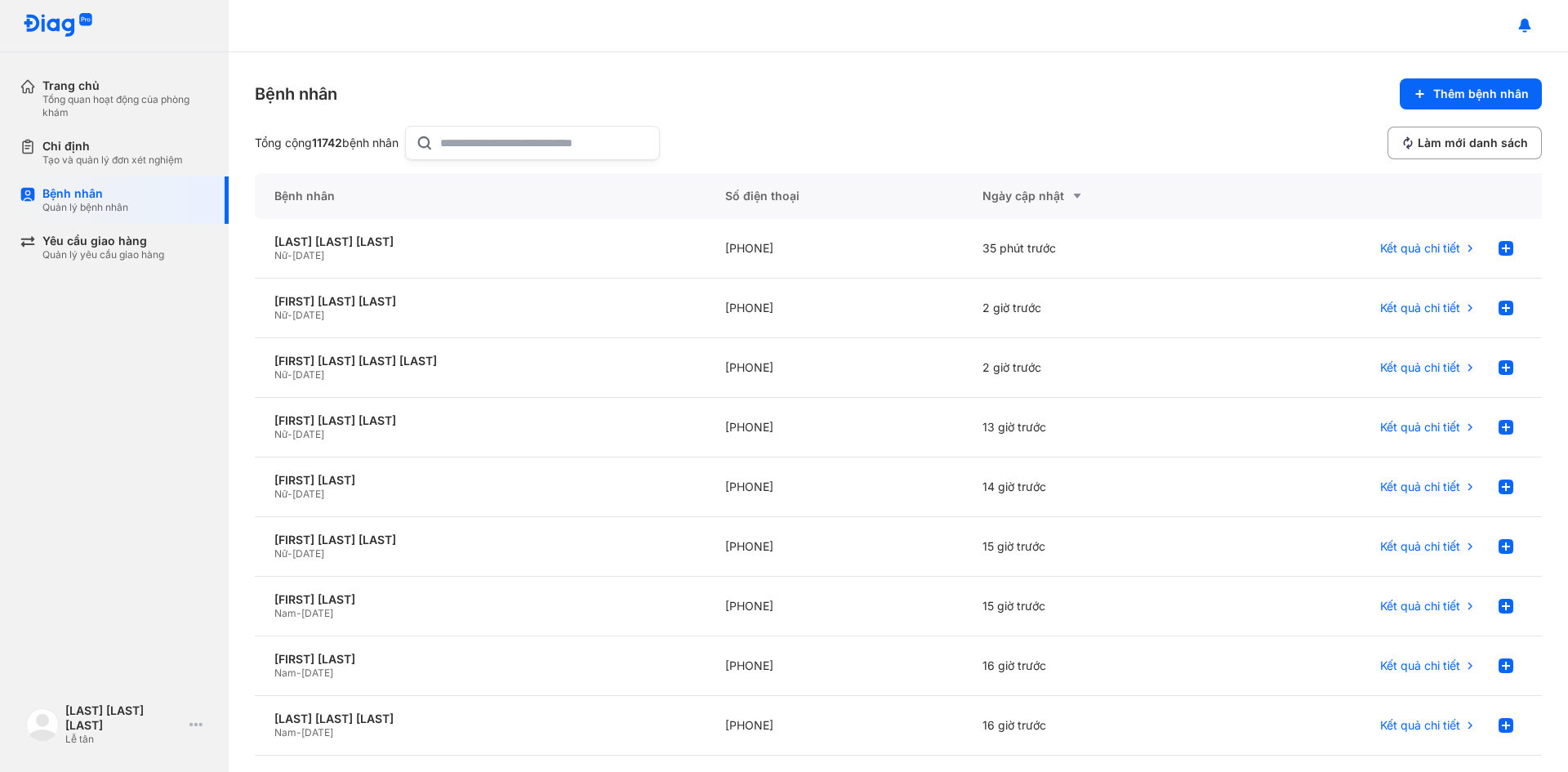 click 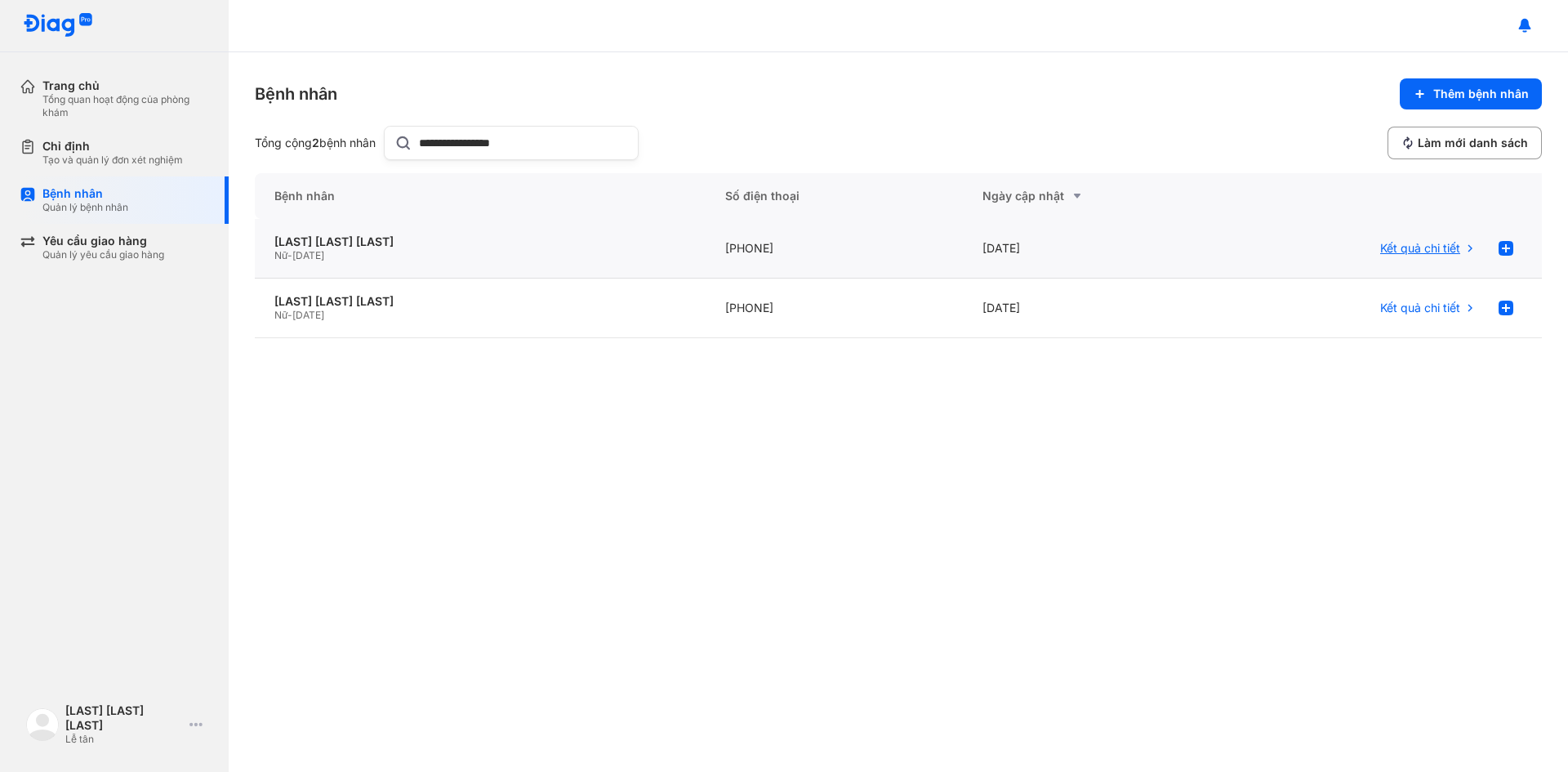 type on "**********" 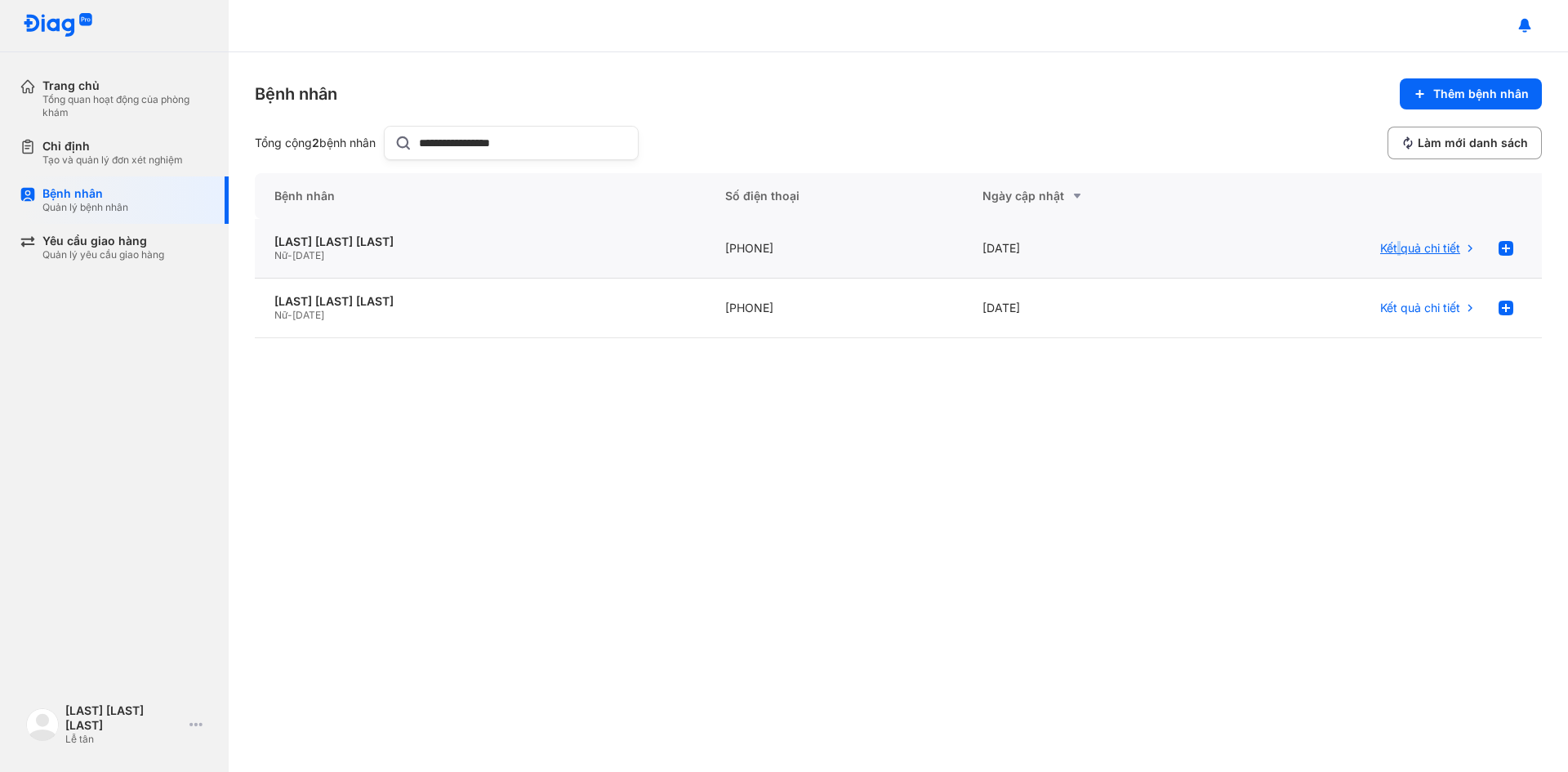 click on "Kết quả chi tiết" at bounding box center (1420, 248) 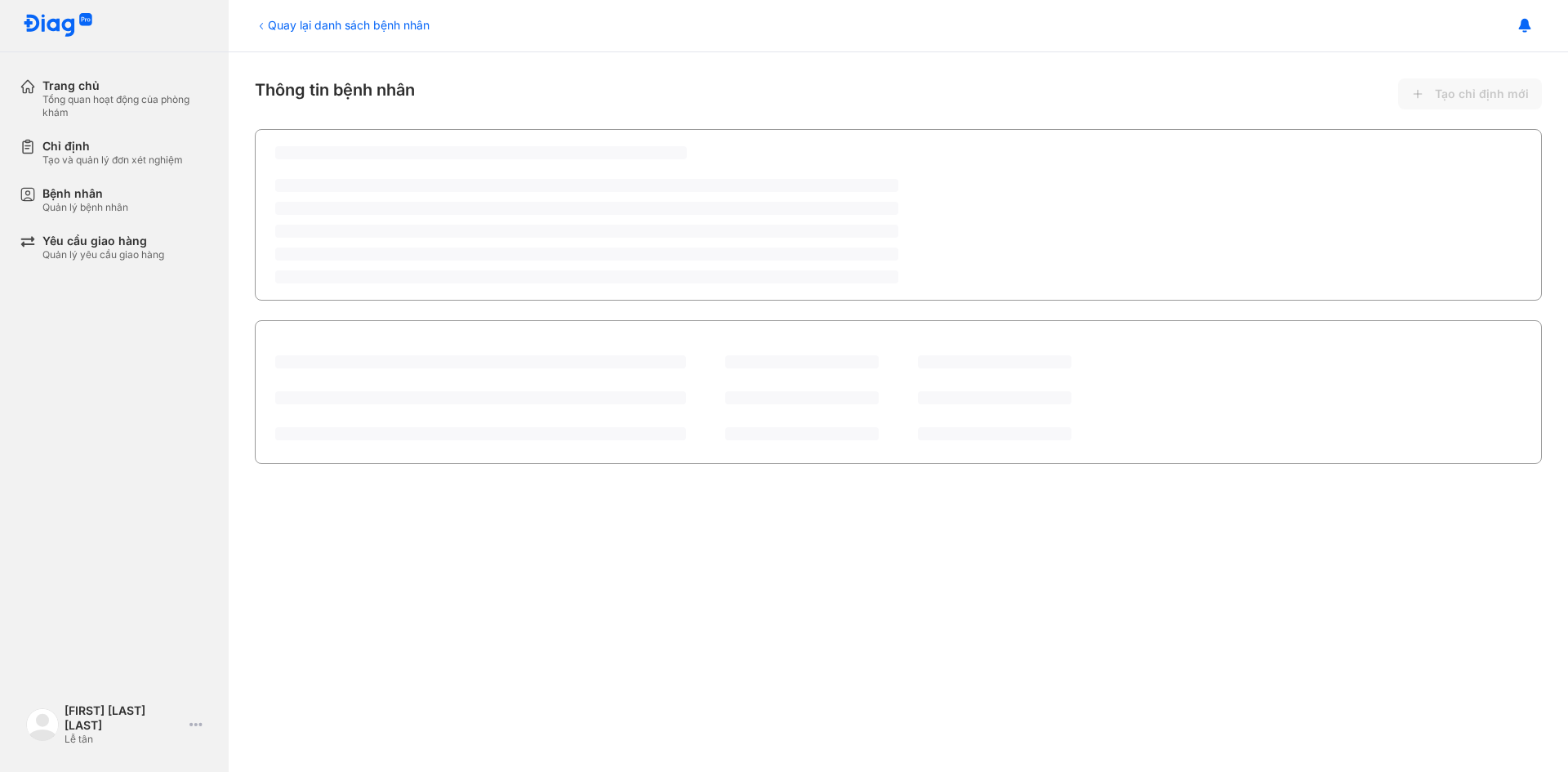scroll, scrollTop: 0, scrollLeft: 0, axis: both 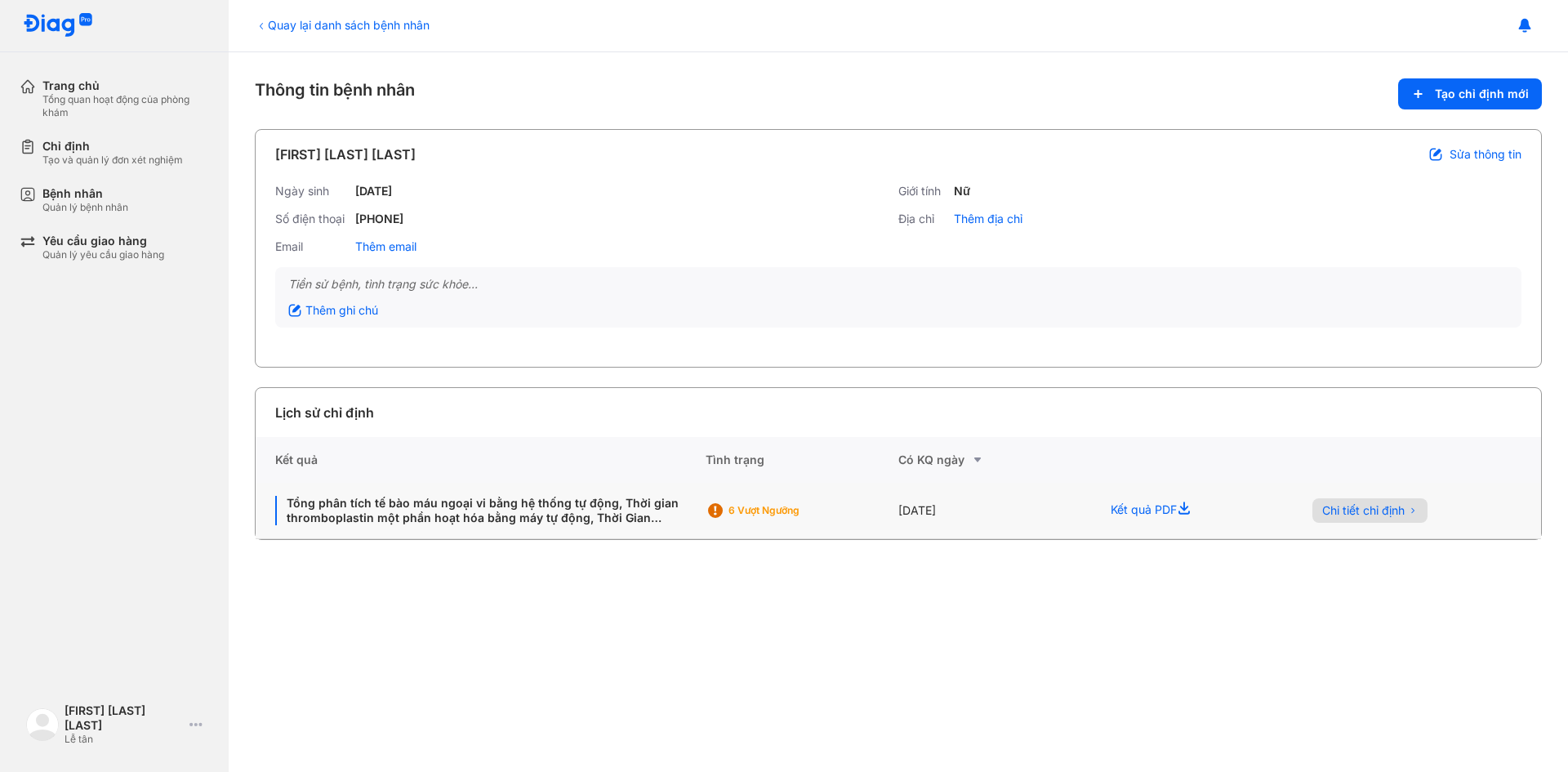 click on "Chi tiết chỉ định" 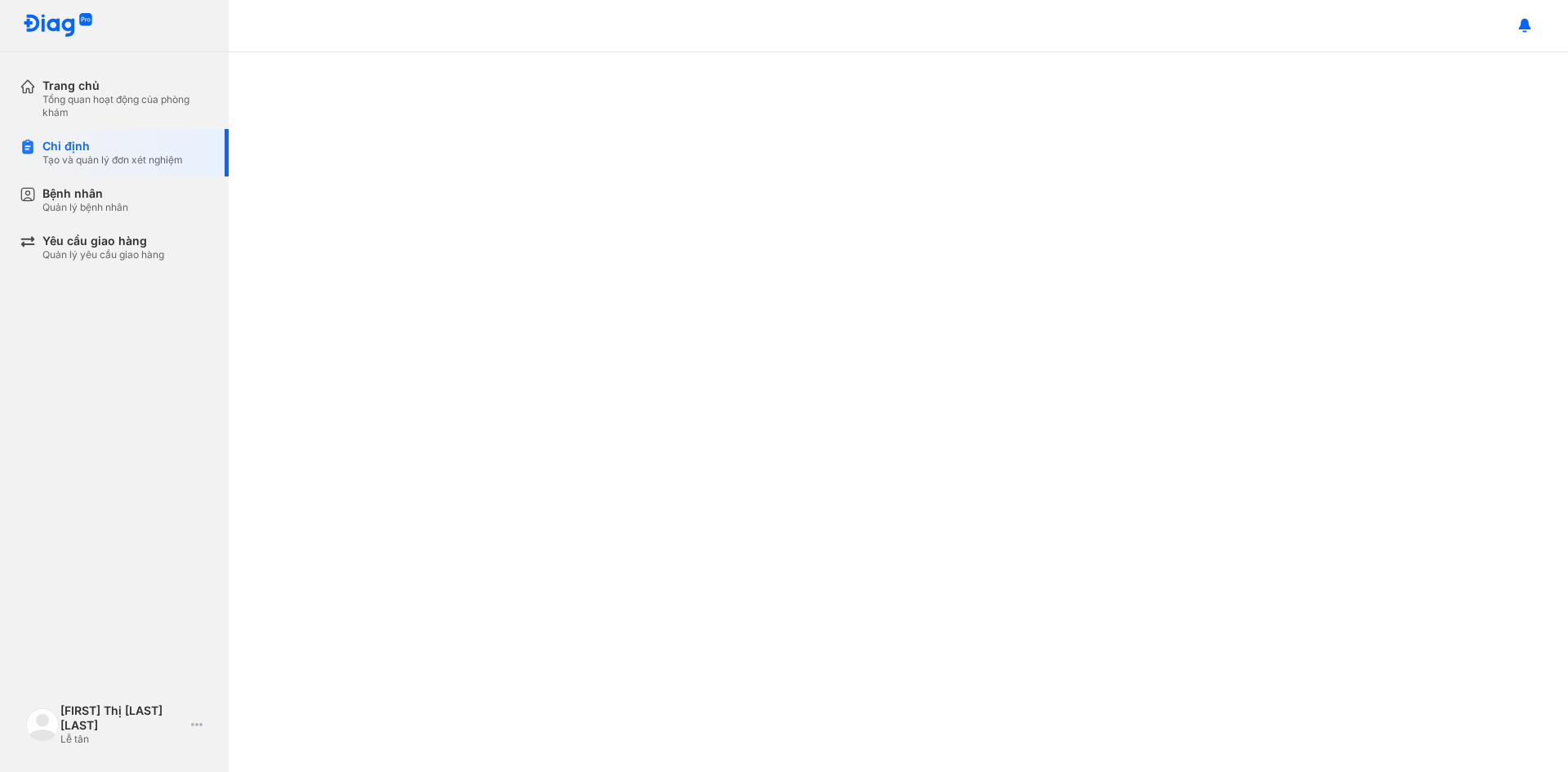 scroll, scrollTop: 0, scrollLeft: 0, axis: both 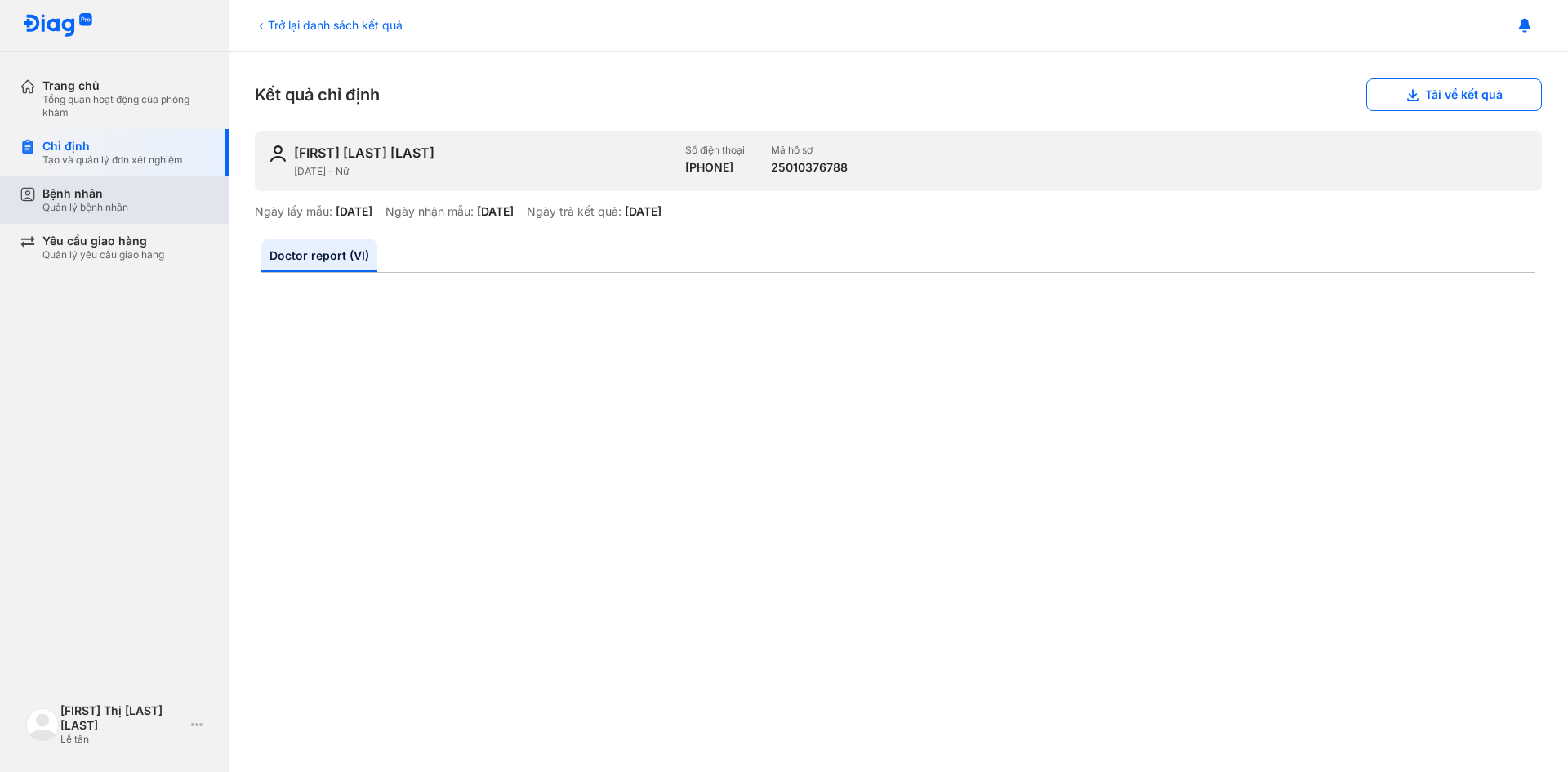 click on "Bệnh nhân Quản lý bệnh nhân" at bounding box center (124, 200) 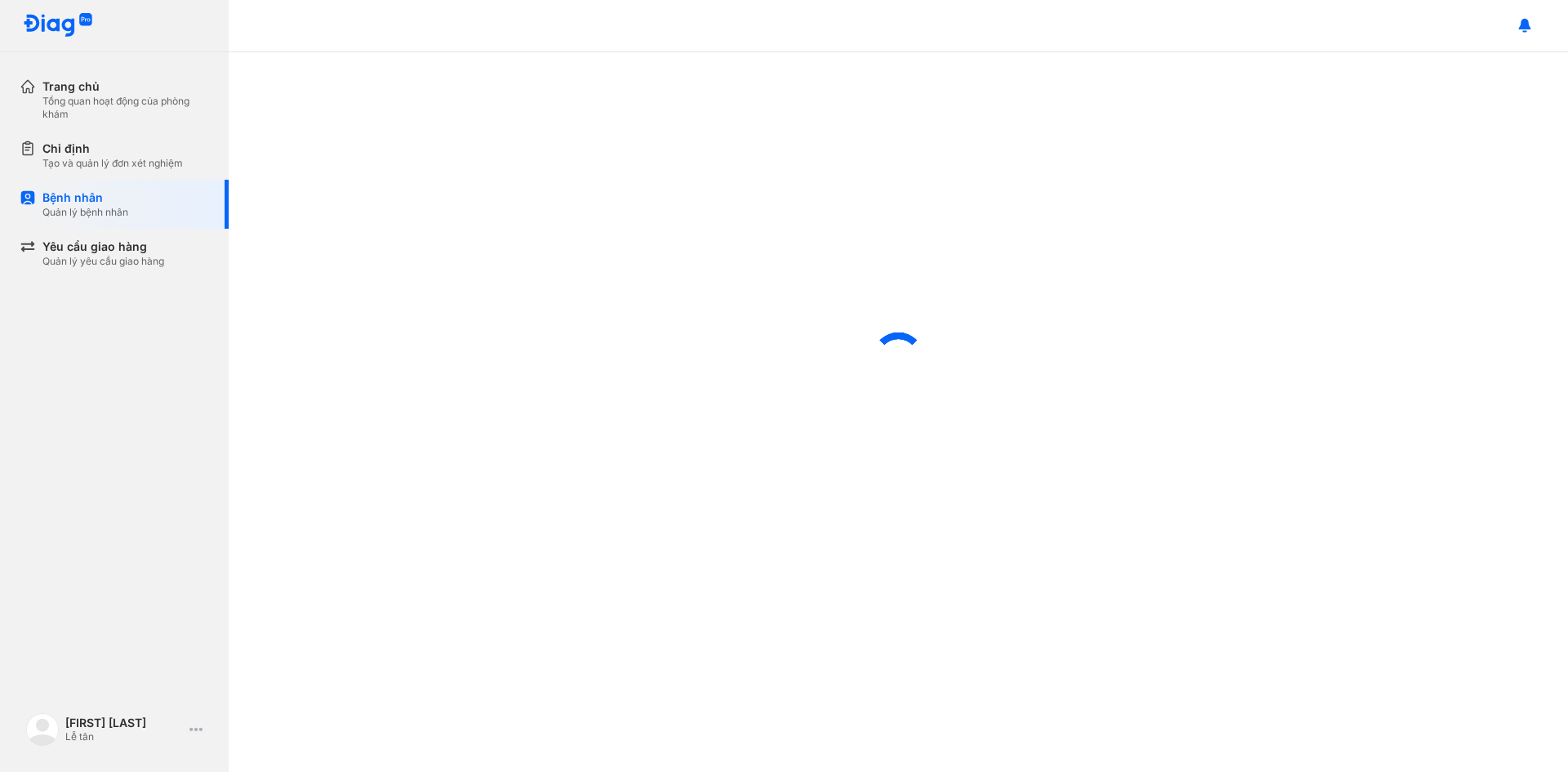 scroll, scrollTop: 0, scrollLeft: 0, axis: both 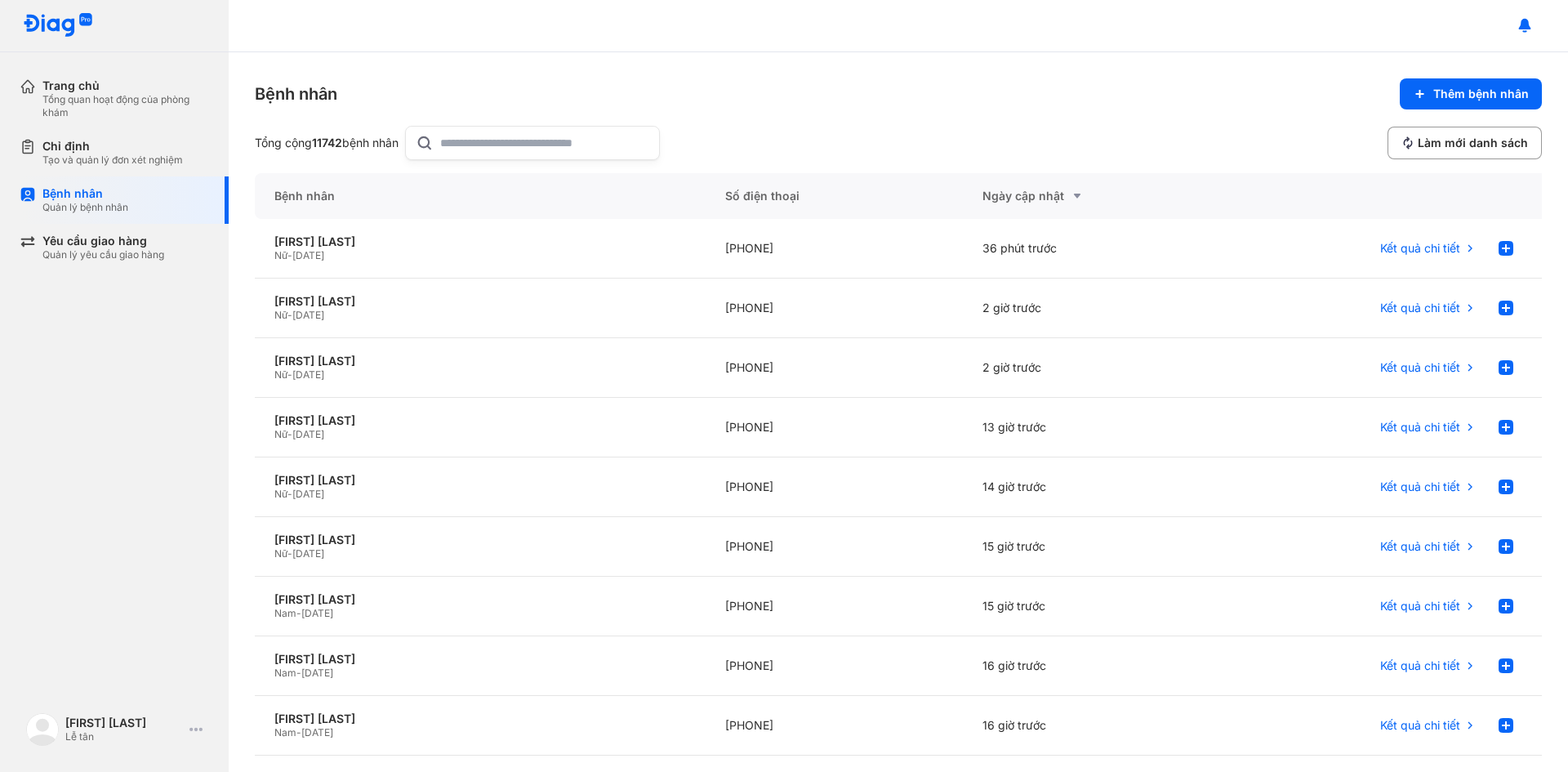 click 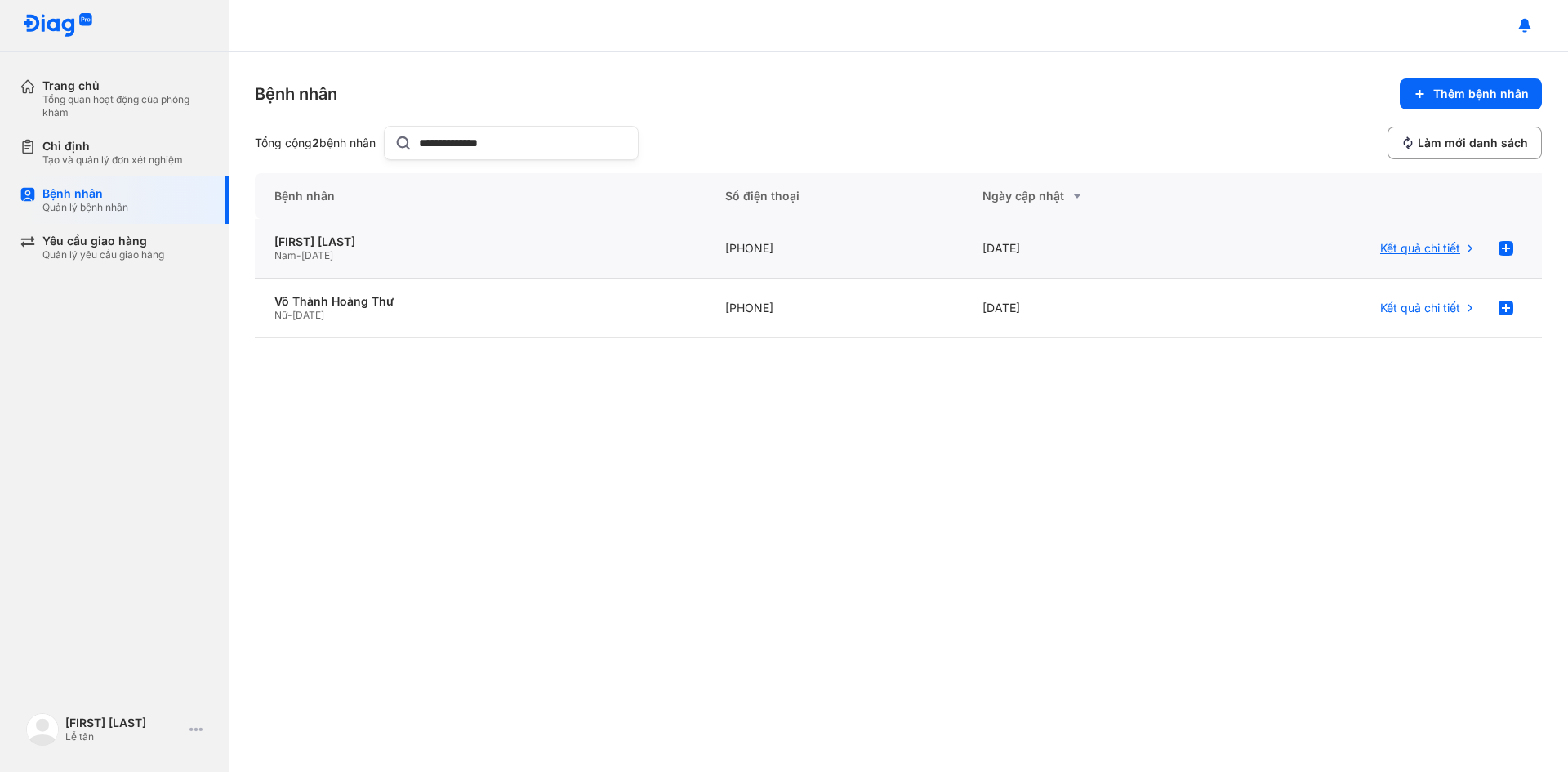type on "**********" 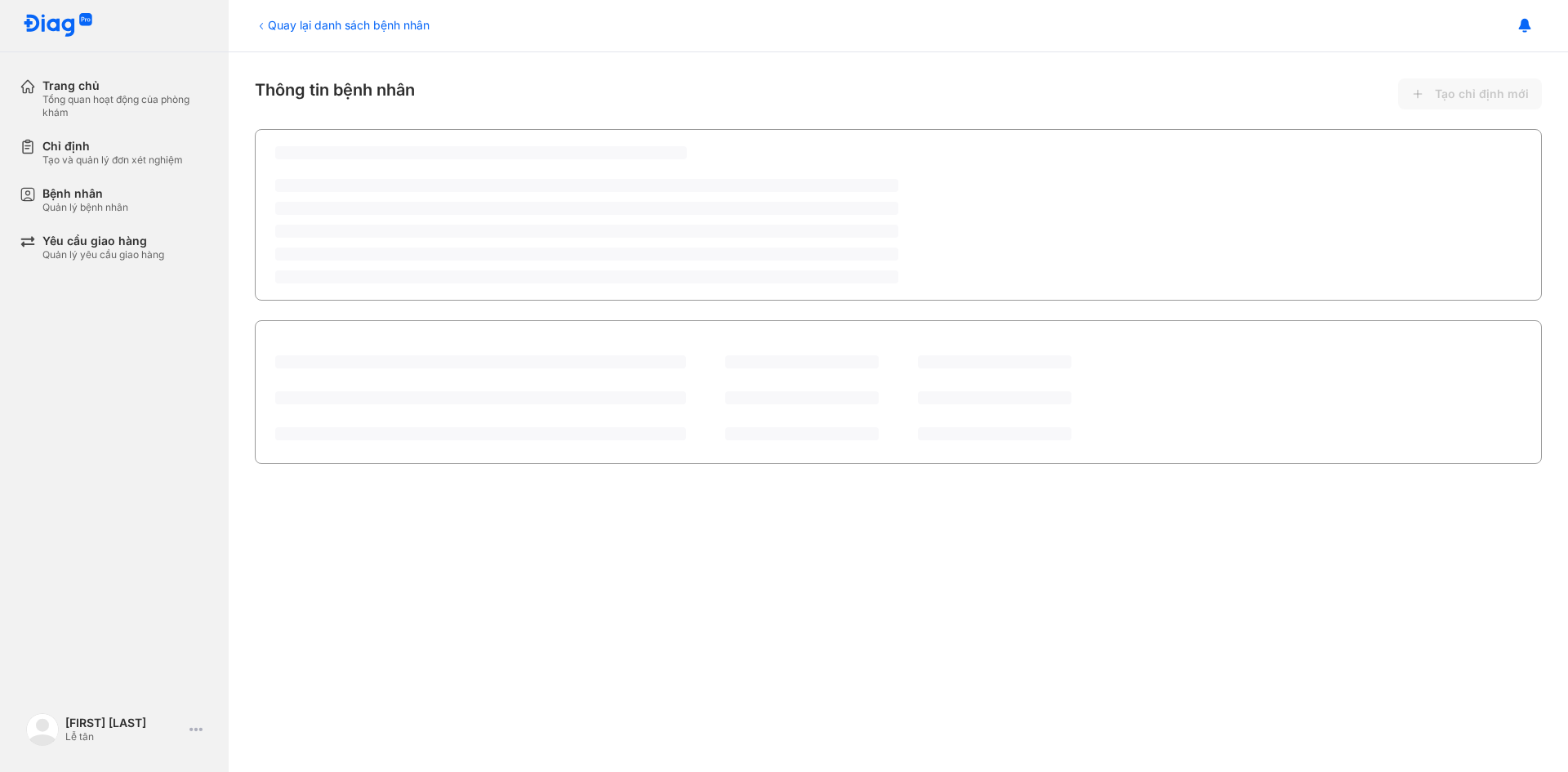 scroll, scrollTop: 0, scrollLeft: 0, axis: both 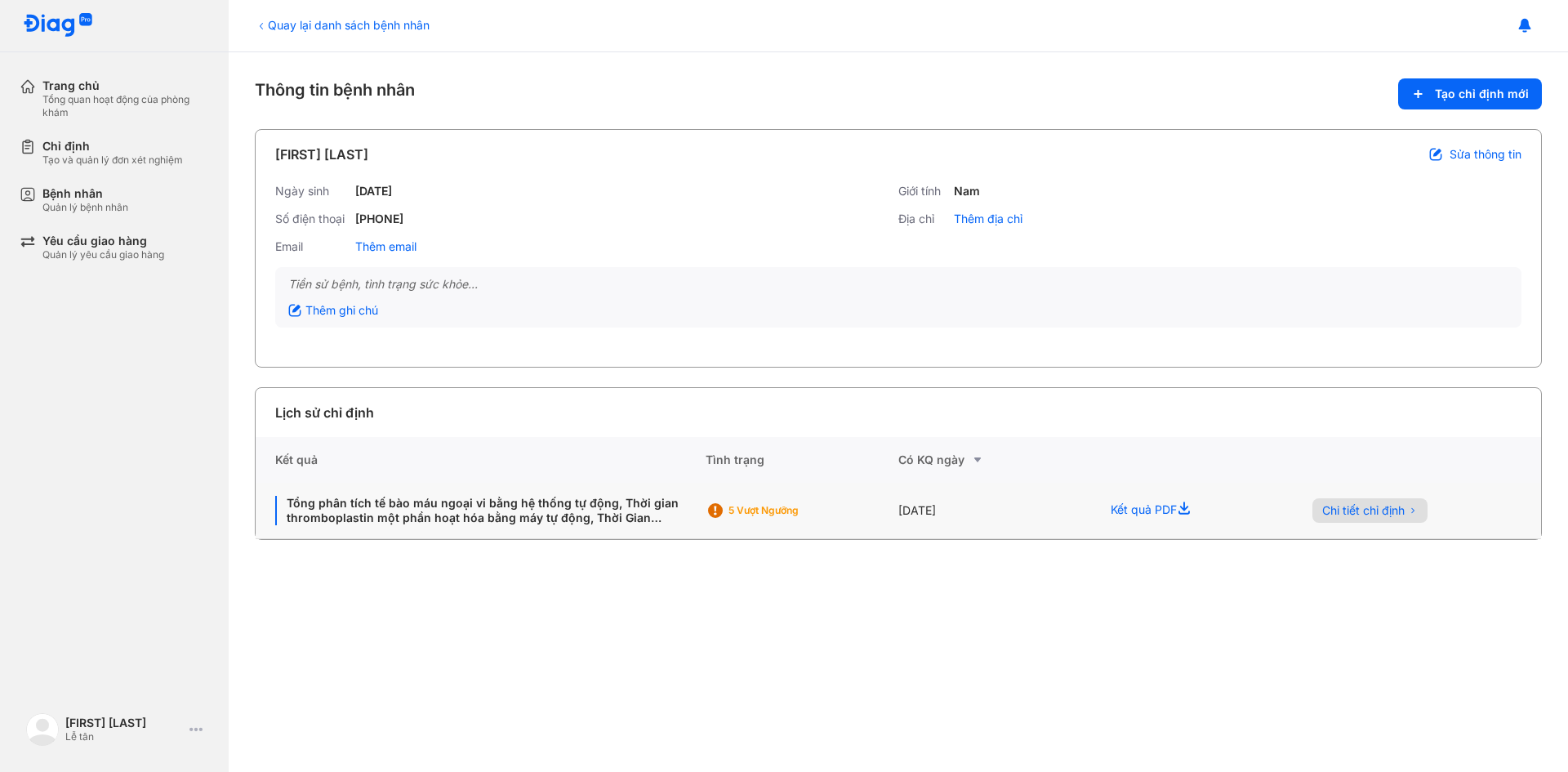 click on "Chi tiết chỉ định" 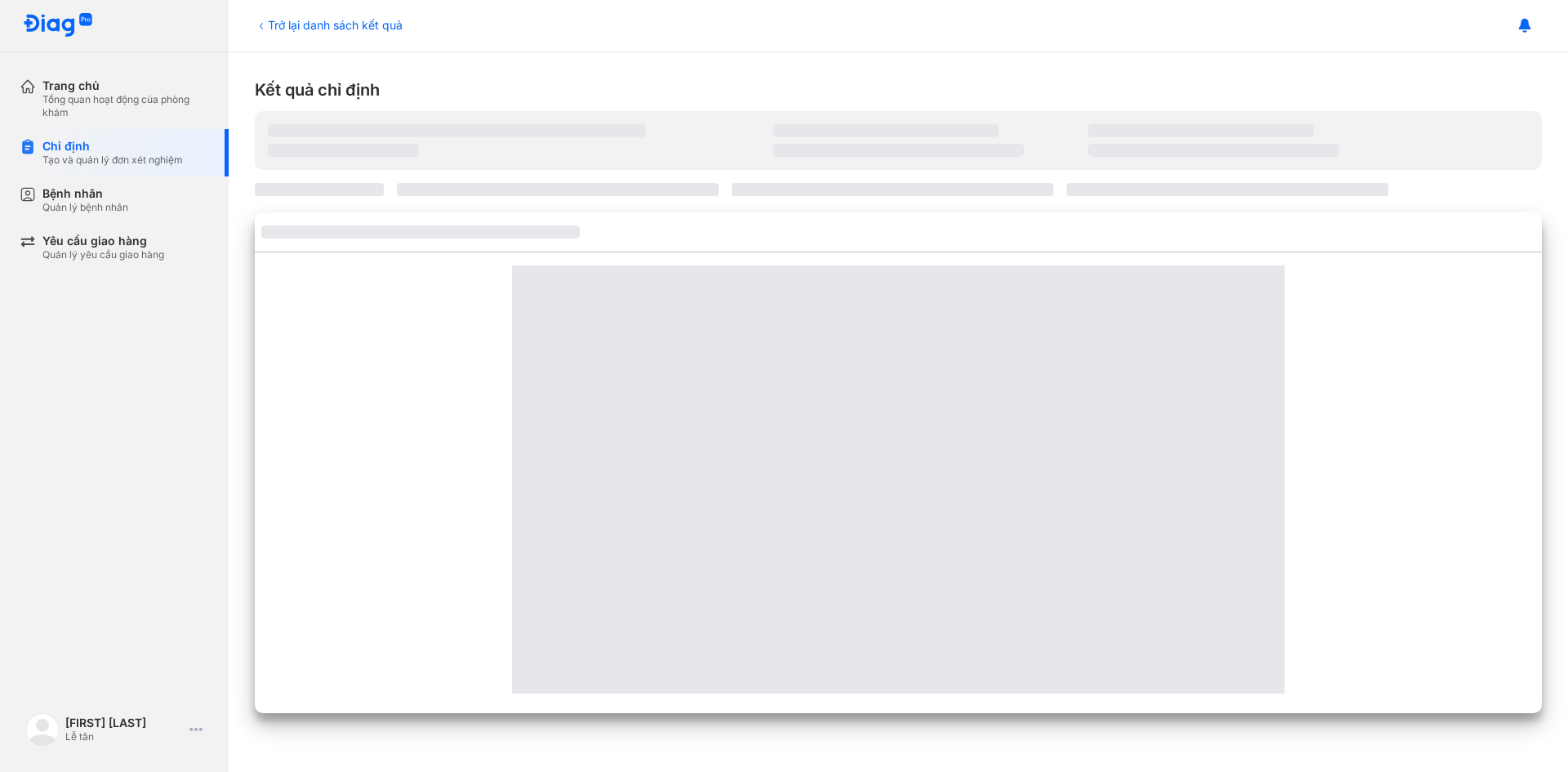 scroll, scrollTop: 0, scrollLeft: 0, axis: both 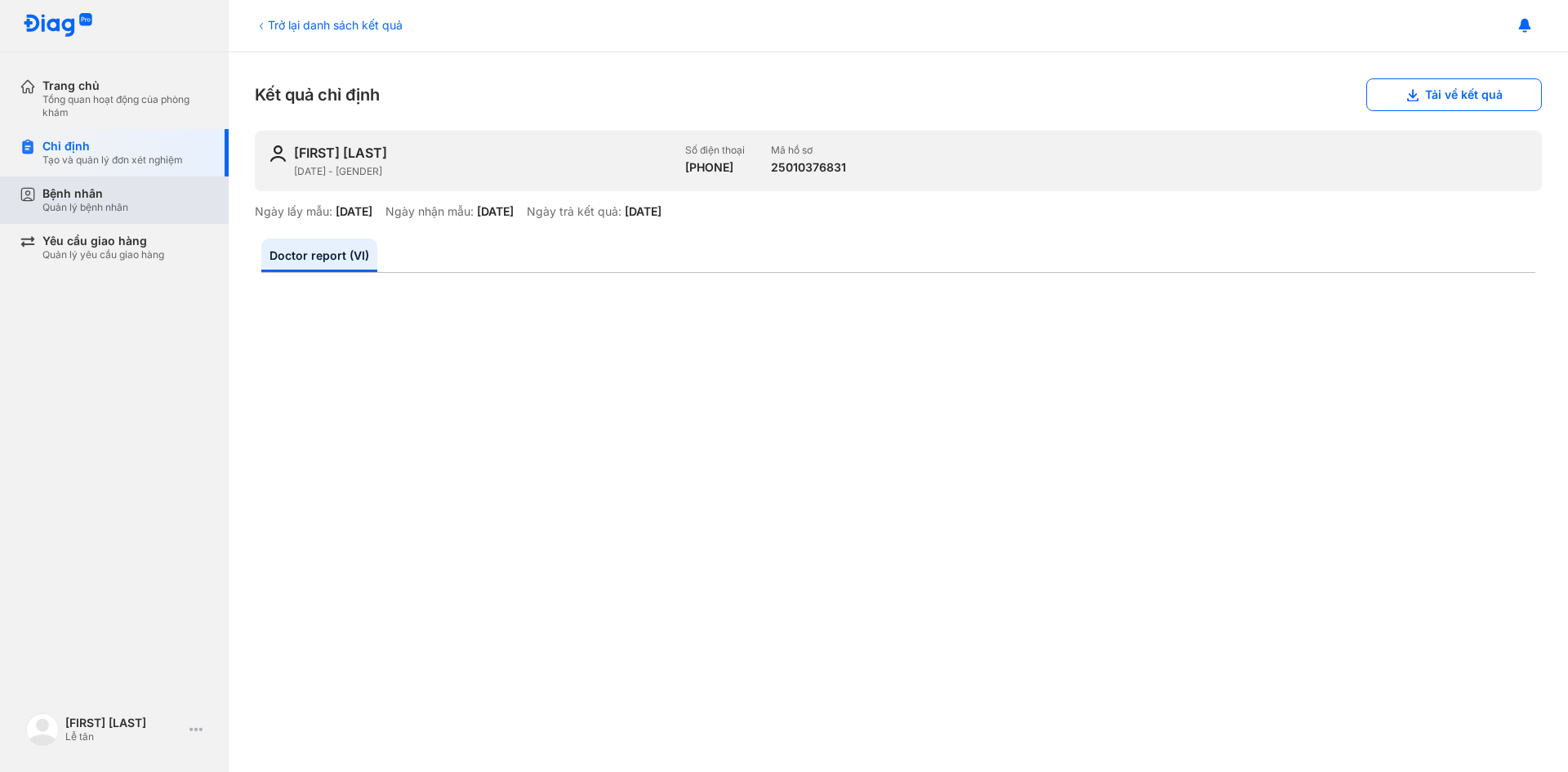 click on "Bệnh nhân Quản lý bệnh nhân" at bounding box center (126, 200) 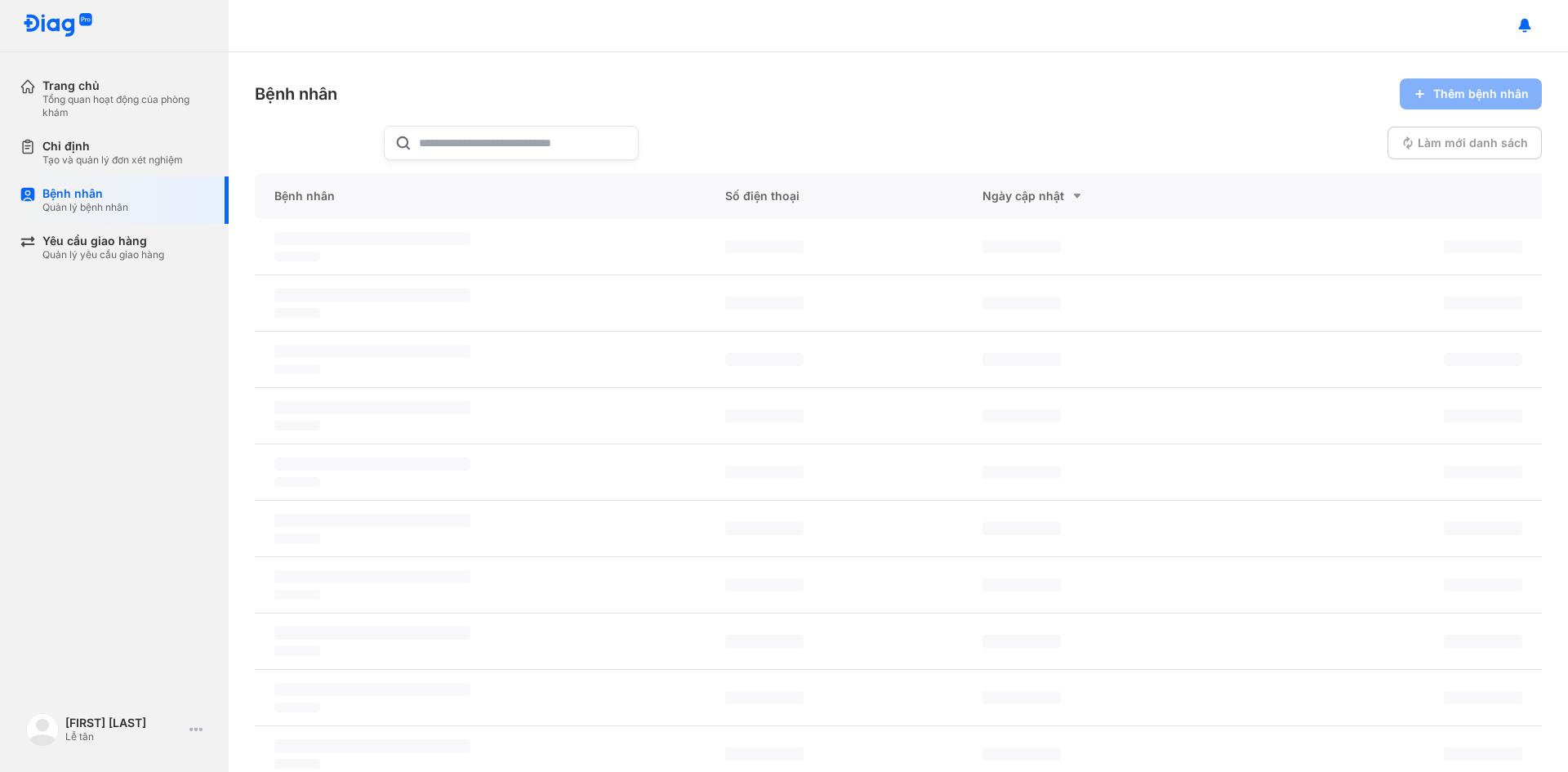 scroll, scrollTop: 0, scrollLeft: 0, axis: both 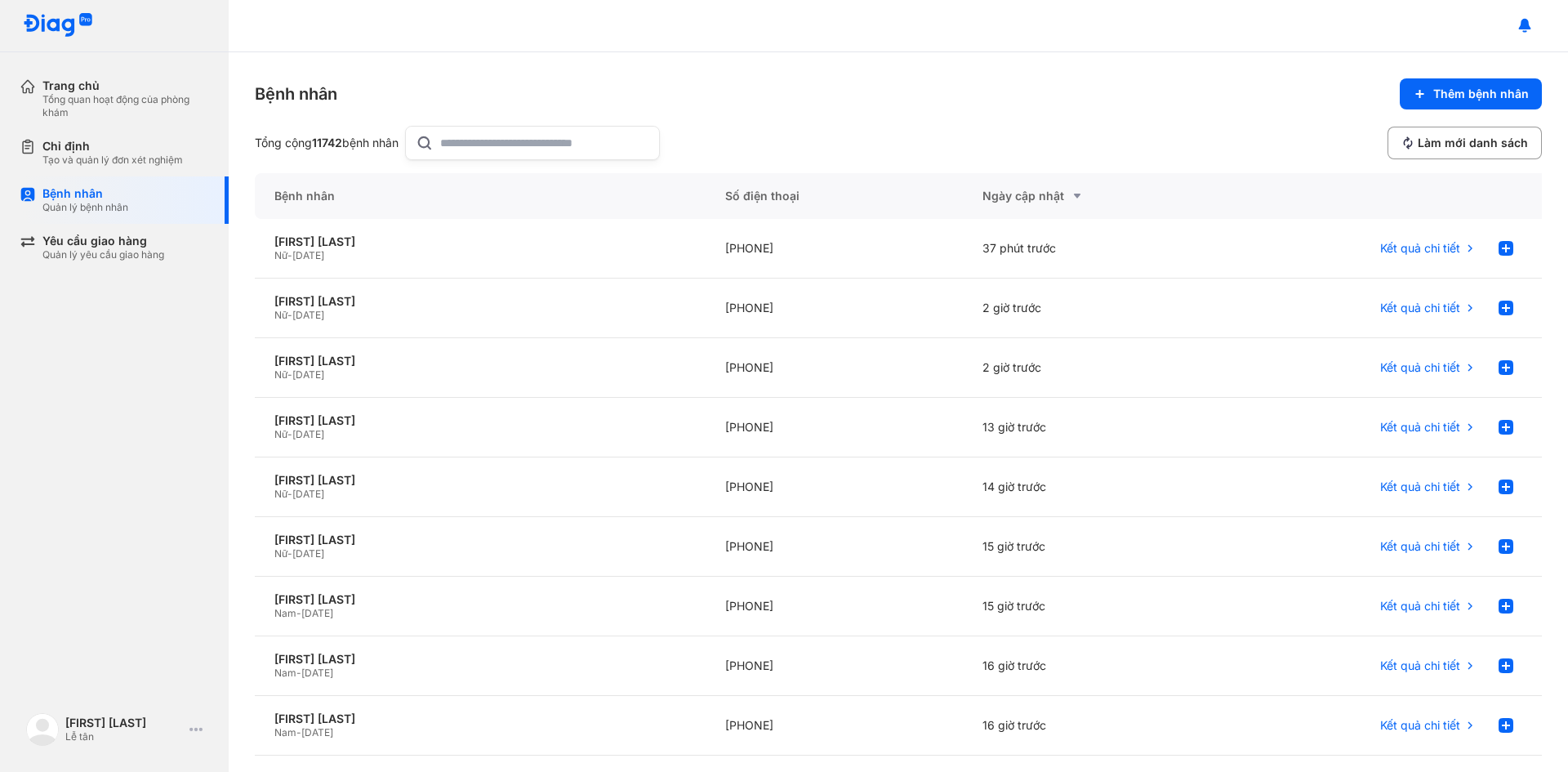 paste on "**********" 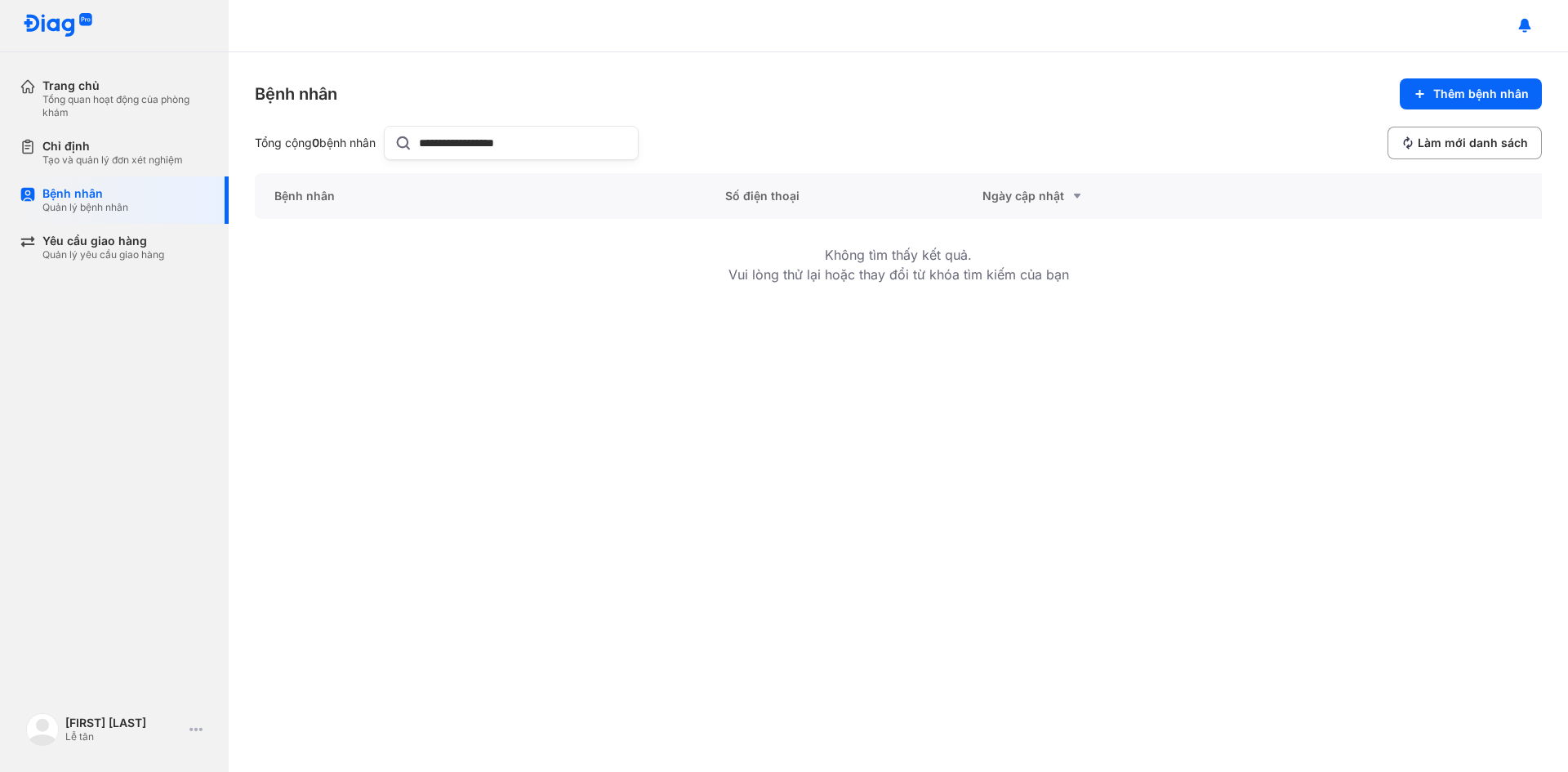type on "**********" 